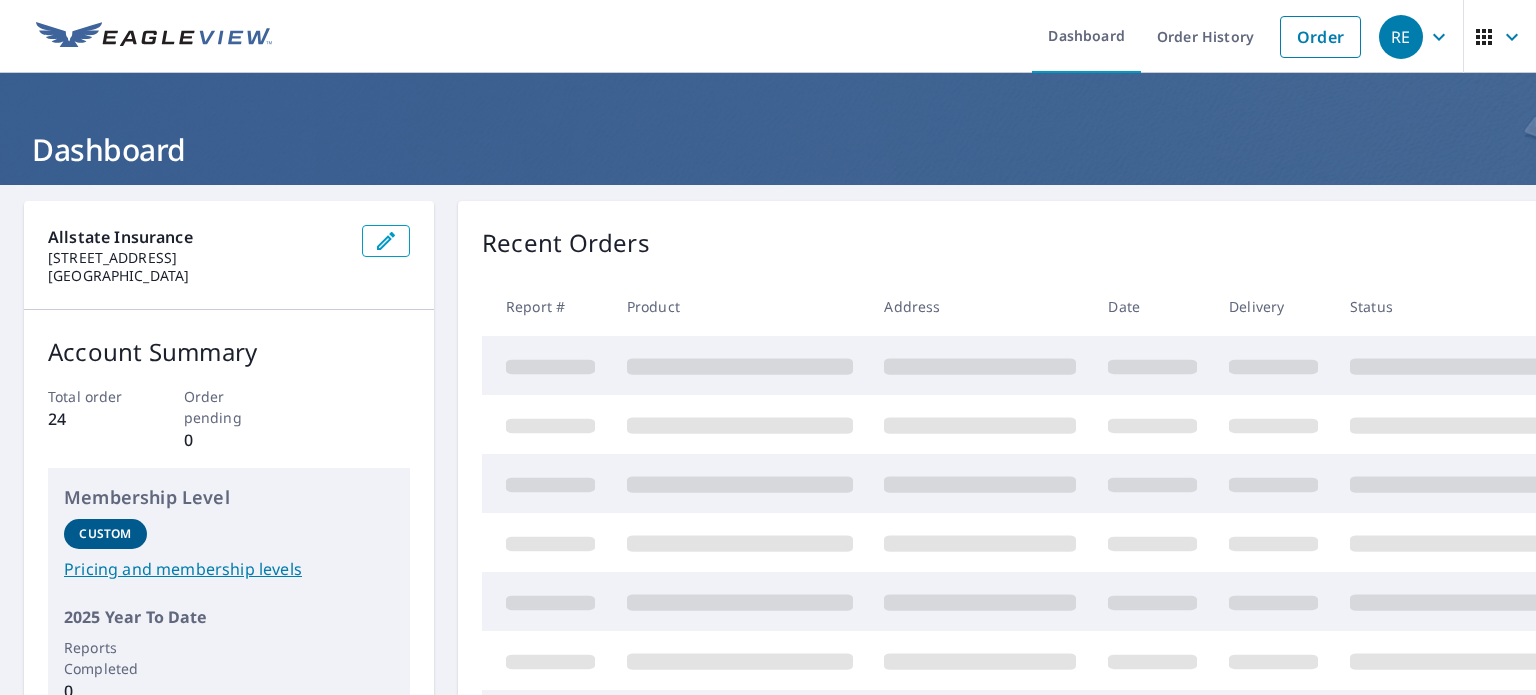 scroll, scrollTop: 0, scrollLeft: 0, axis: both 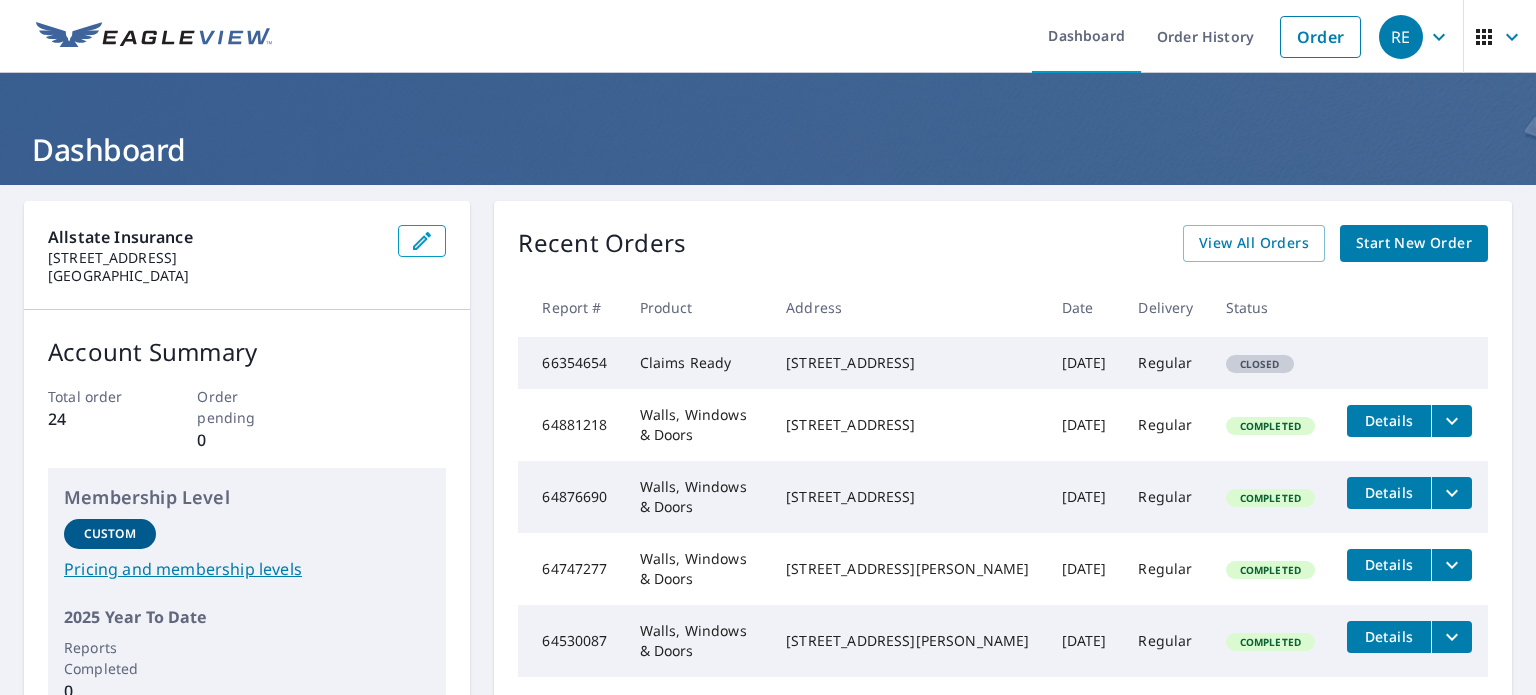 click on "Start New Order" at bounding box center (1414, 243) 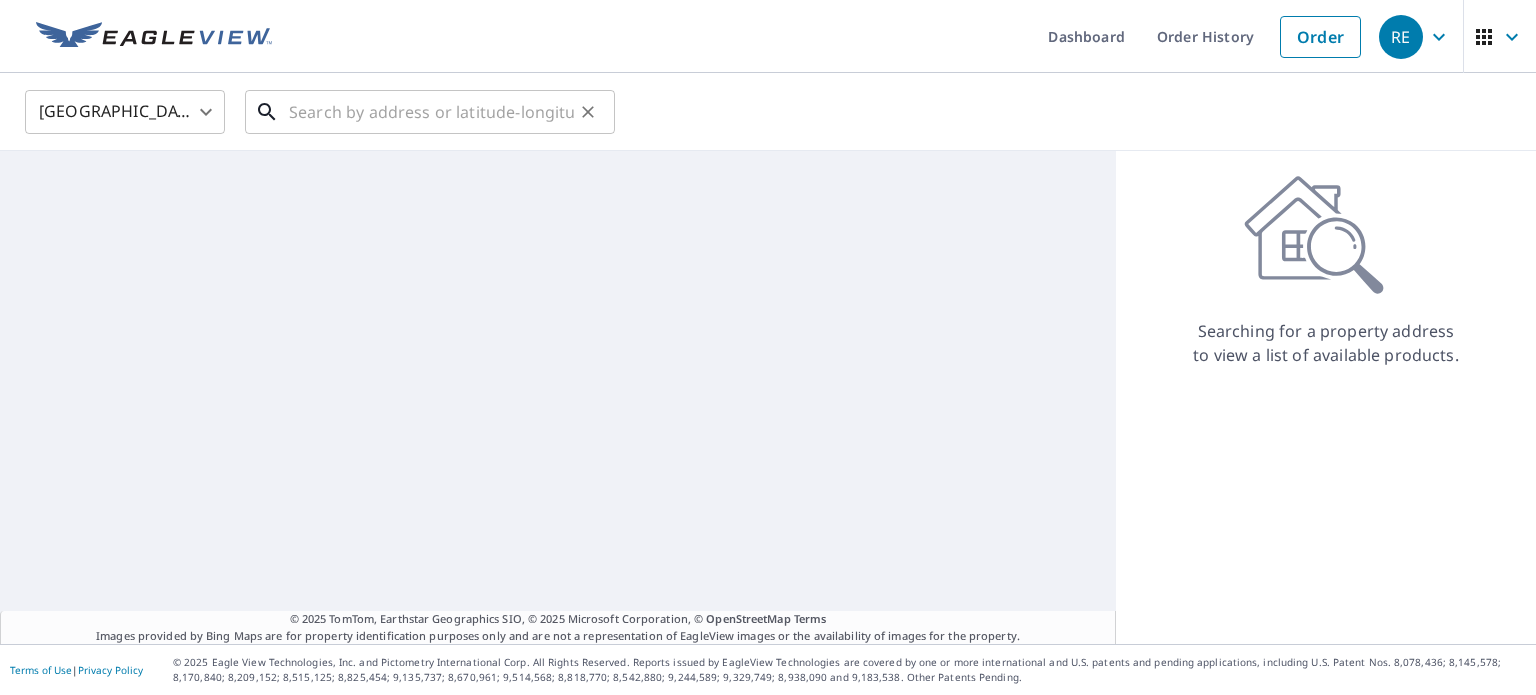 click at bounding box center [431, 112] 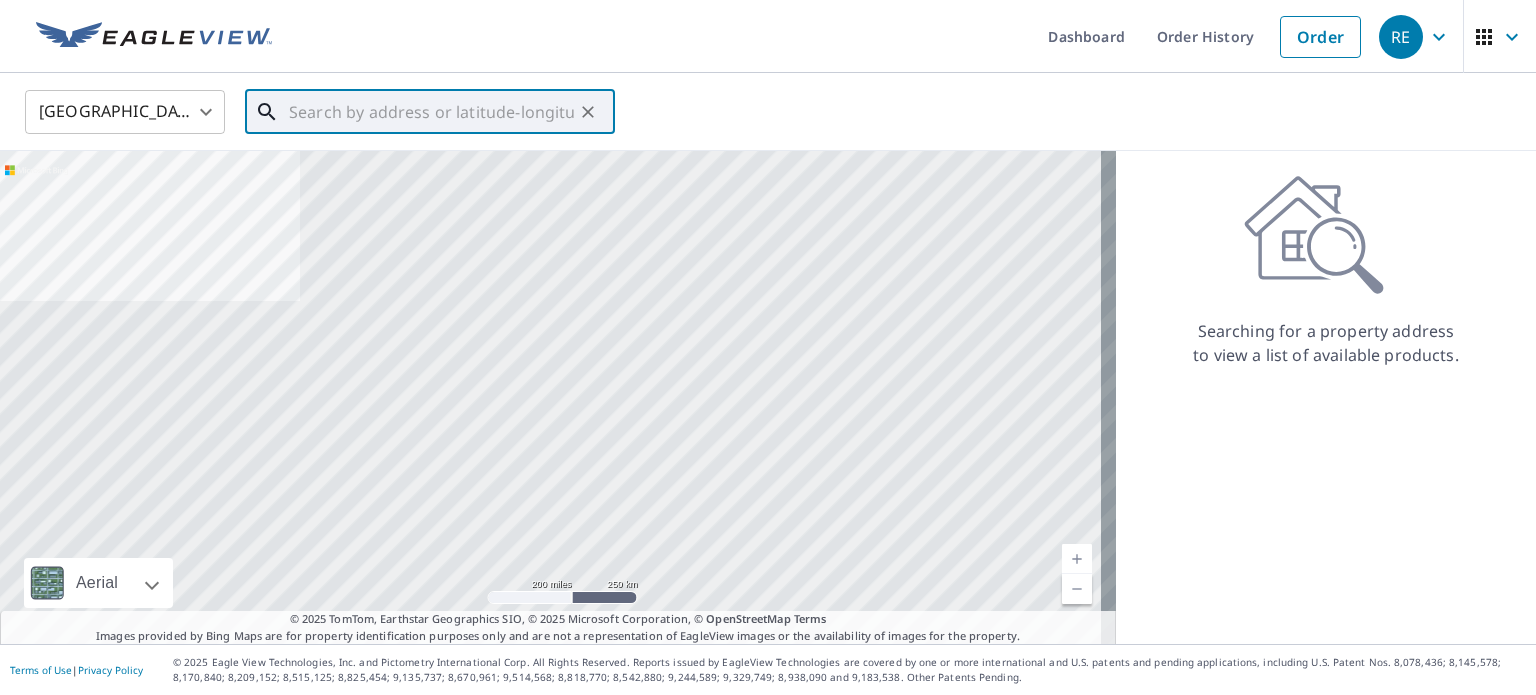 click at bounding box center [431, 112] 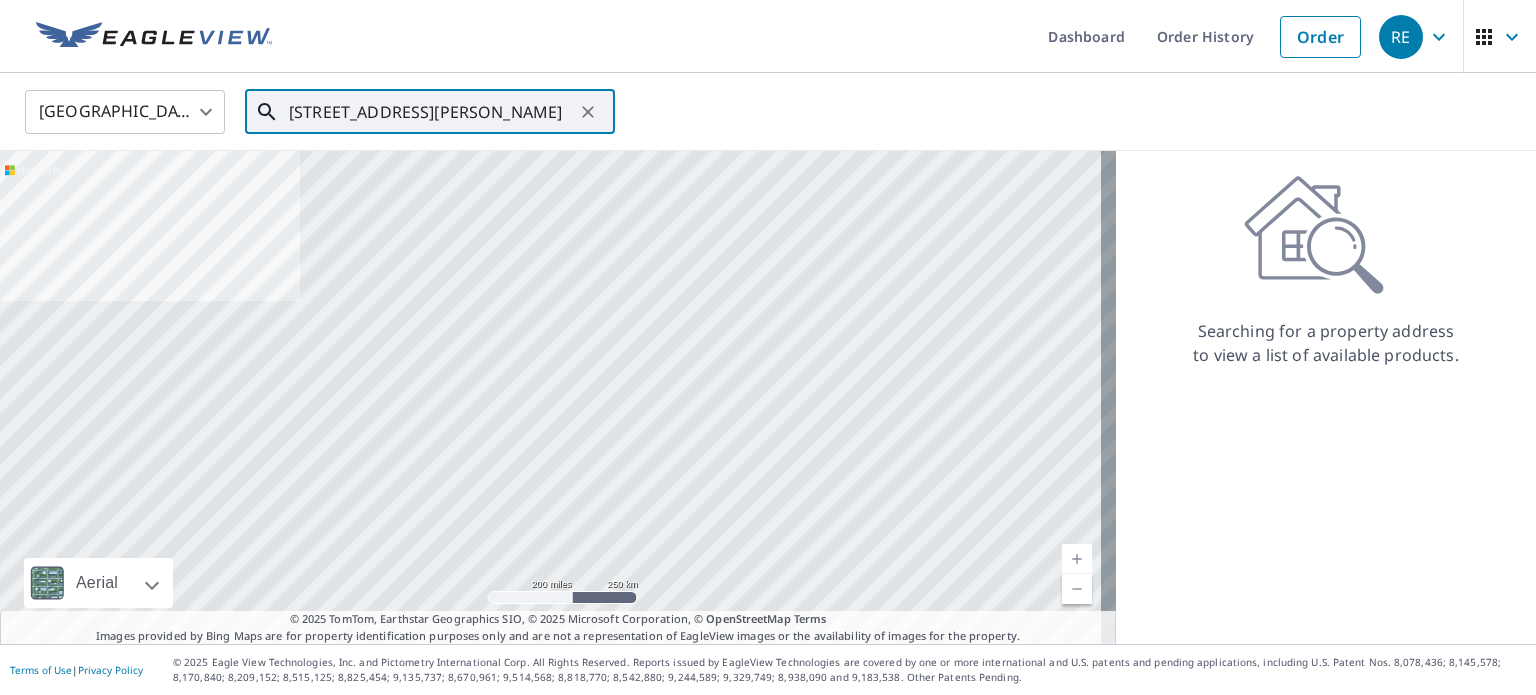 scroll, scrollTop: 0, scrollLeft: 103, axis: horizontal 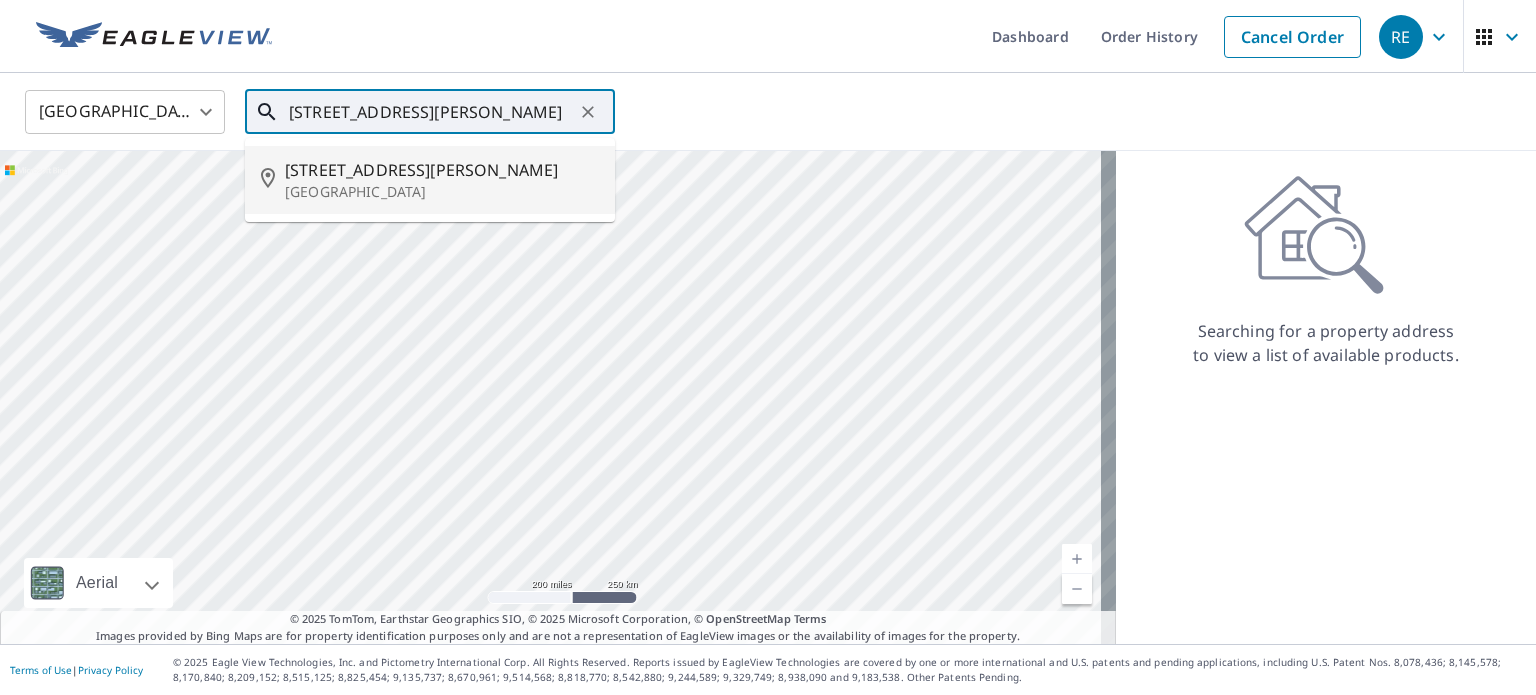 click on "[STREET_ADDRESS][PERSON_NAME]" at bounding box center [442, 170] 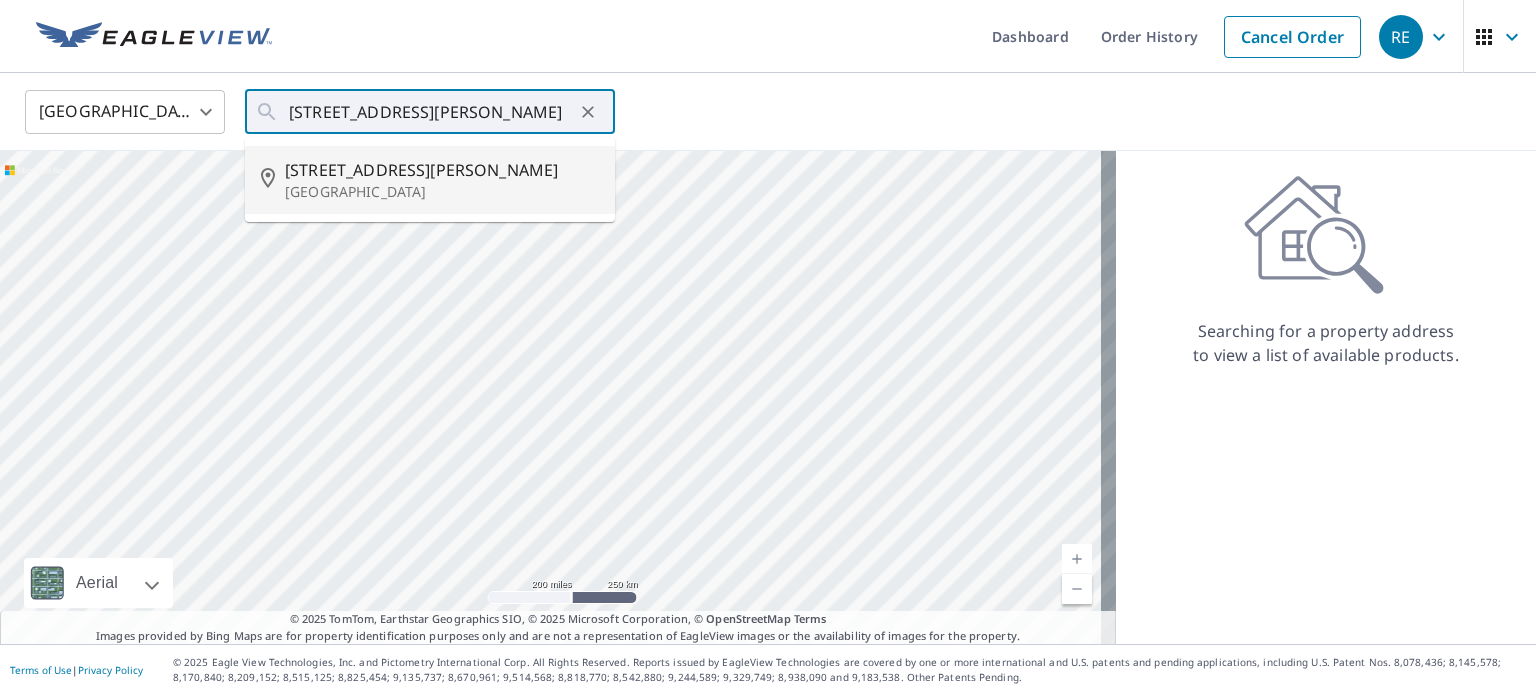 type on "[STREET_ADDRESS][PERSON_NAME]" 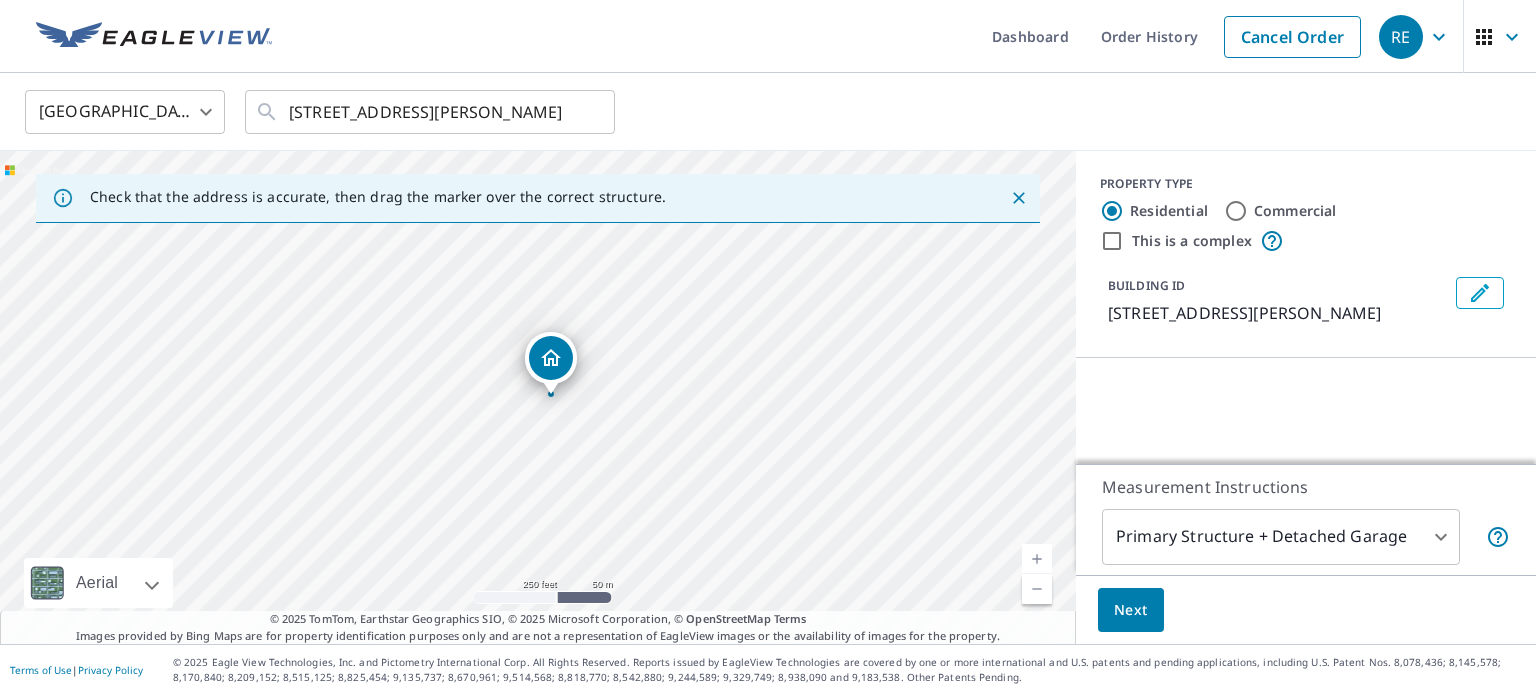 scroll, scrollTop: 0, scrollLeft: 0, axis: both 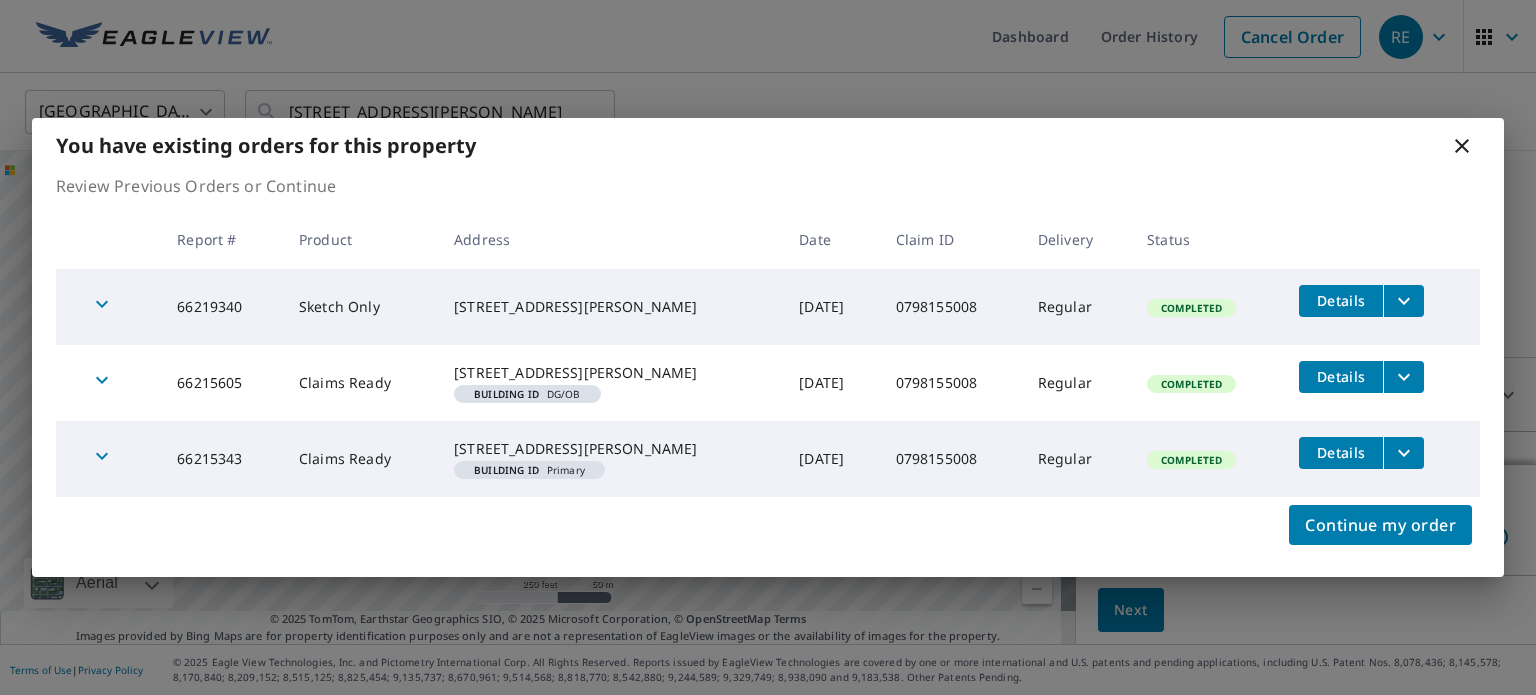 click 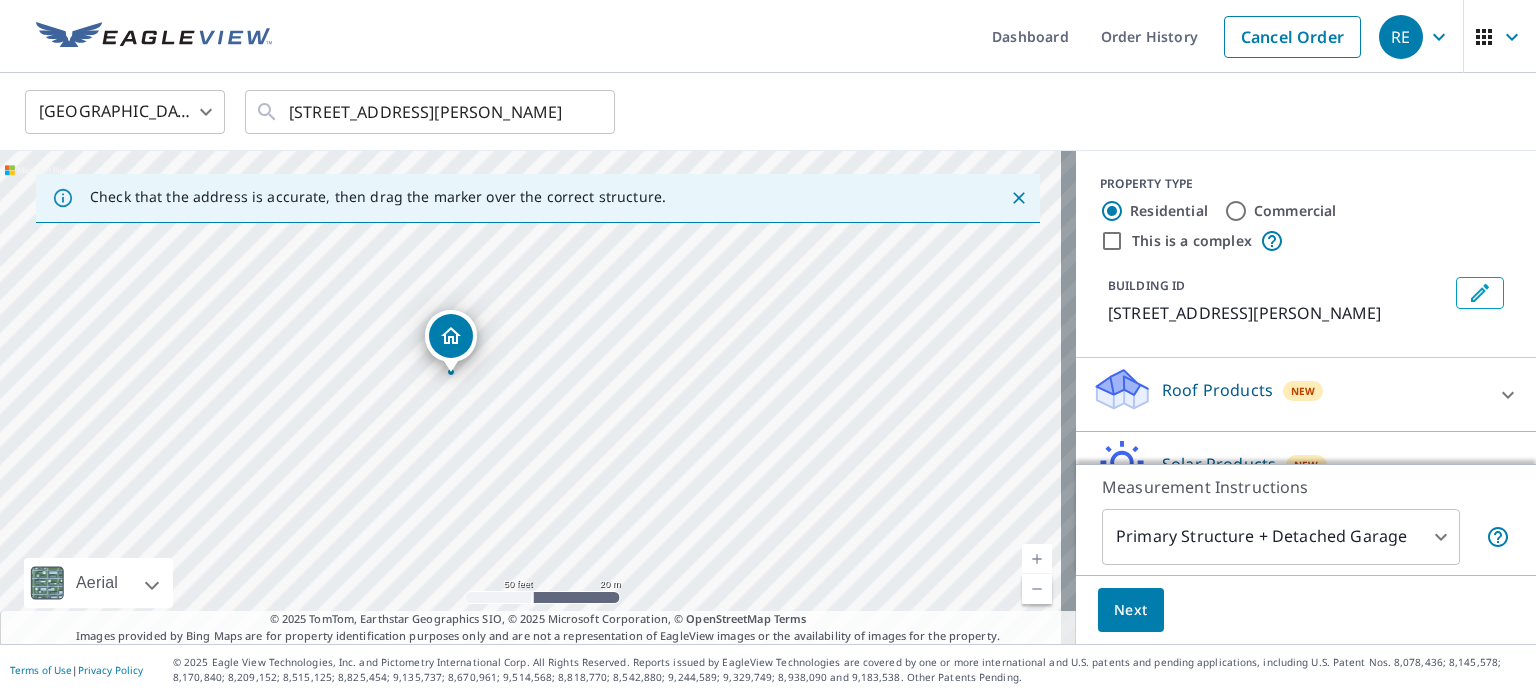 click on "[STREET_ADDRESS][PERSON_NAME]" at bounding box center (538, 397) 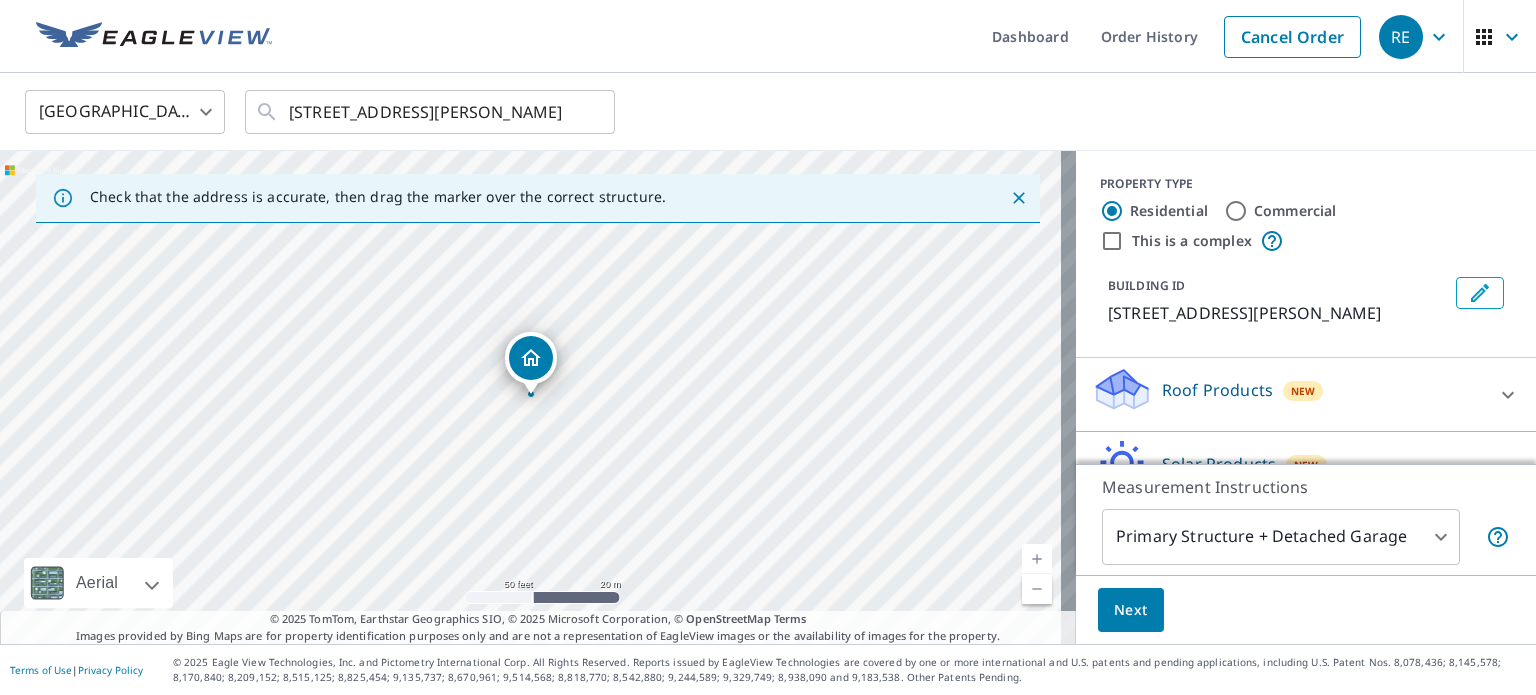 click 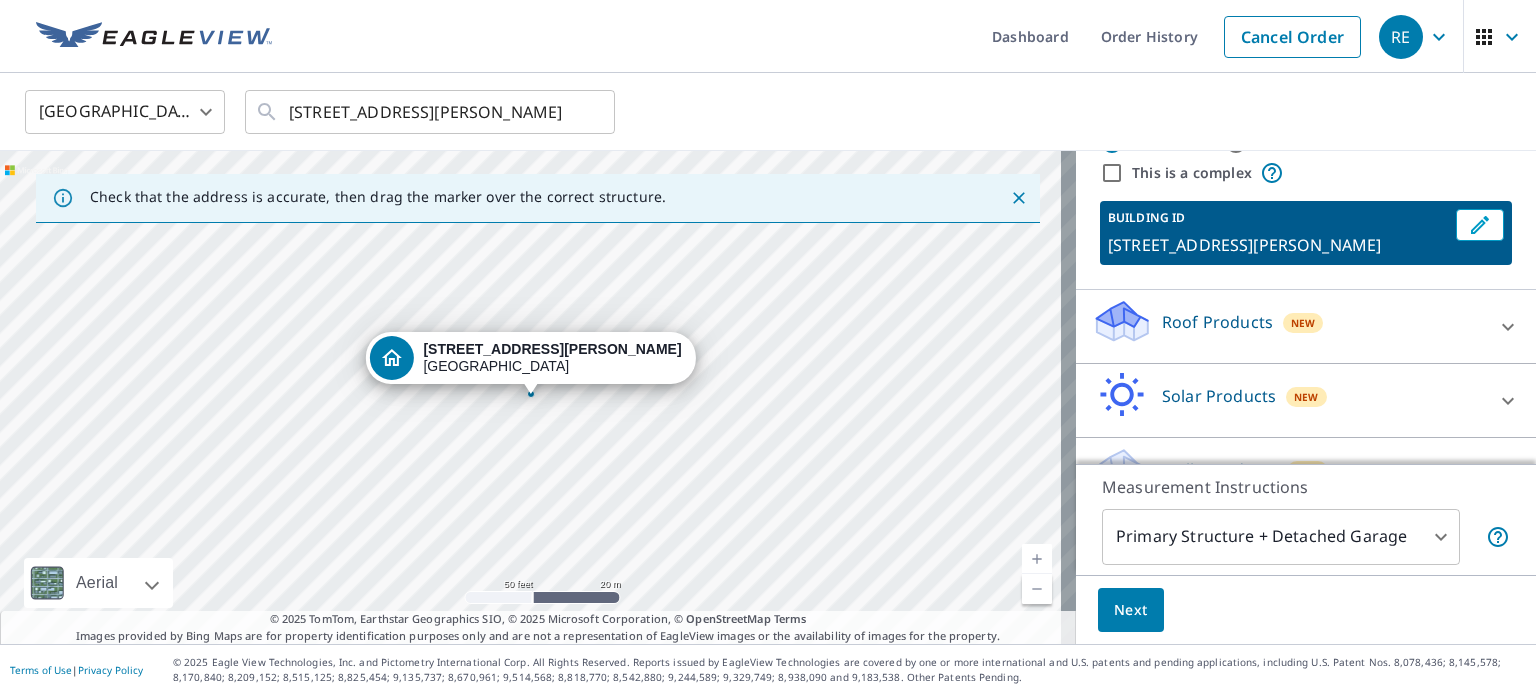 scroll, scrollTop: 114, scrollLeft: 0, axis: vertical 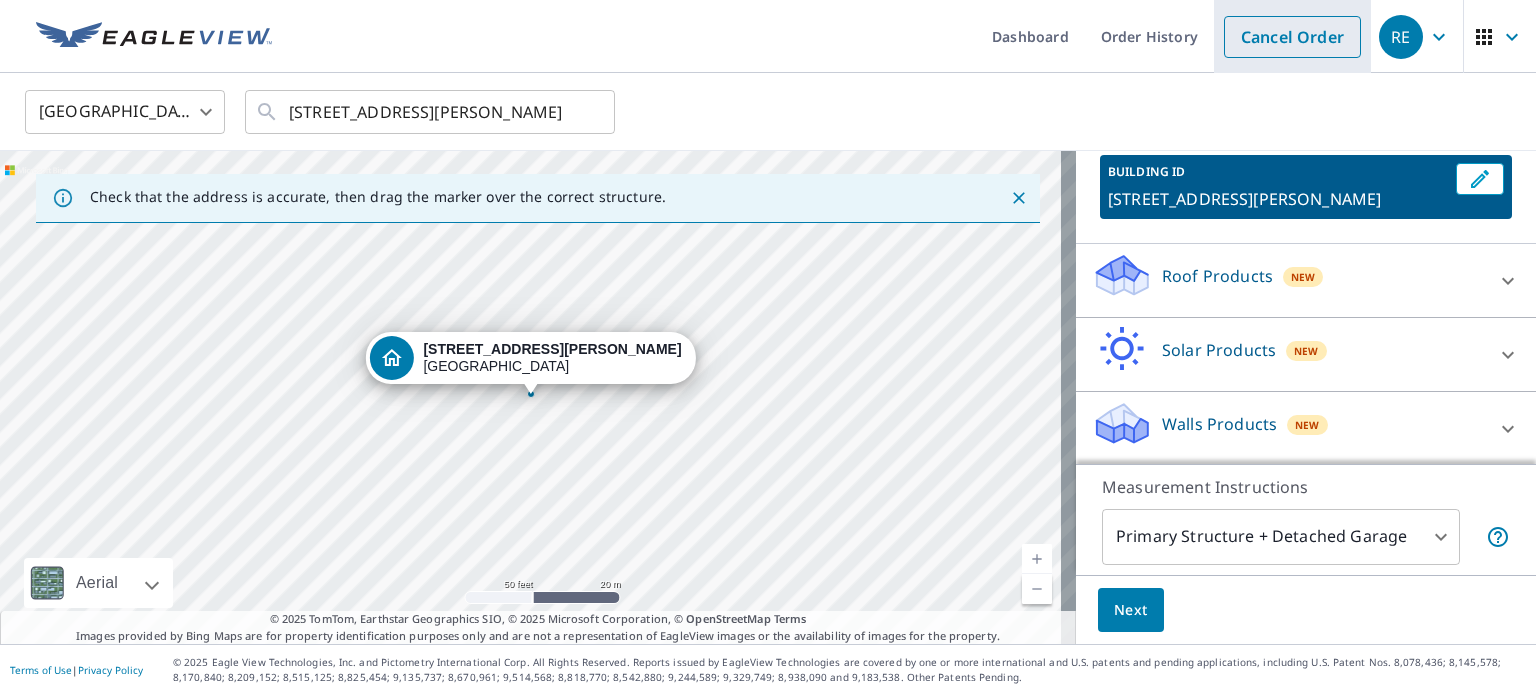 click on "Cancel Order" at bounding box center [1292, 37] 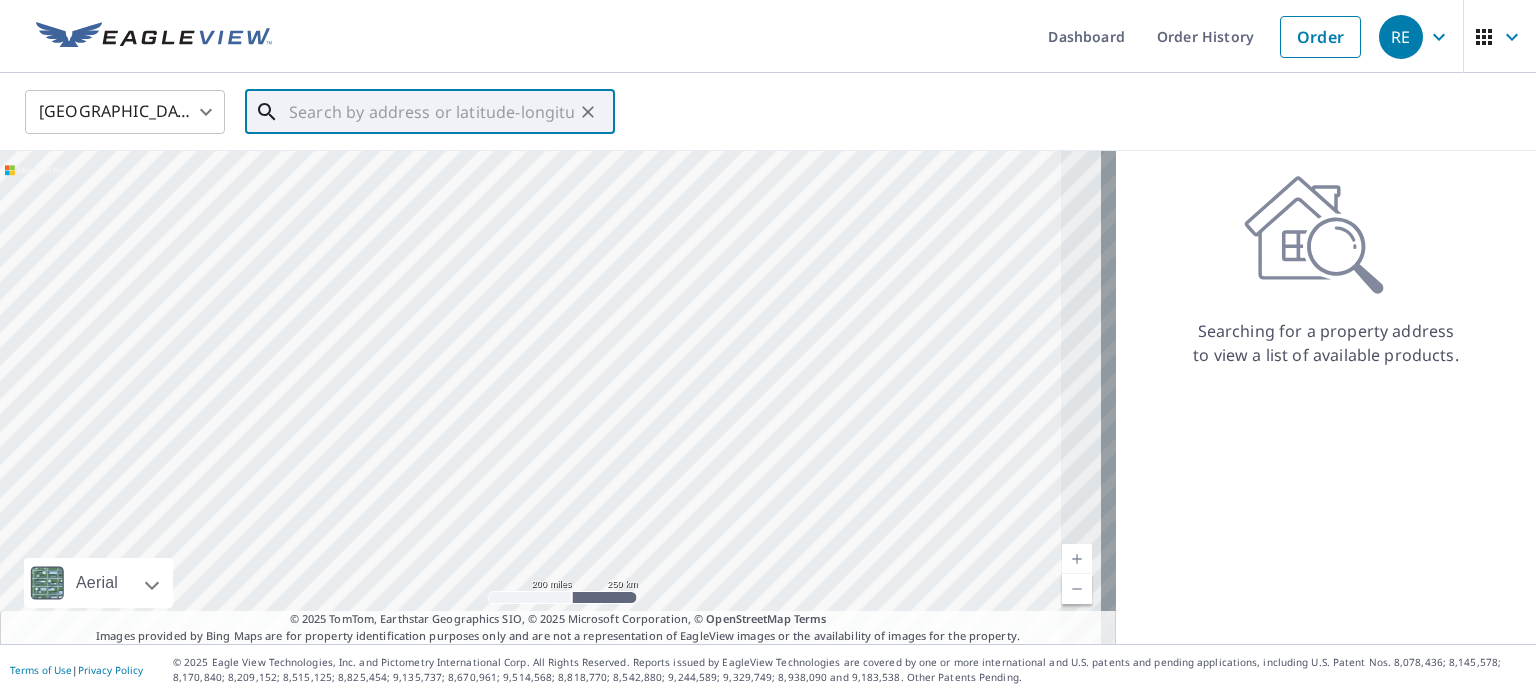 click at bounding box center [431, 112] 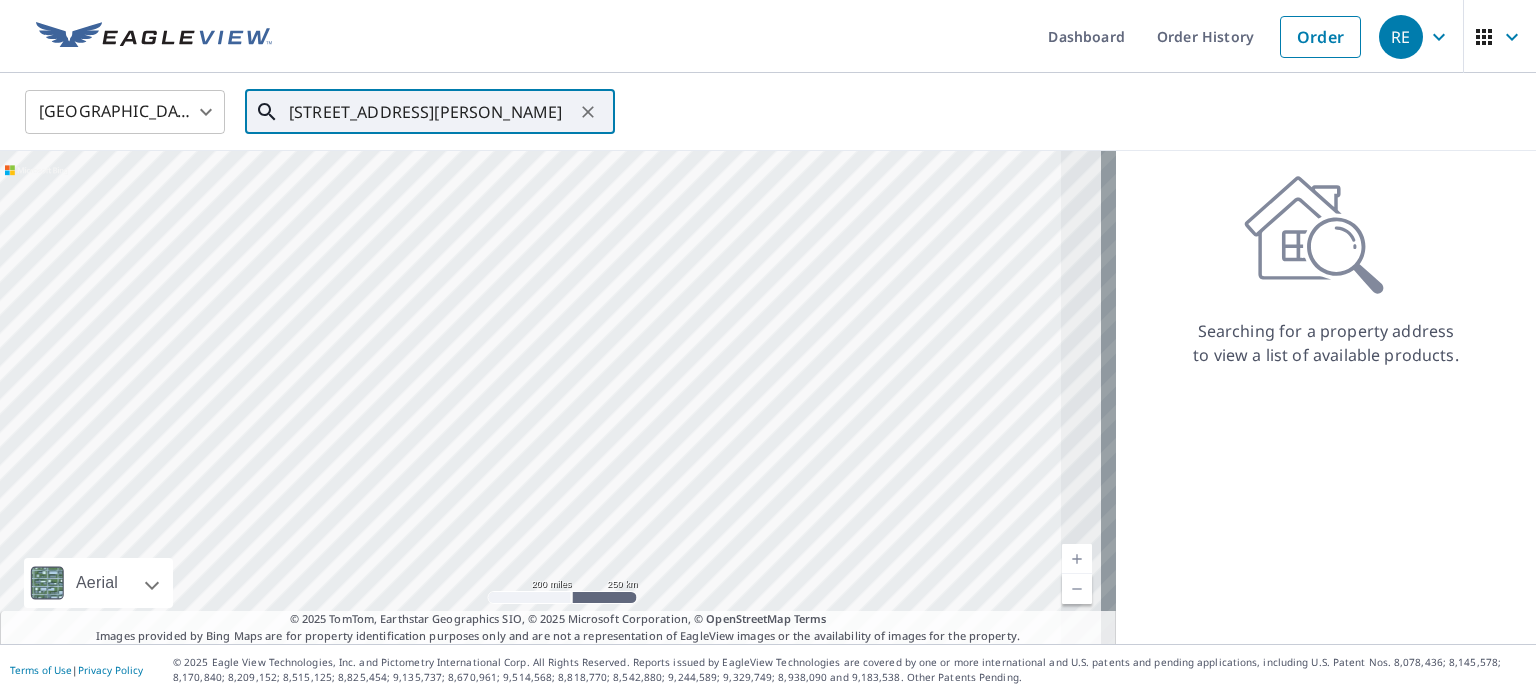 scroll, scrollTop: 0, scrollLeft: 103, axis: horizontal 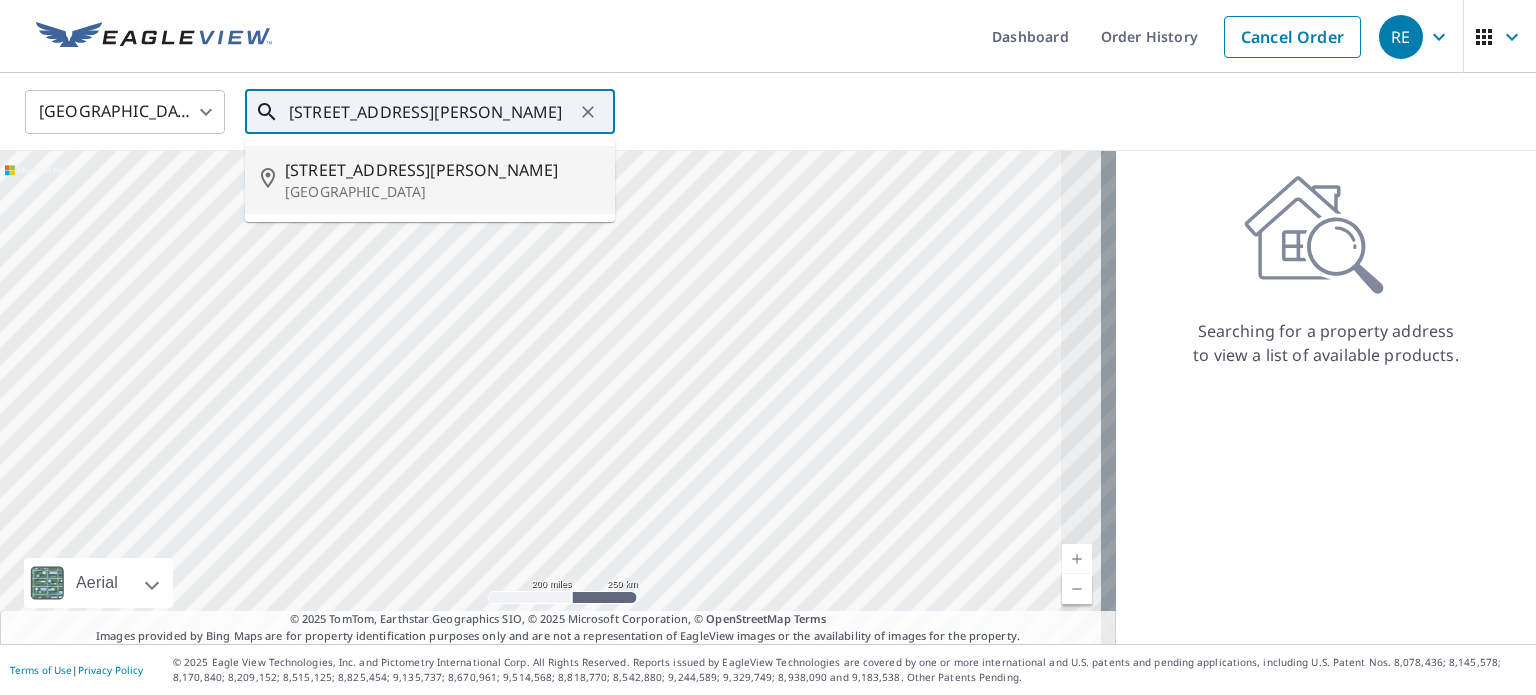 click on "[STREET_ADDRESS][PERSON_NAME]" at bounding box center [442, 170] 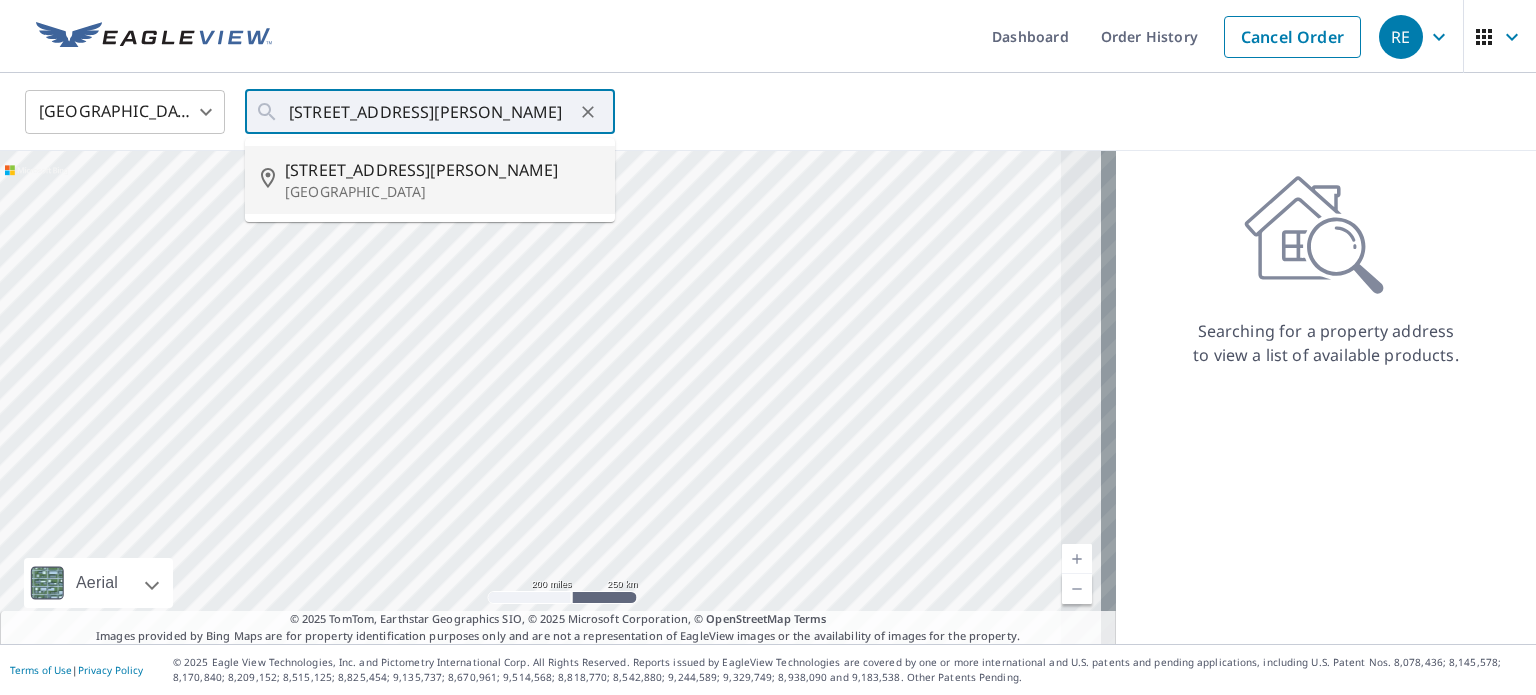 type on "[STREET_ADDRESS][PERSON_NAME]" 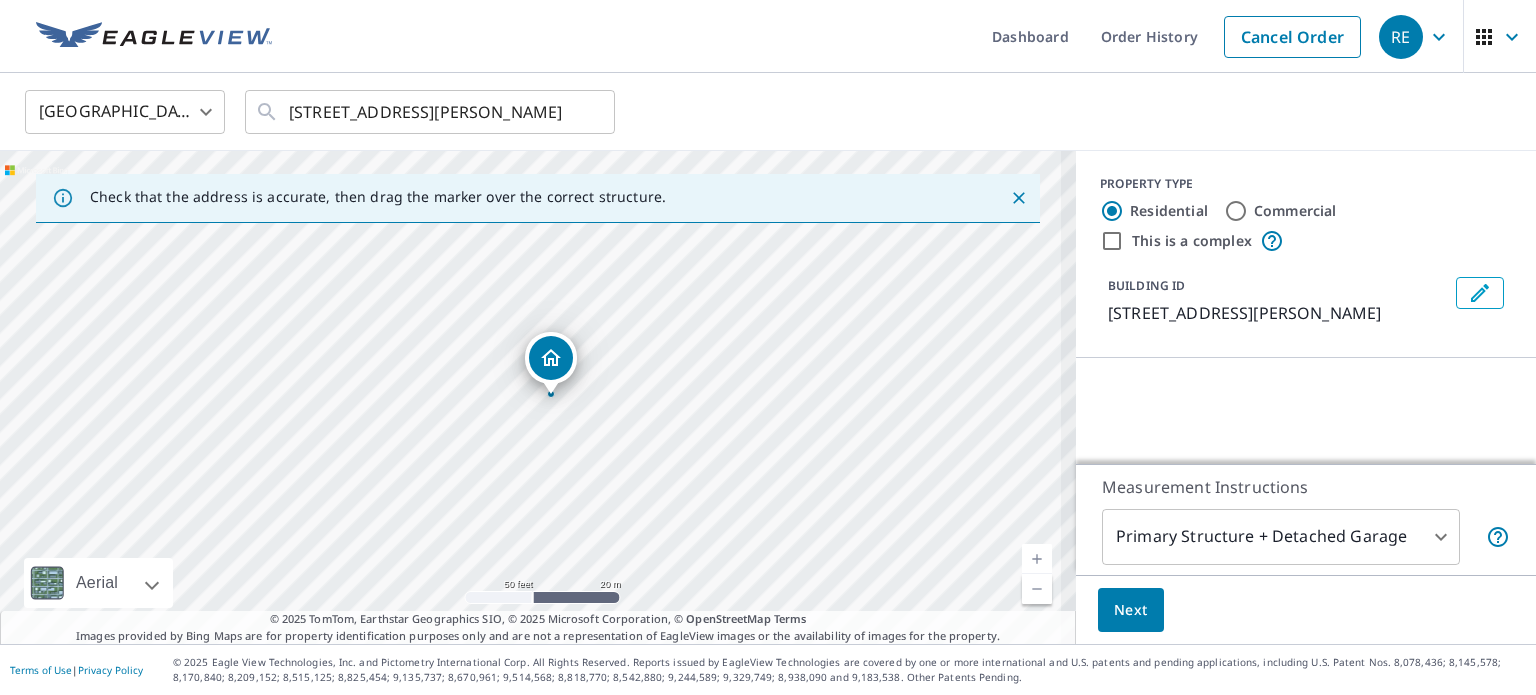 scroll, scrollTop: 0, scrollLeft: 0, axis: both 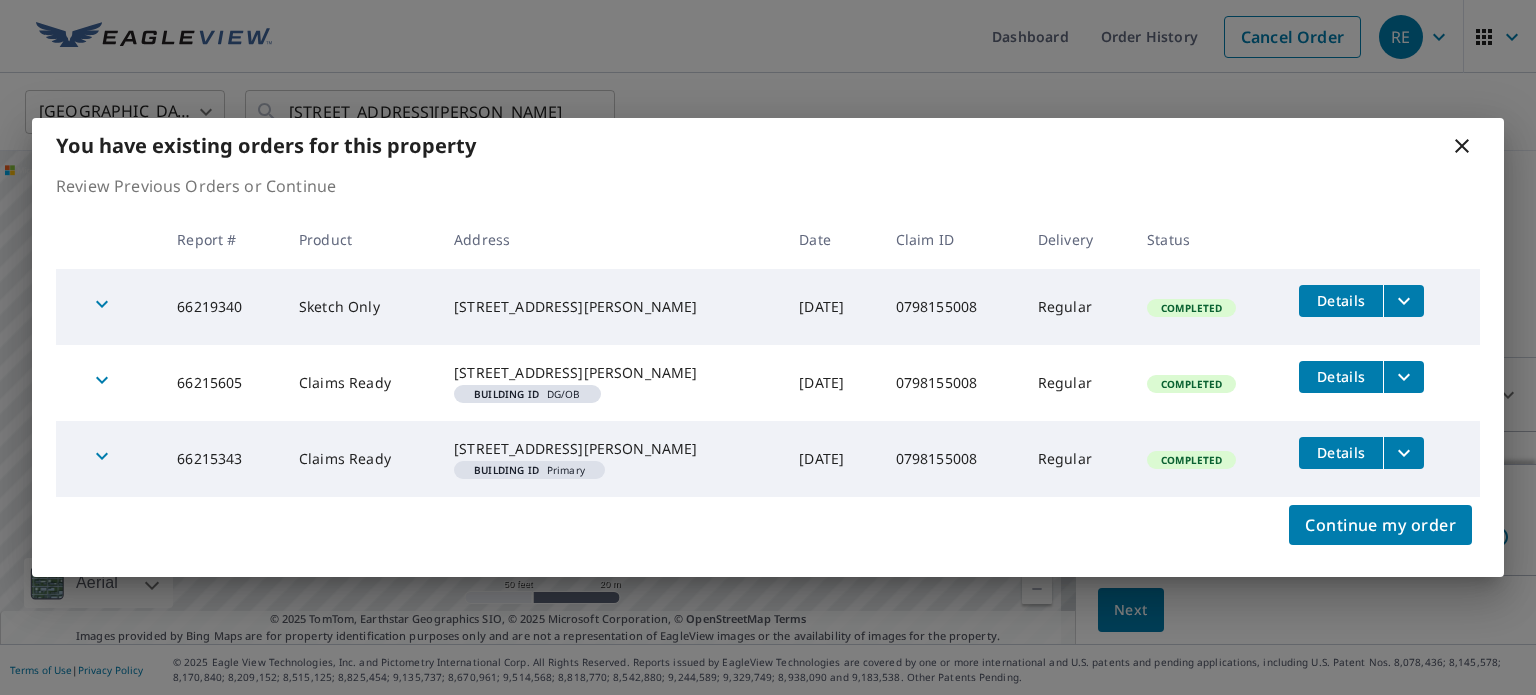 click 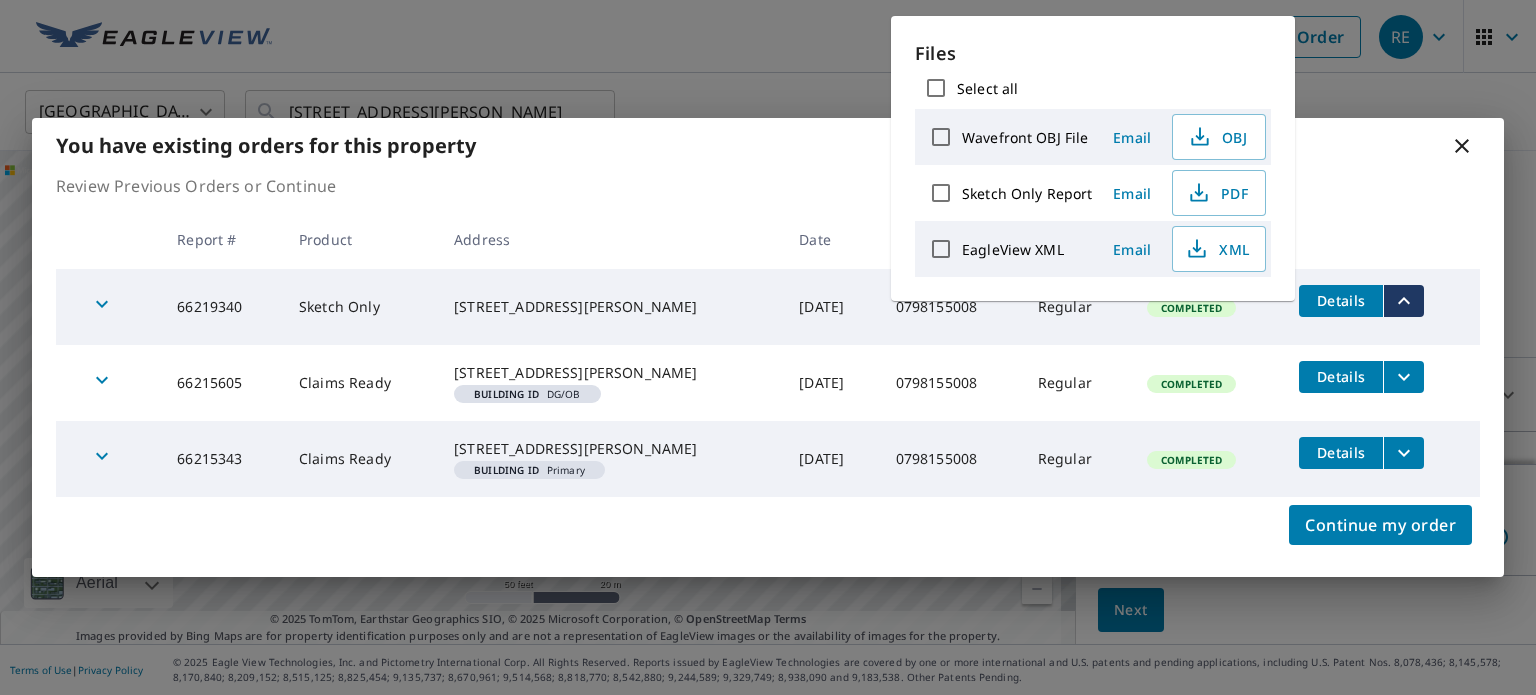 click on "[DATE]" at bounding box center [831, 307] 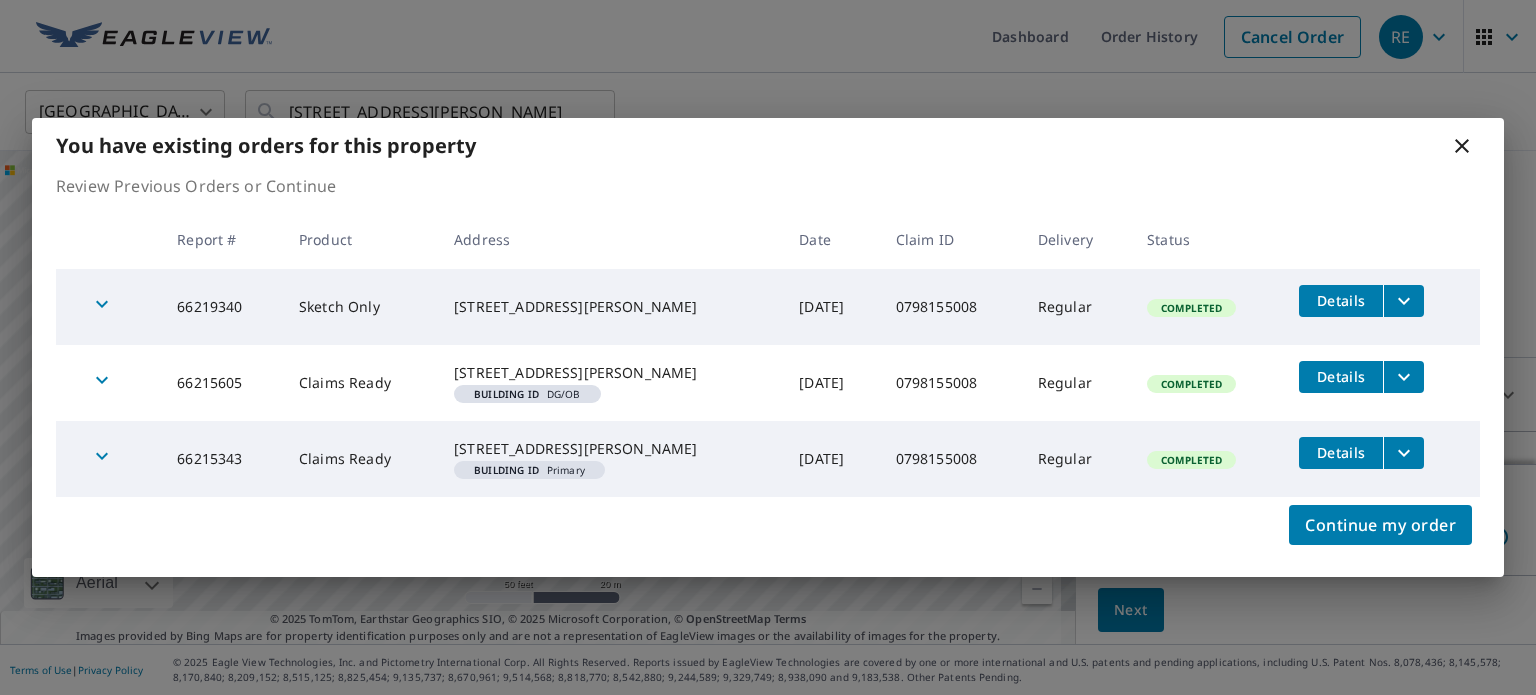 click 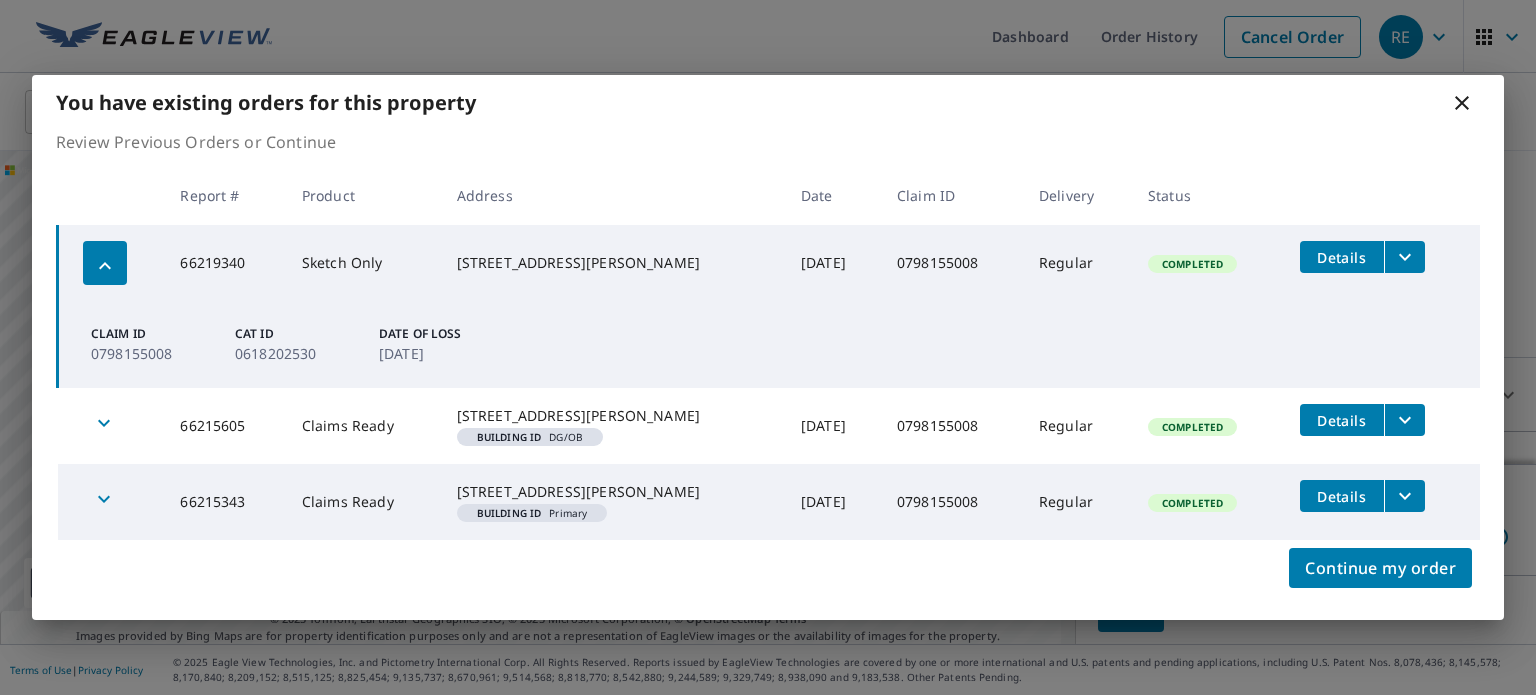 click on "Date of Loss" at bounding box center (439, 334) 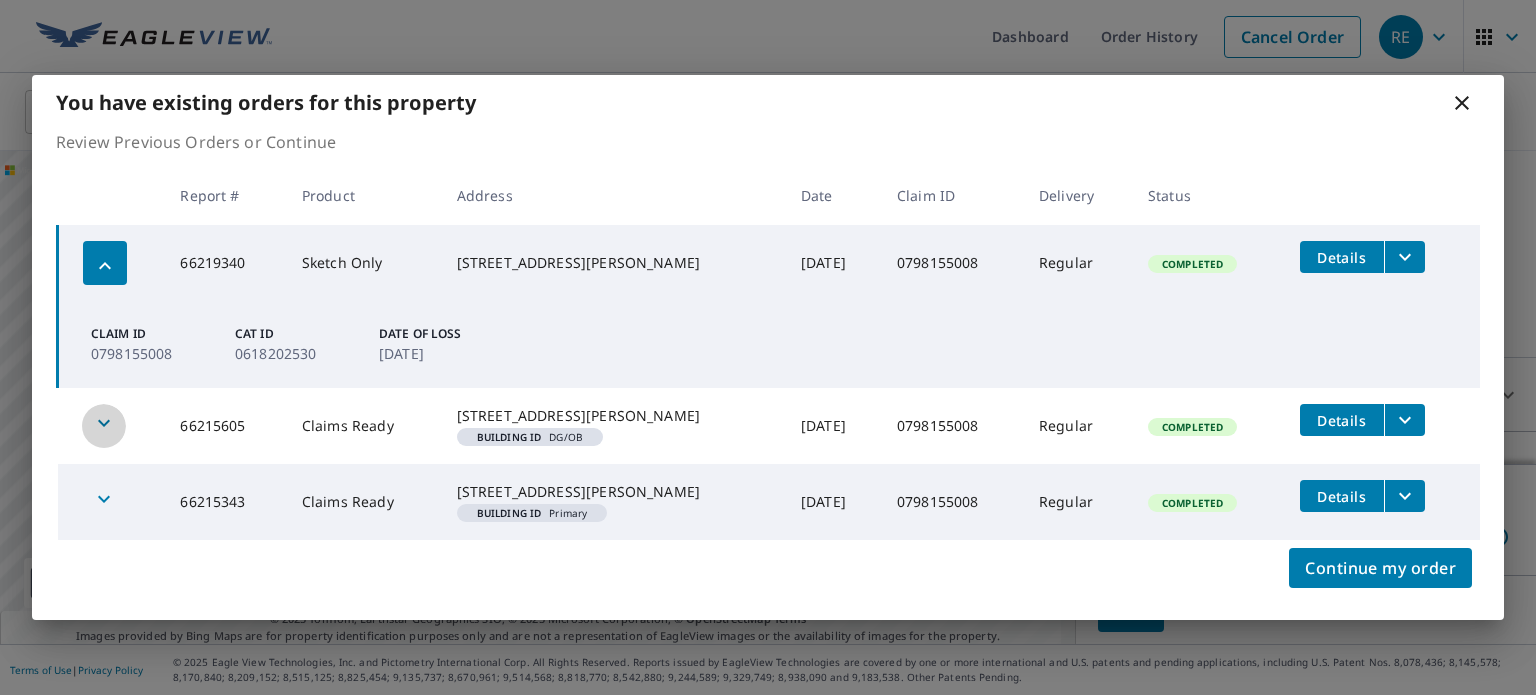 click at bounding box center (104, 426) 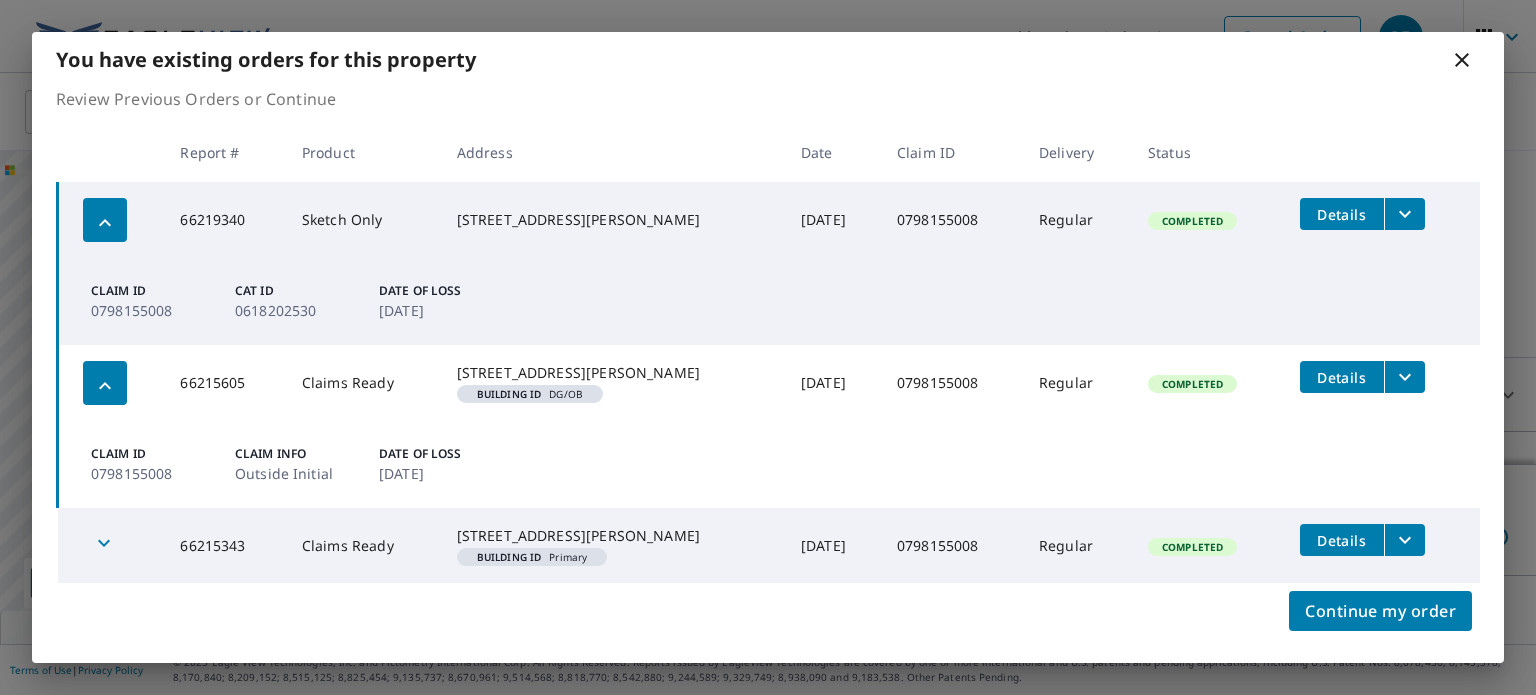 scroll, scrollTop: 33, scrollLeft: 0, axis: vertical 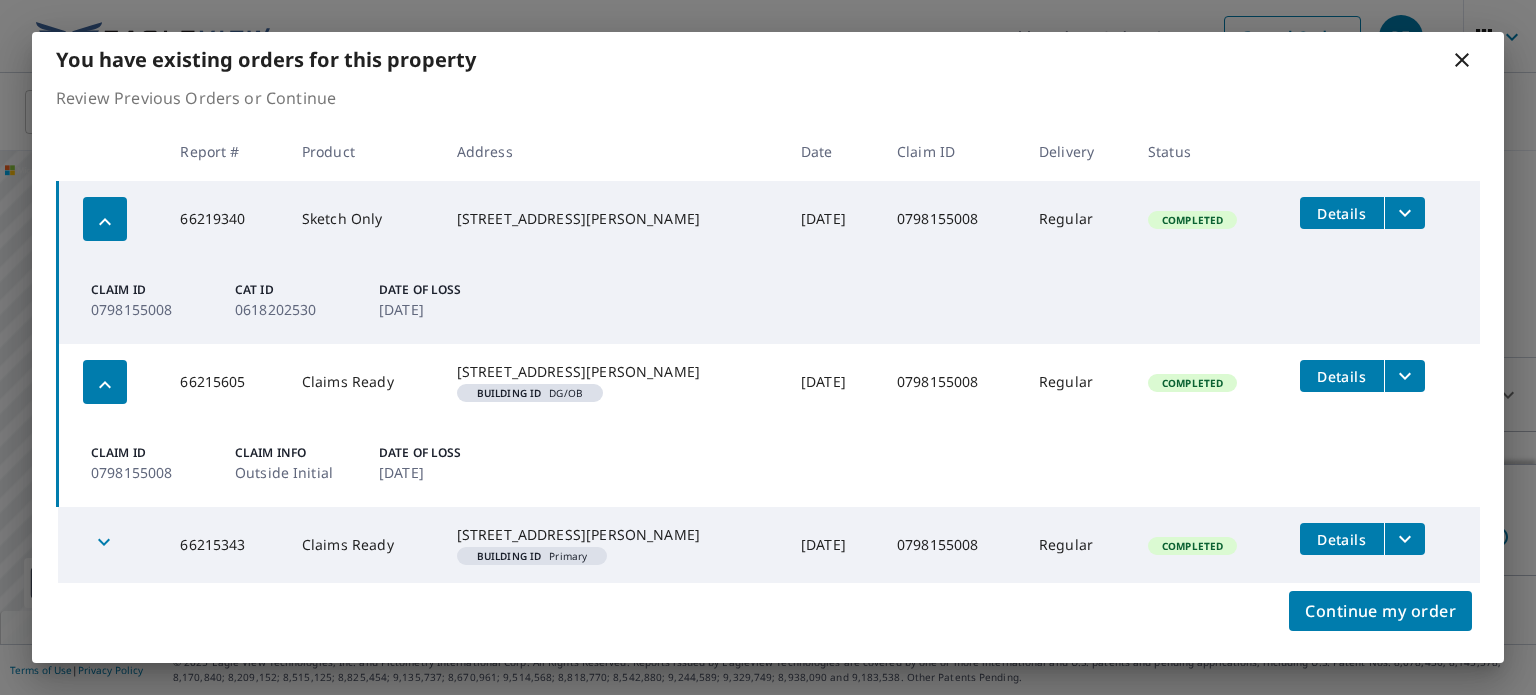 click 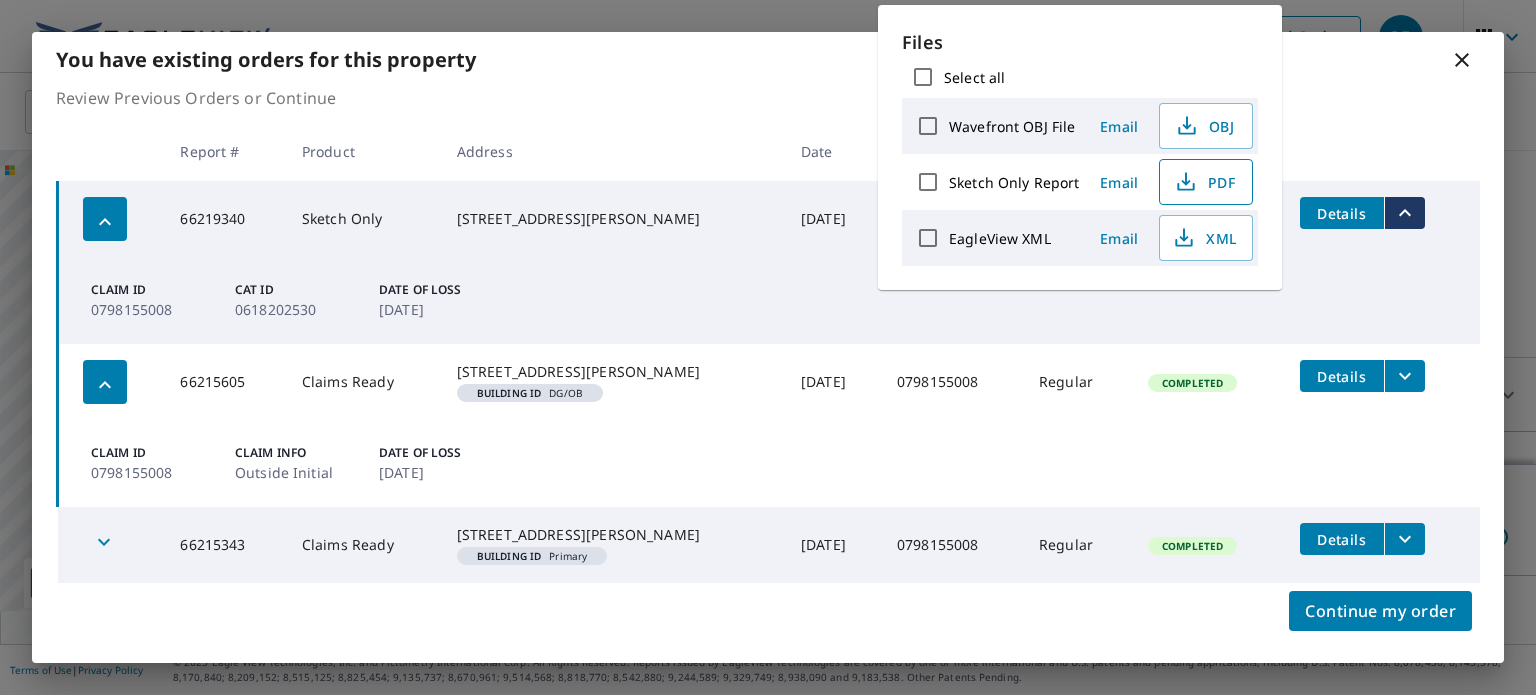 drag, startPoint x: 1192, startPoint y: 232, endPoint x: 1191, endPoint y: 187, distance: 45.01111 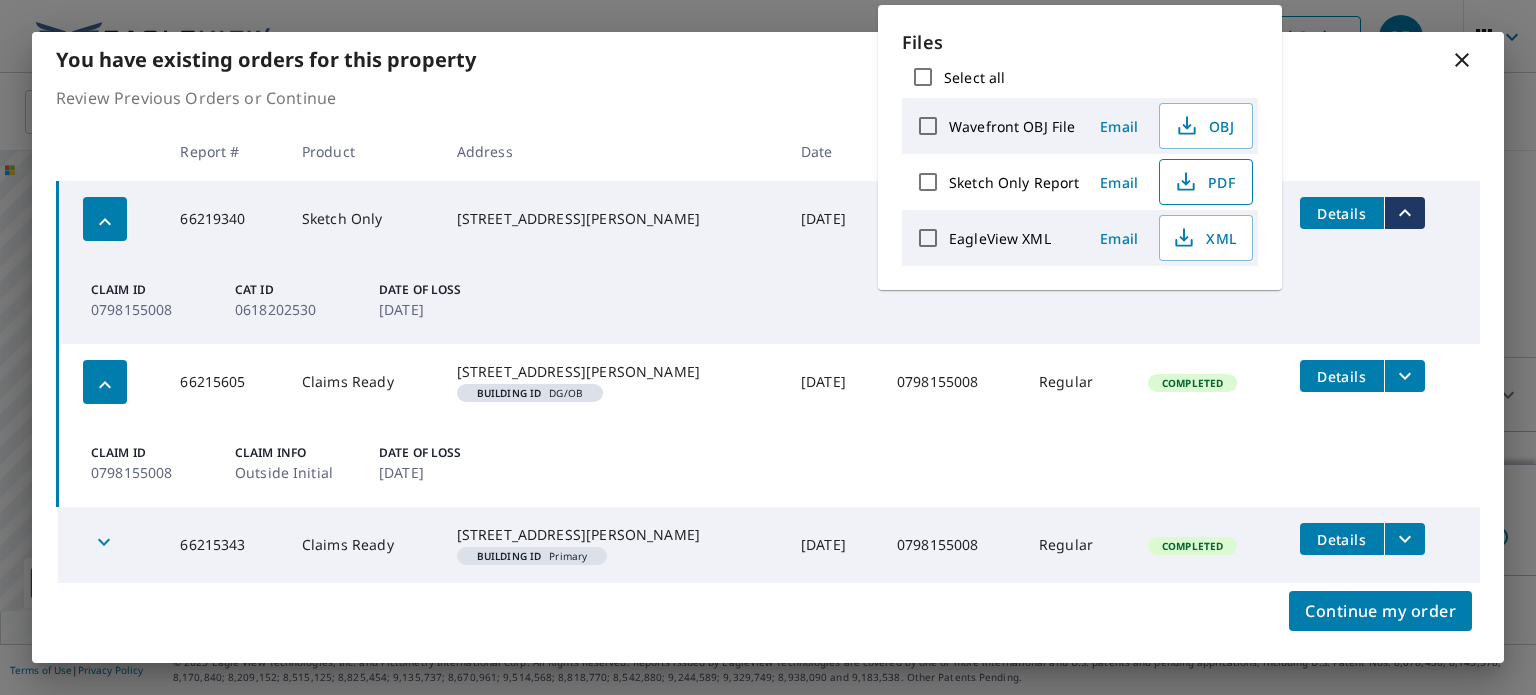 click on "You have existing orders for this property" at bounding box center (768, 59) 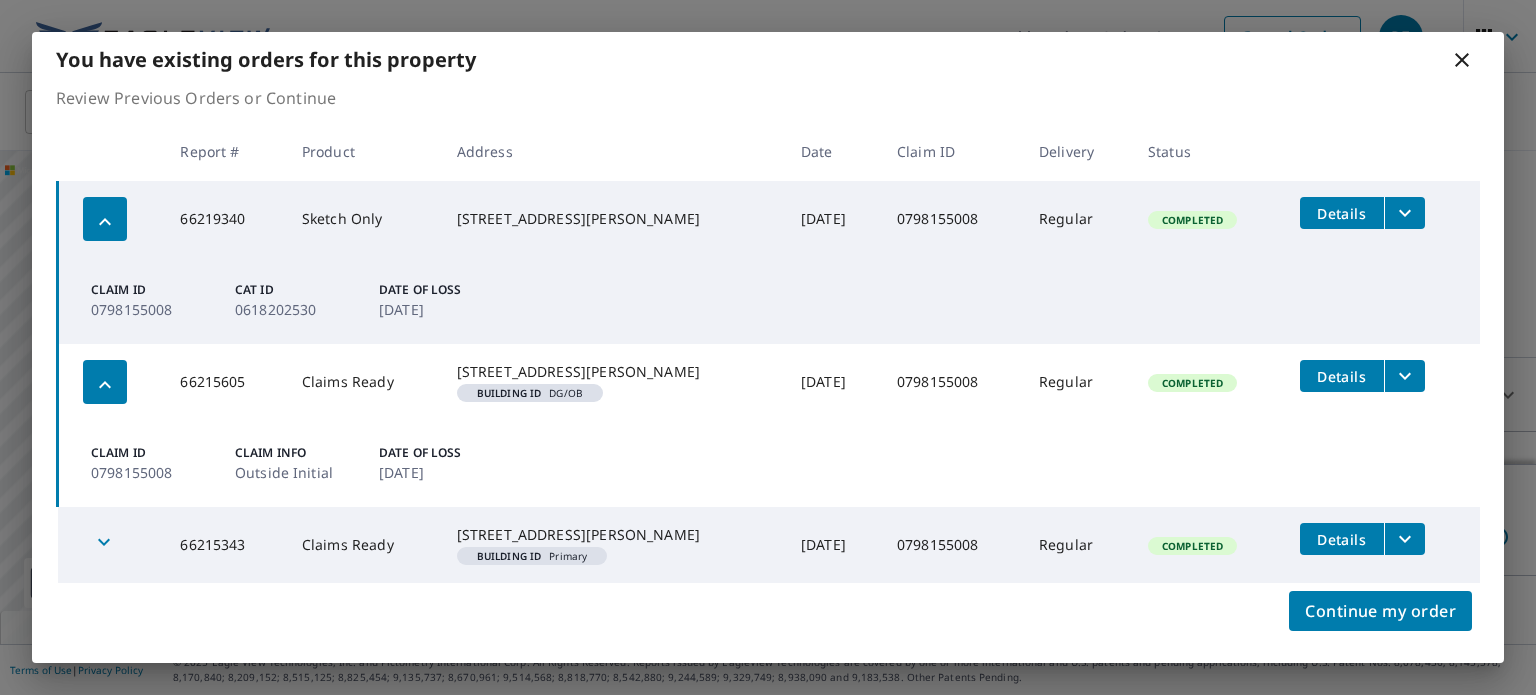 click 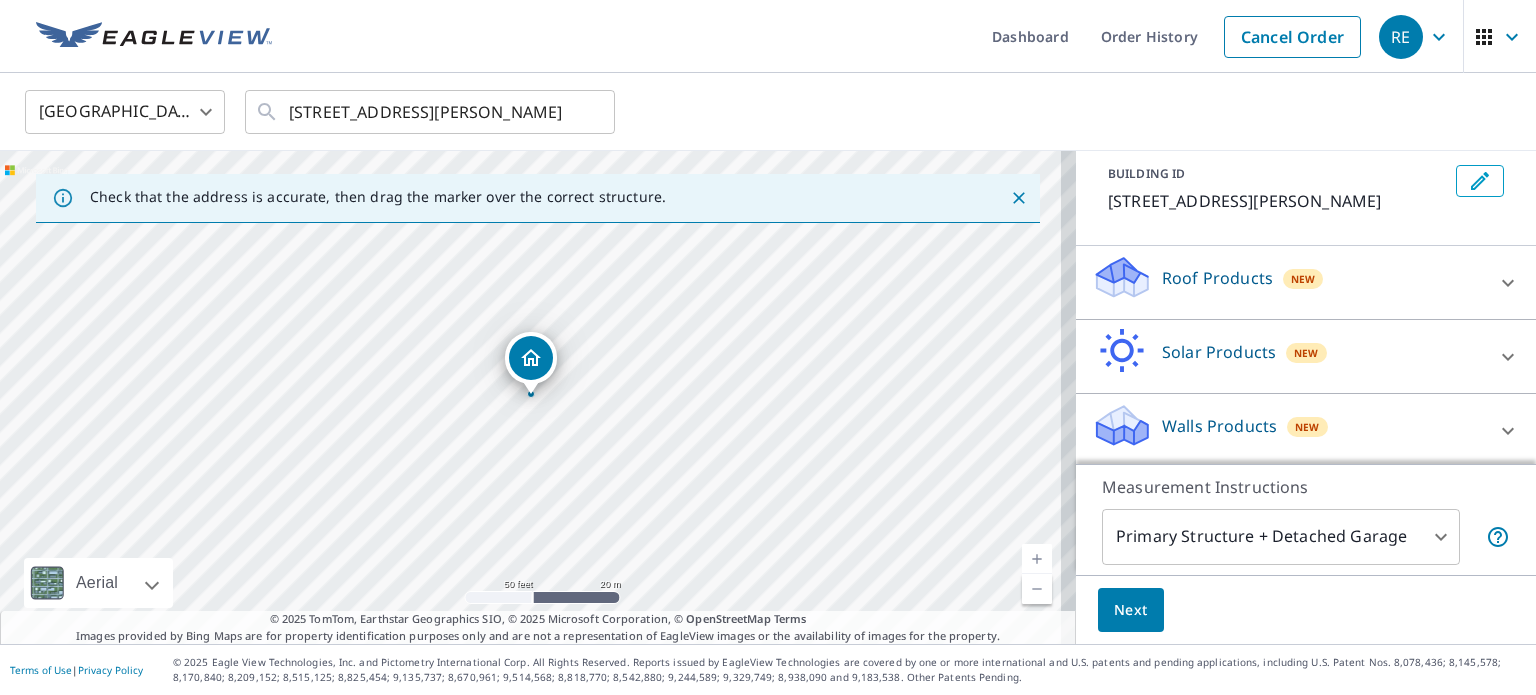 scroll, scrollTop: 114, scrollLeft: 0, axis: vertical 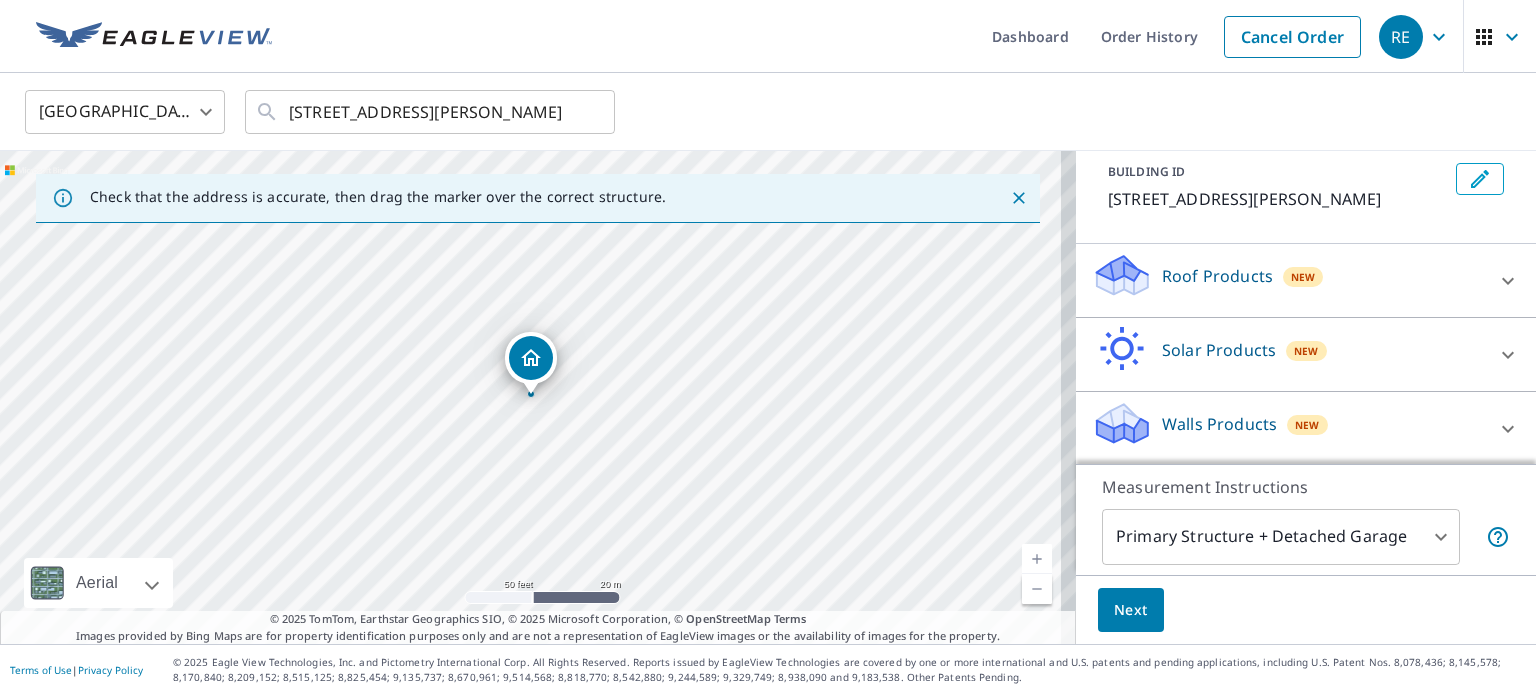 click at bounding box center (1508, 281) 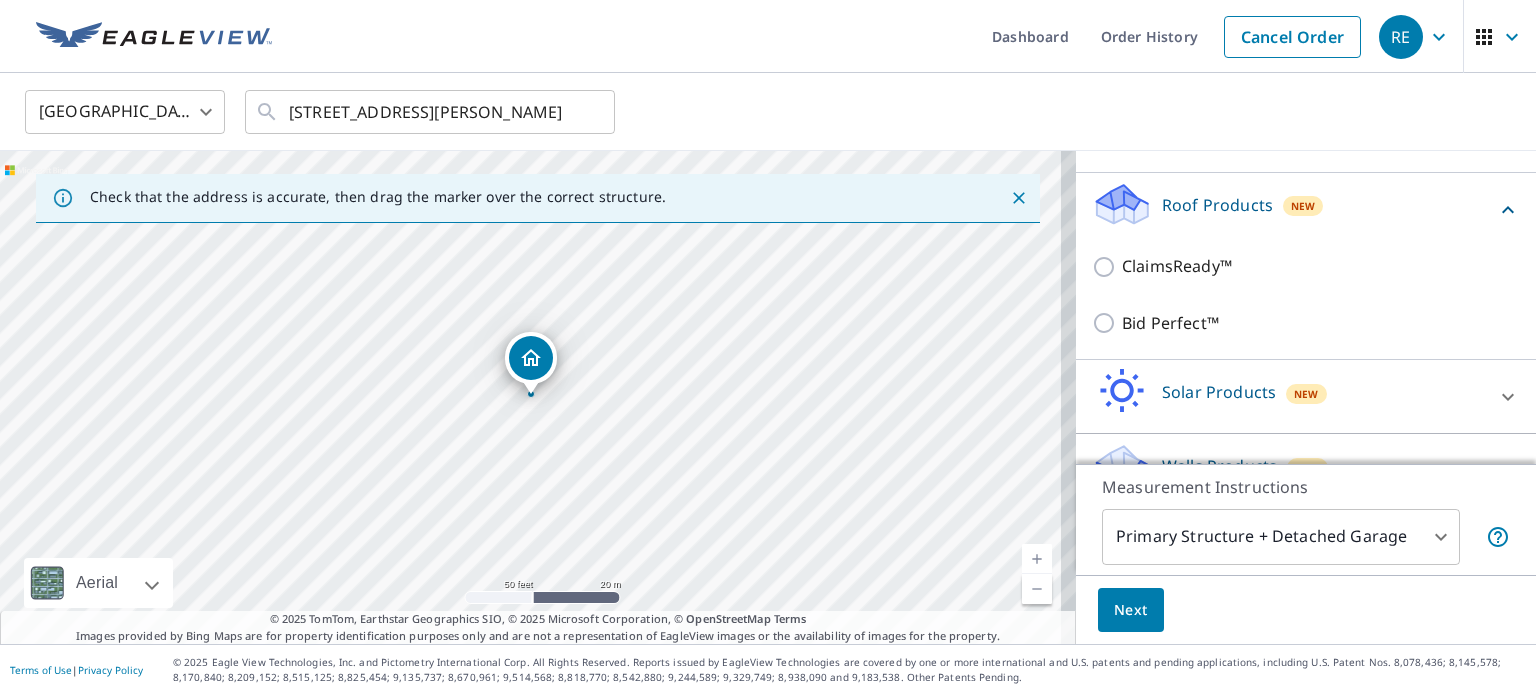 scroll, scrollTop: 185, scrollLeft: 0, axis: vertical 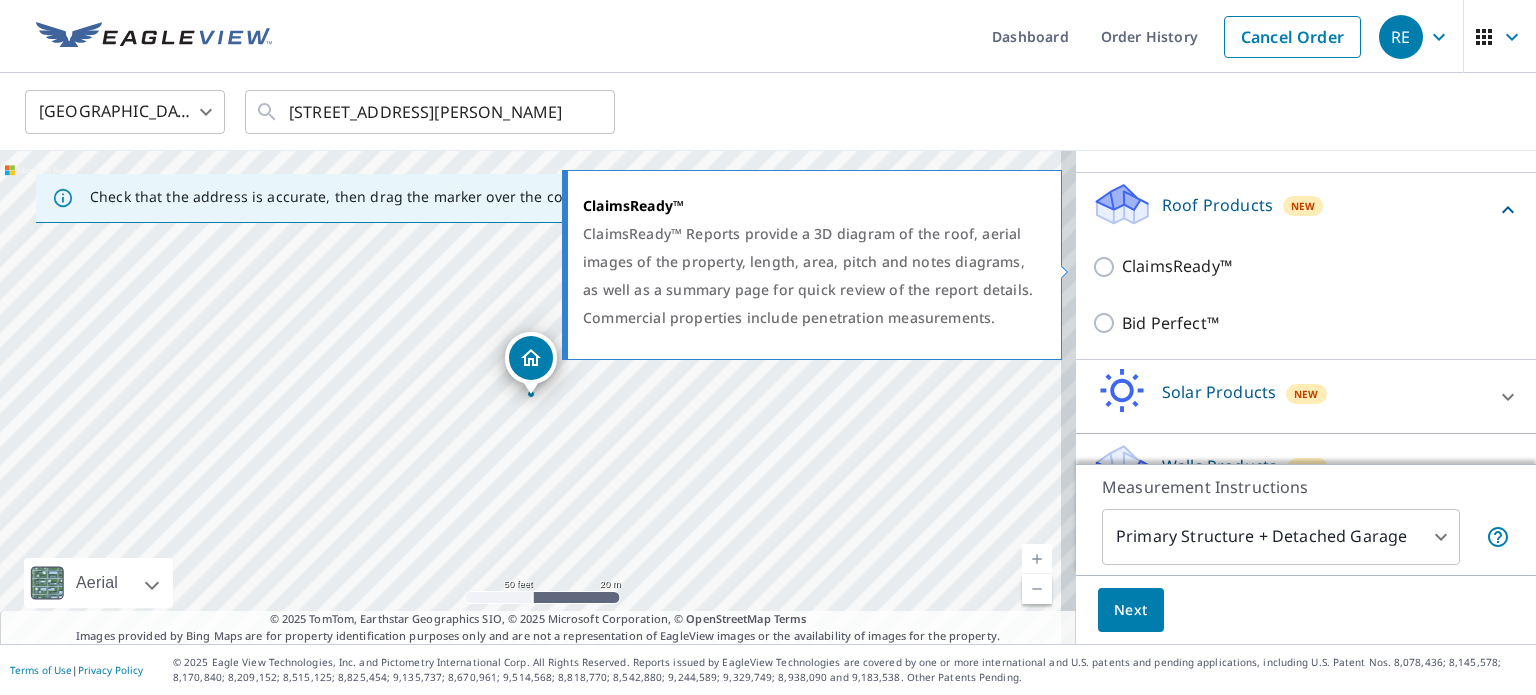click on "ClaimsReady™" at bounding box center [1107, 267] 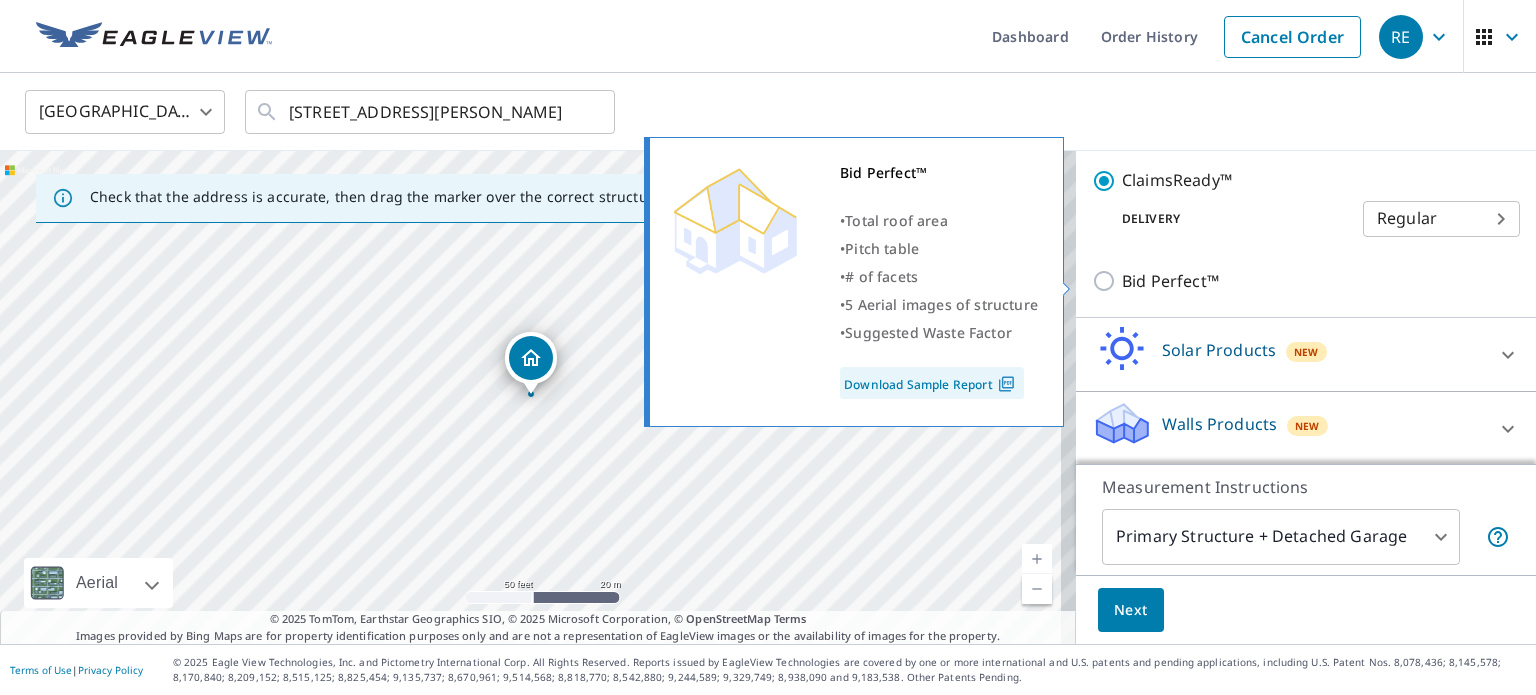scroll, scrollTop: 290, scrollLeft: 0, axis: vertical 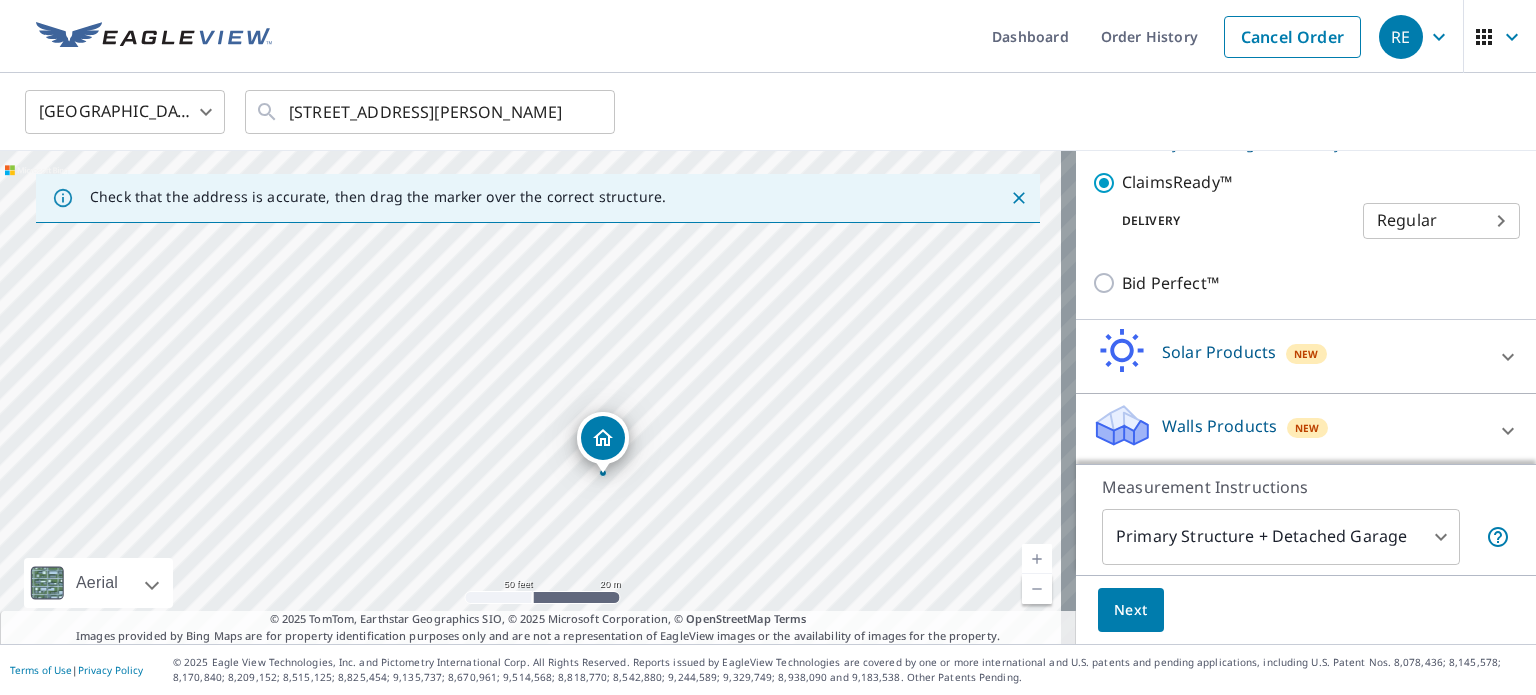 drag, startPoint x: 598, startPoint y: 426, endPoint x: 599, endPoint y: 440, distance: 14.035668 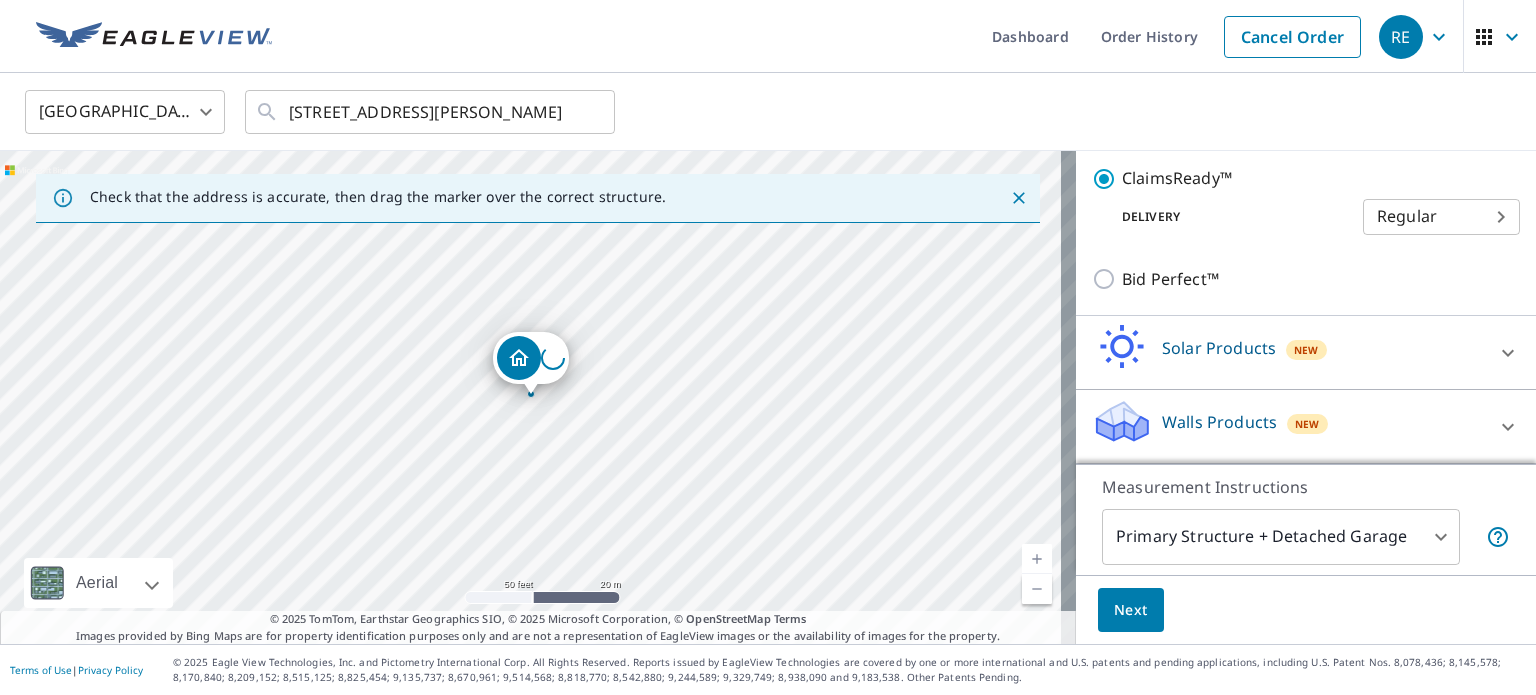 scroll, scrollTop: 290, scrollLeft: 0, axis: vertical 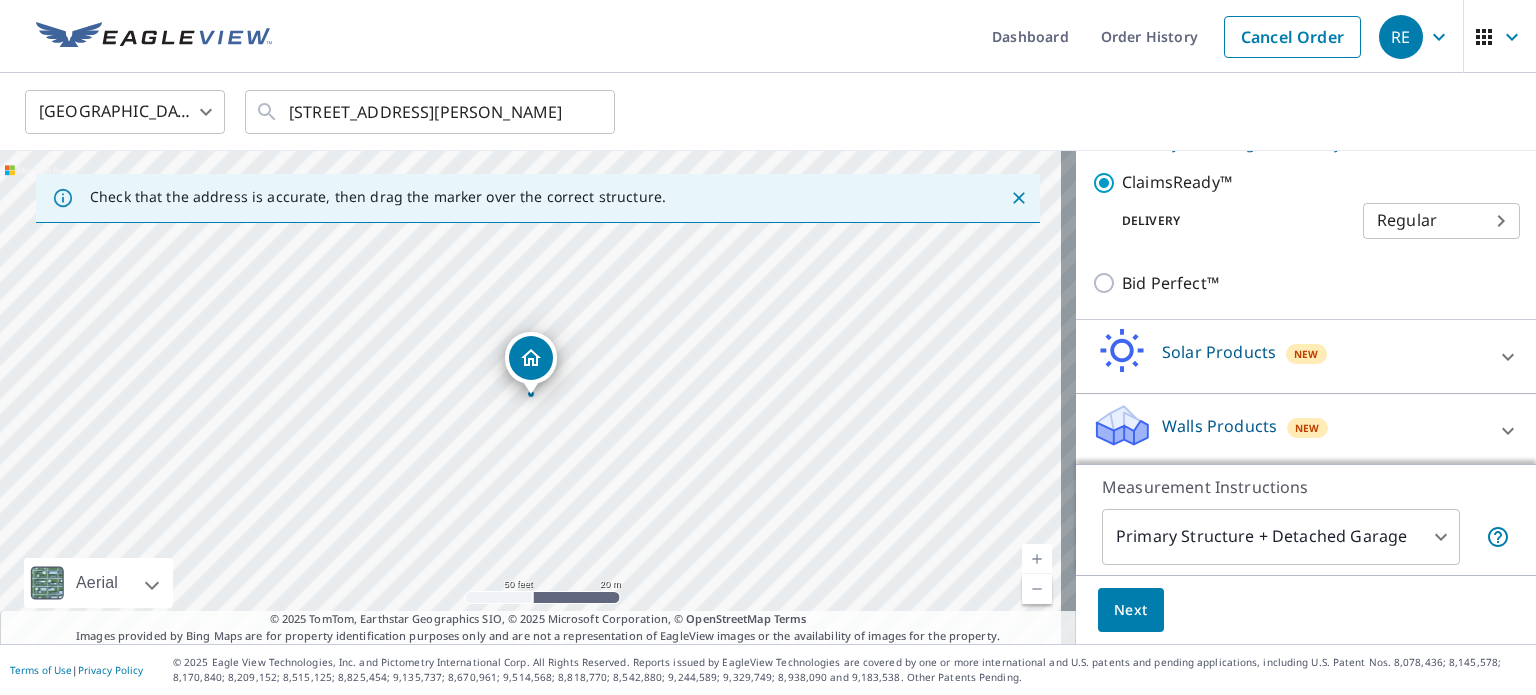 click on "Next" at bounding box center [1131, 610] 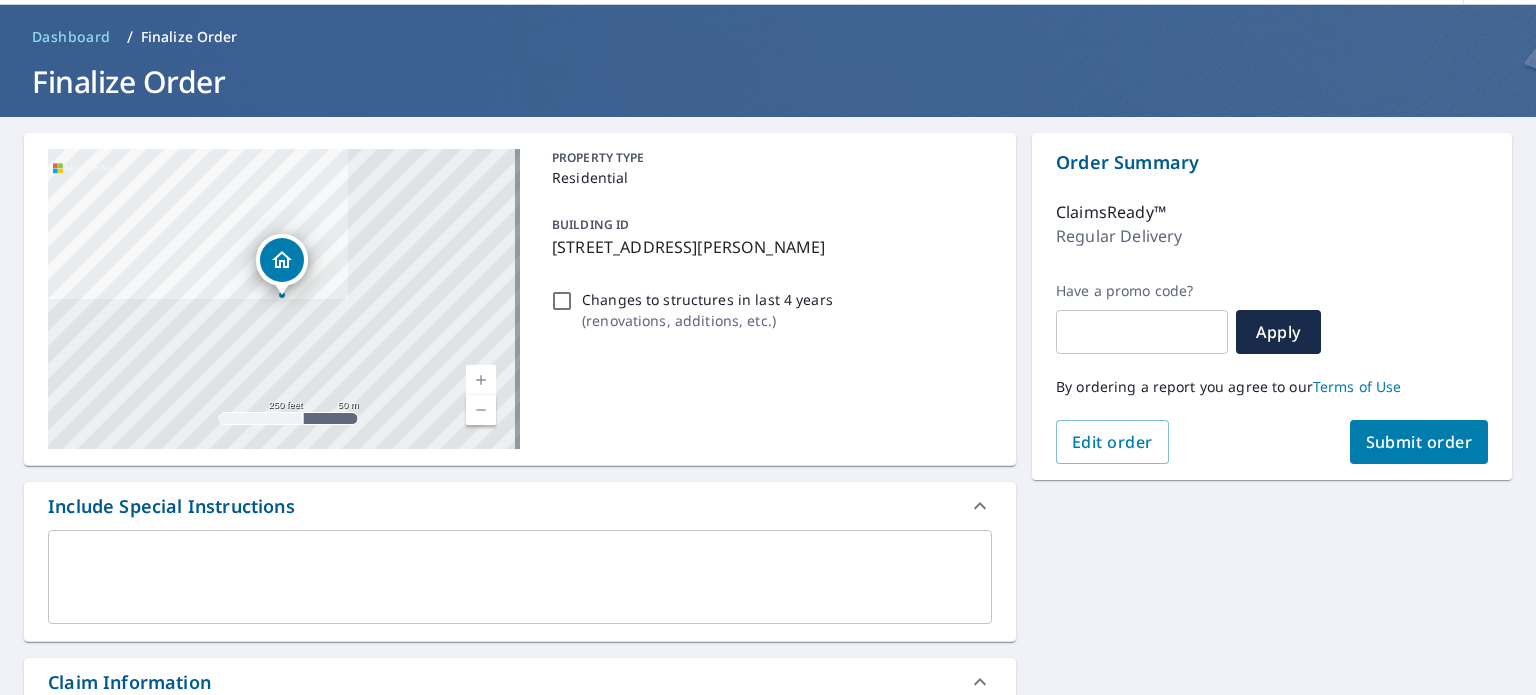 scroll, scrollTop: 0, scrollLeft: 0, axis: both 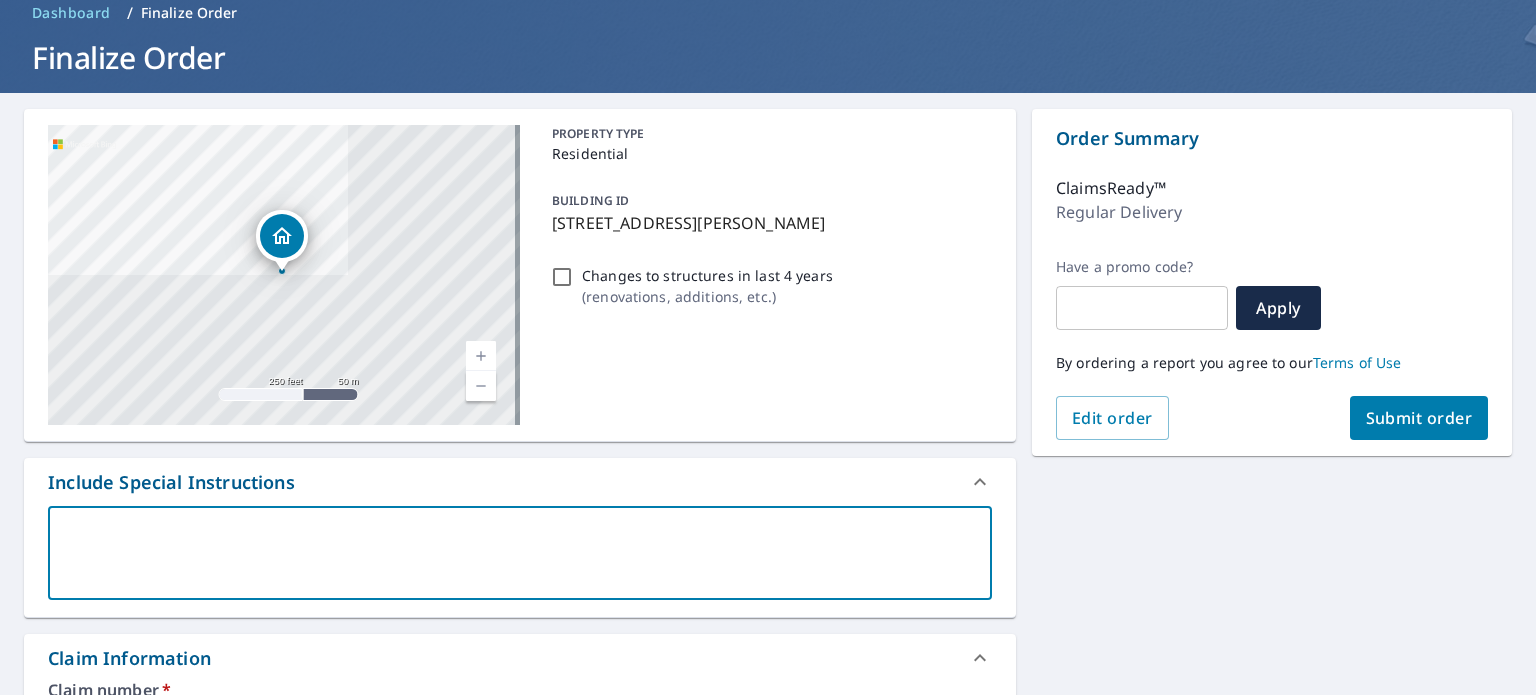 click at bounding box center [520, 553] 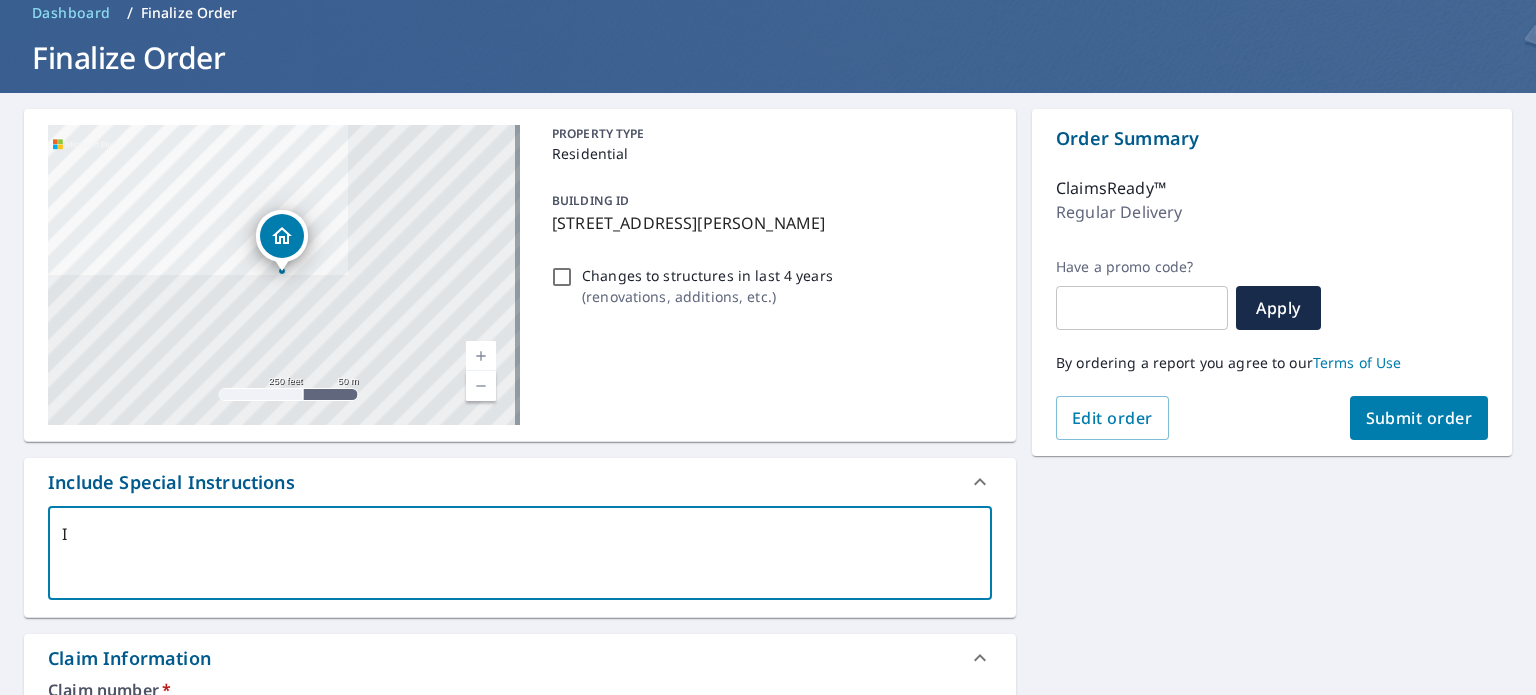 type on "In" 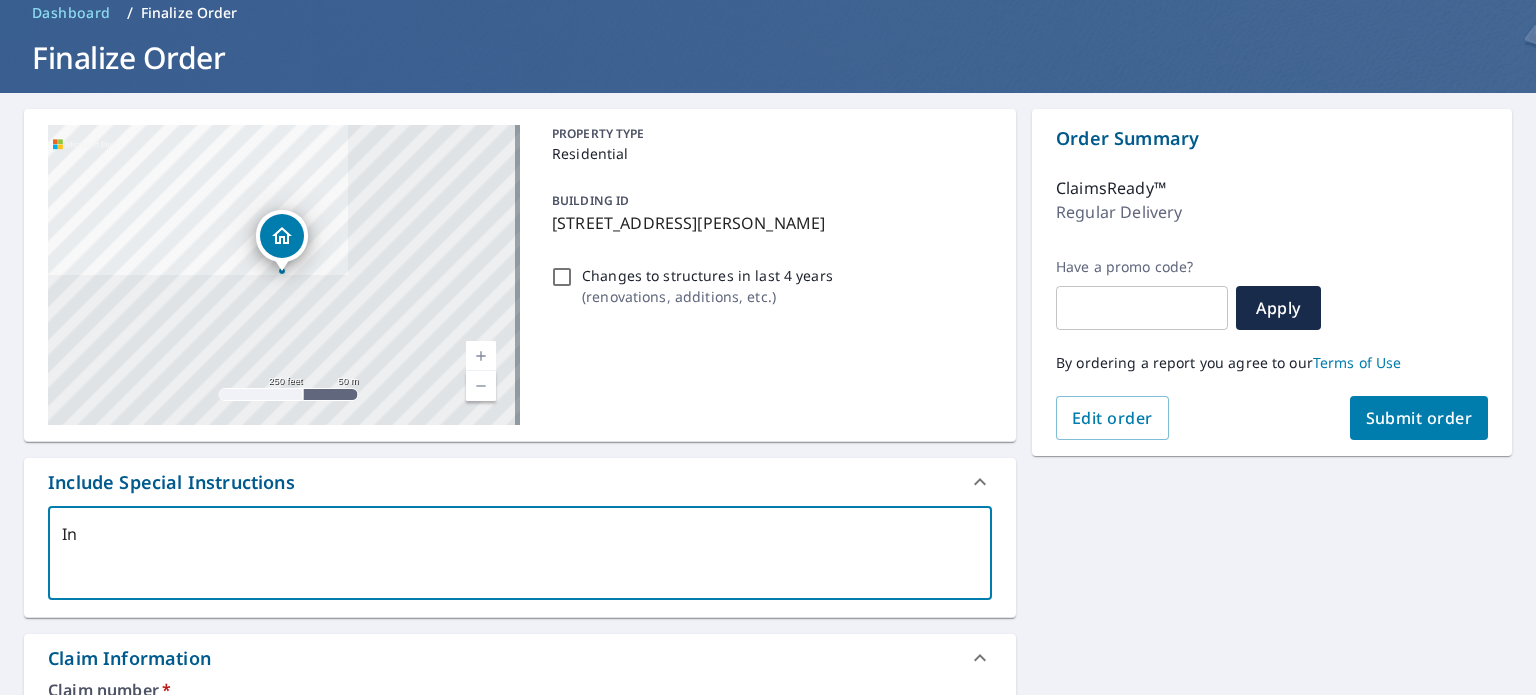 type on "Ini" 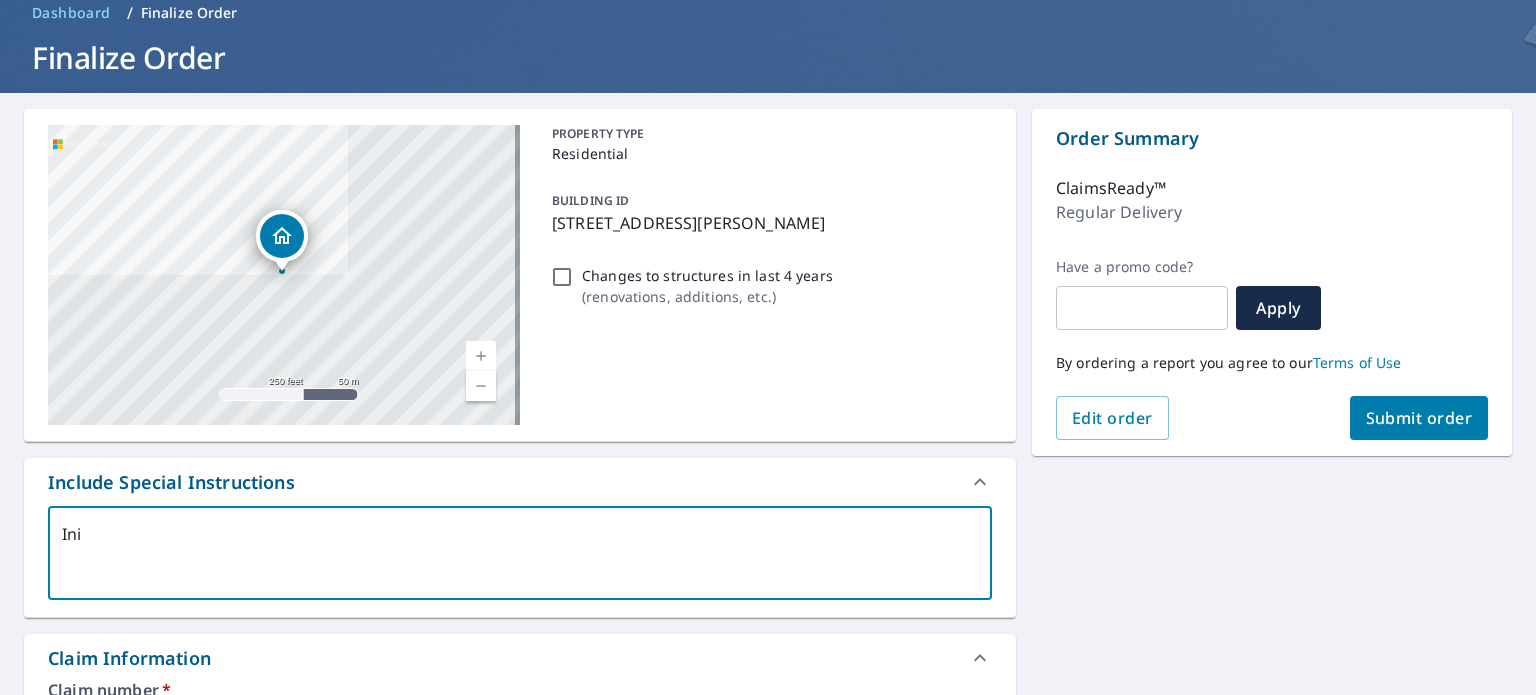 type on "Init" 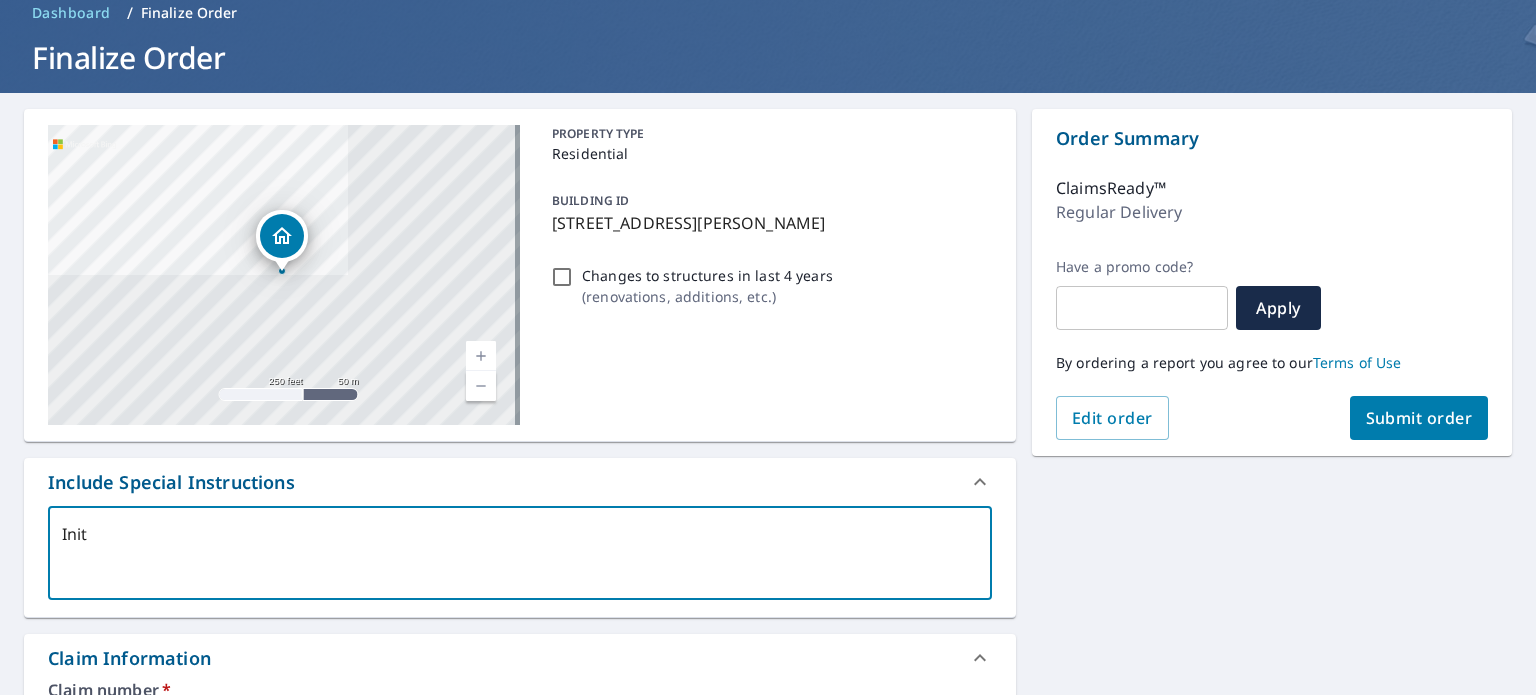 type on "Inita" 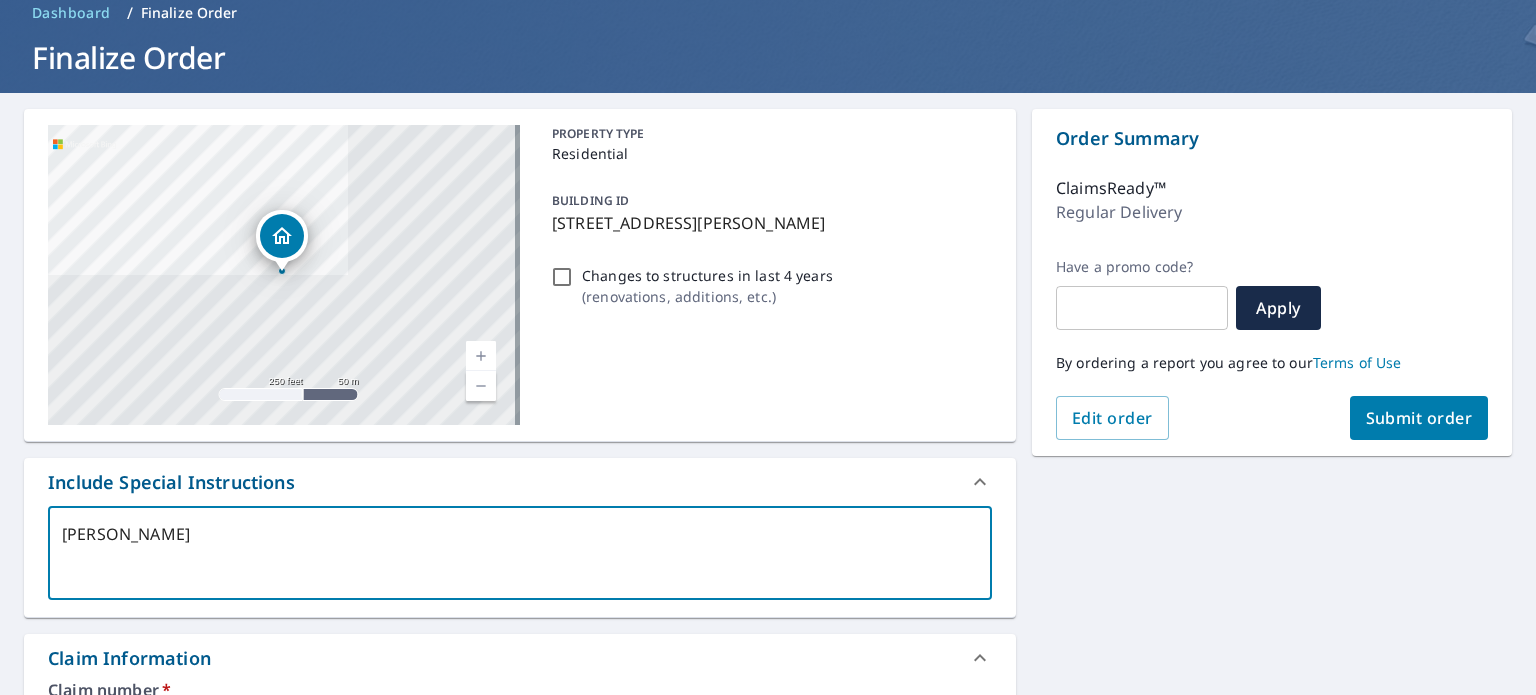 type on "Initai" 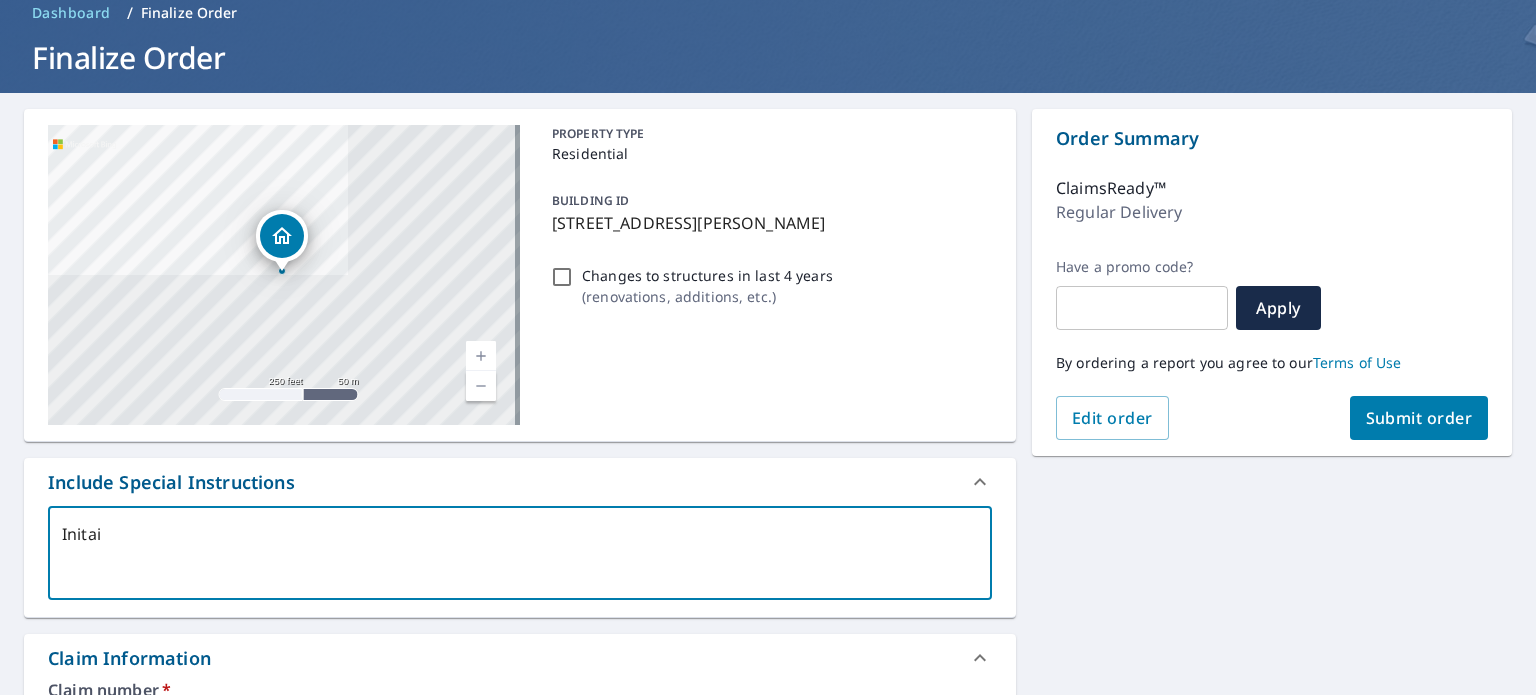 type on "Inita" 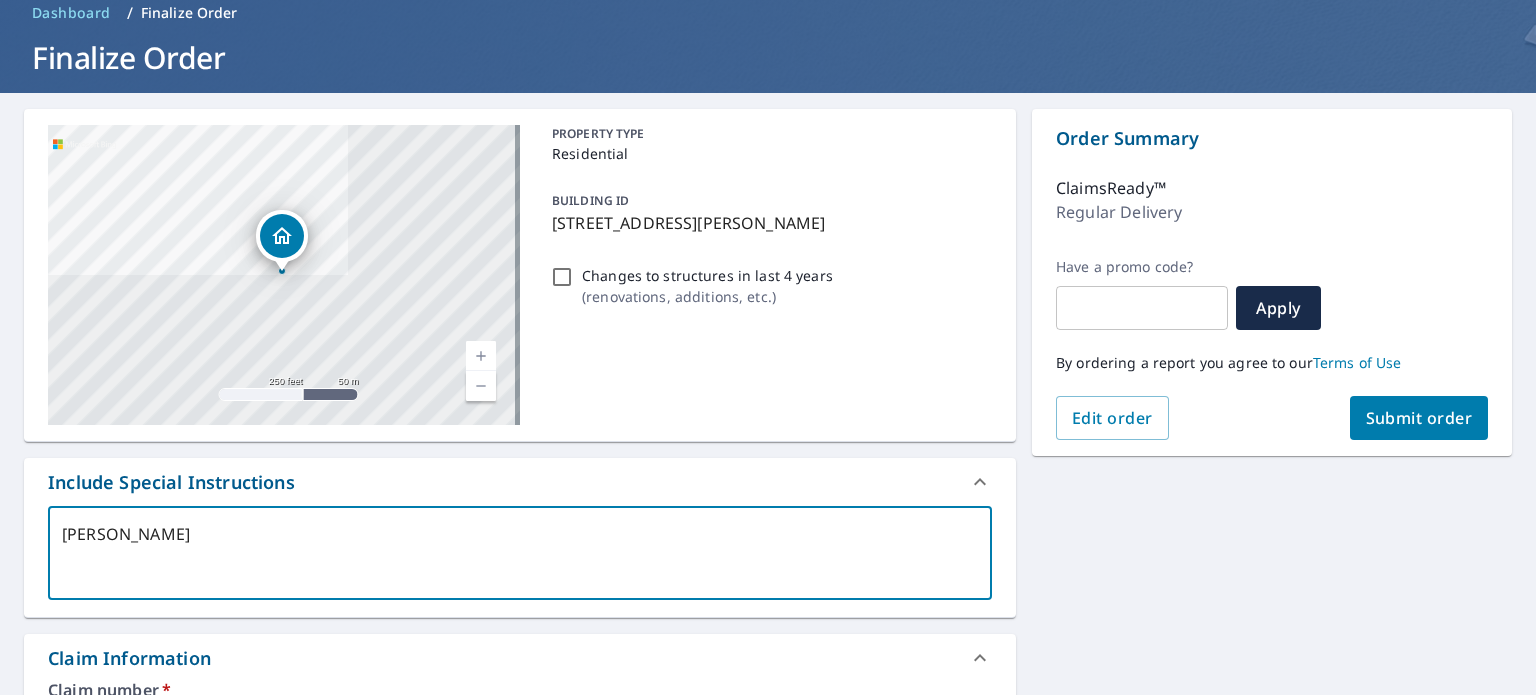 type on "Init" 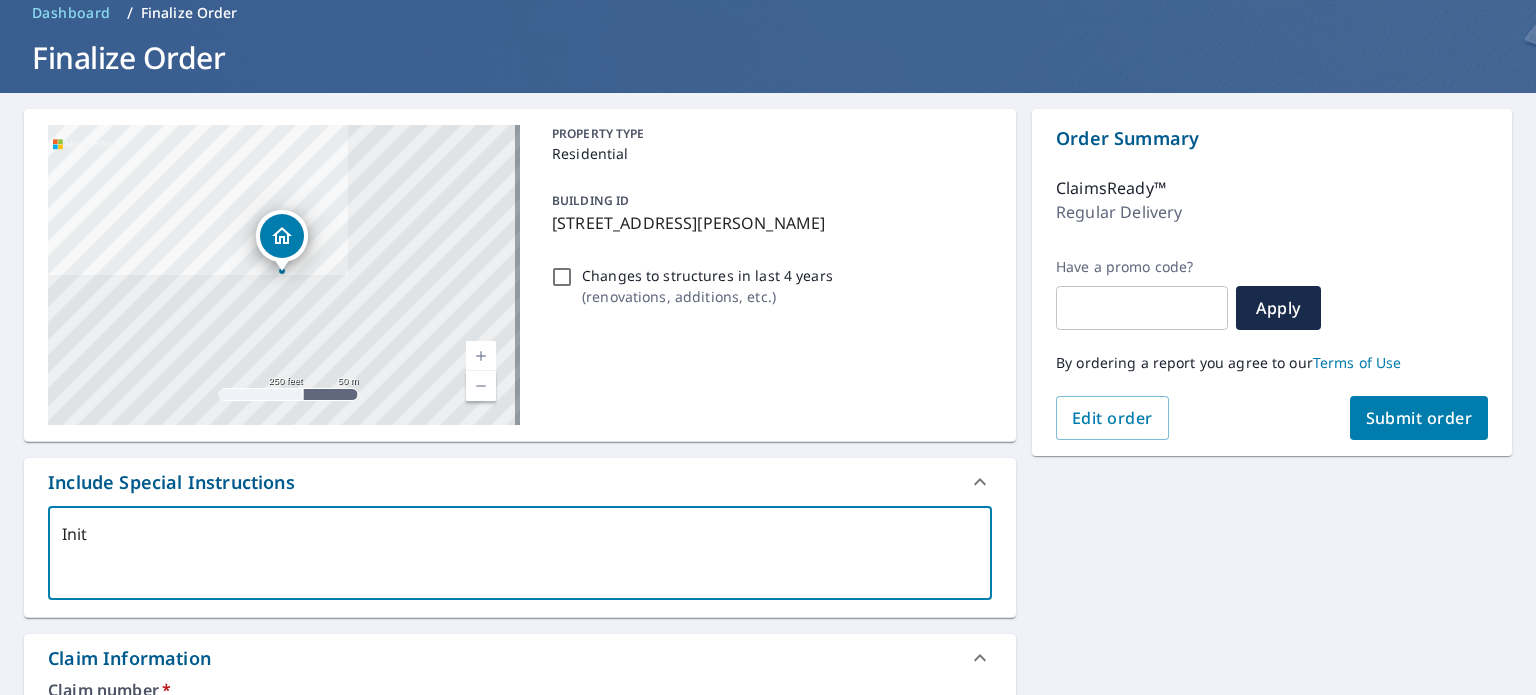 type on "Ini" 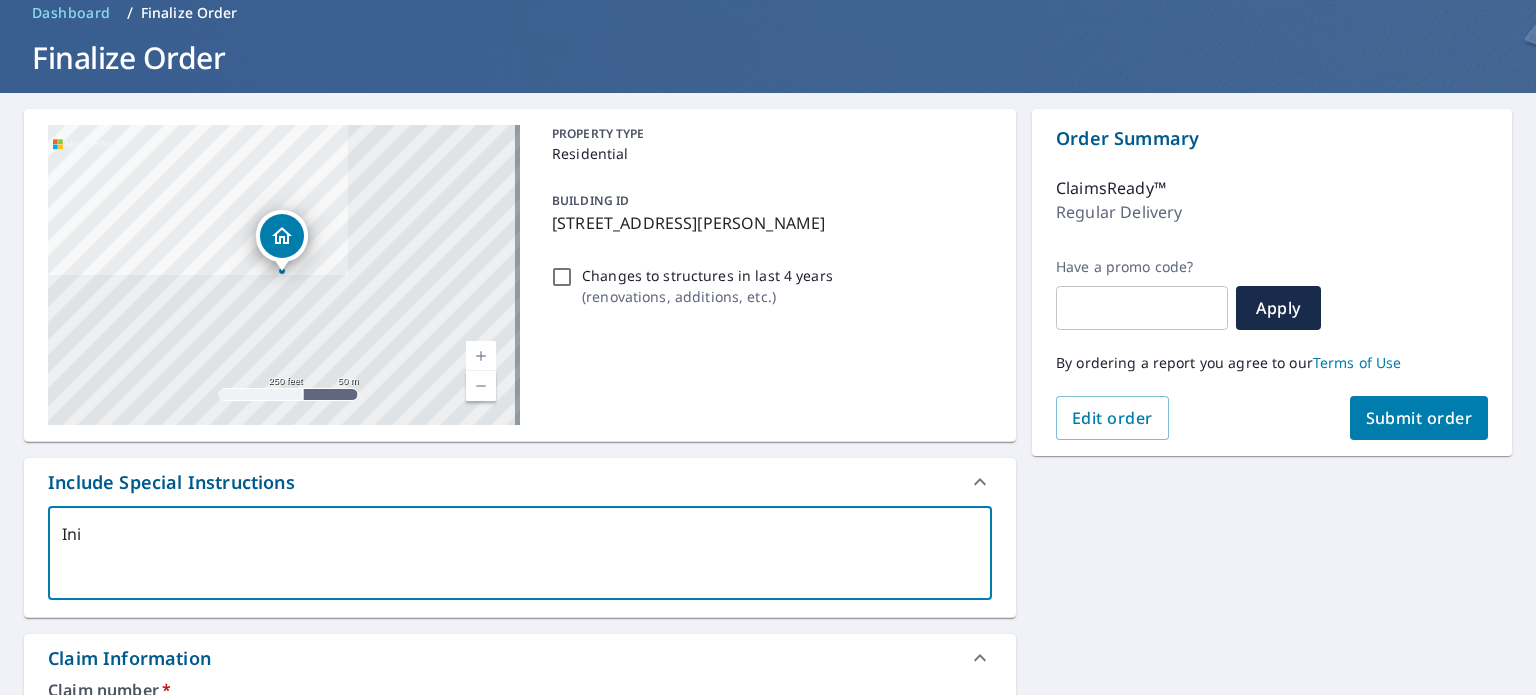 type on "In" 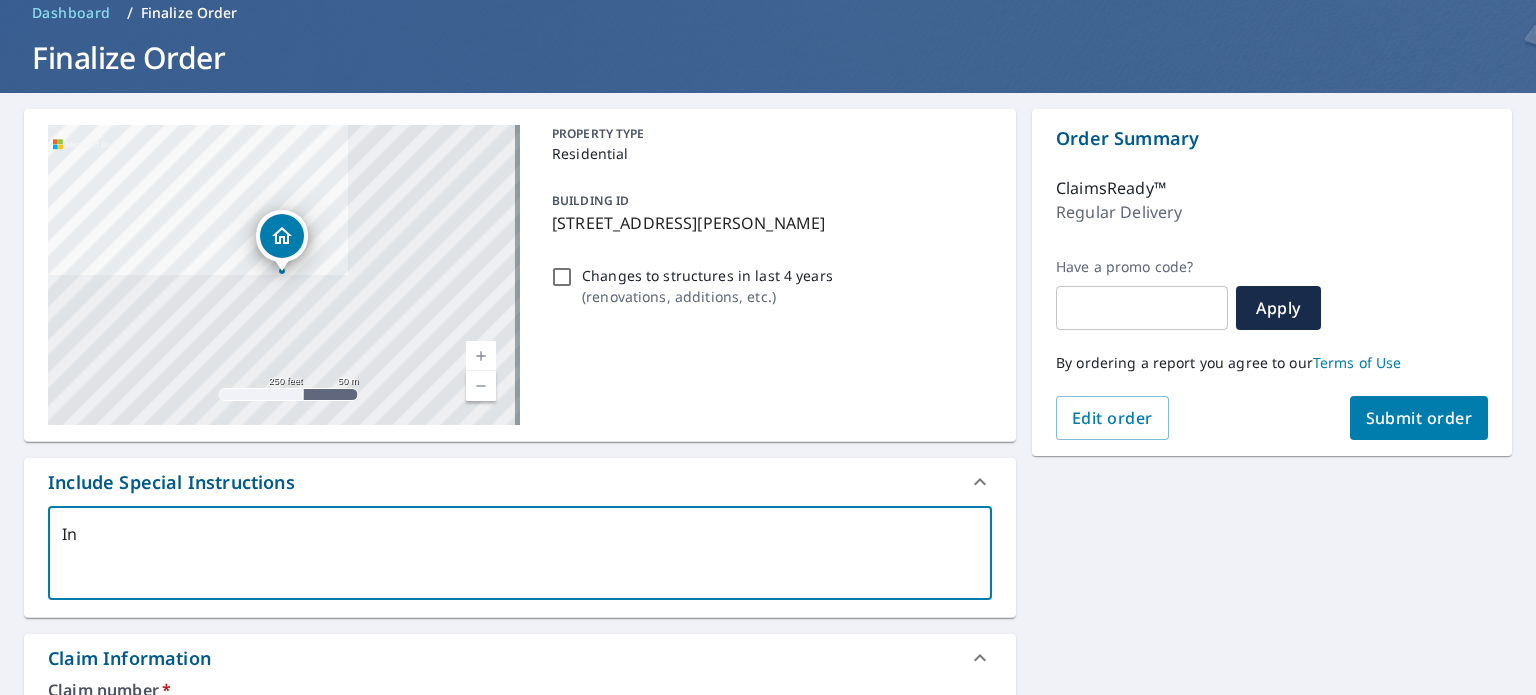 type on "Ini" 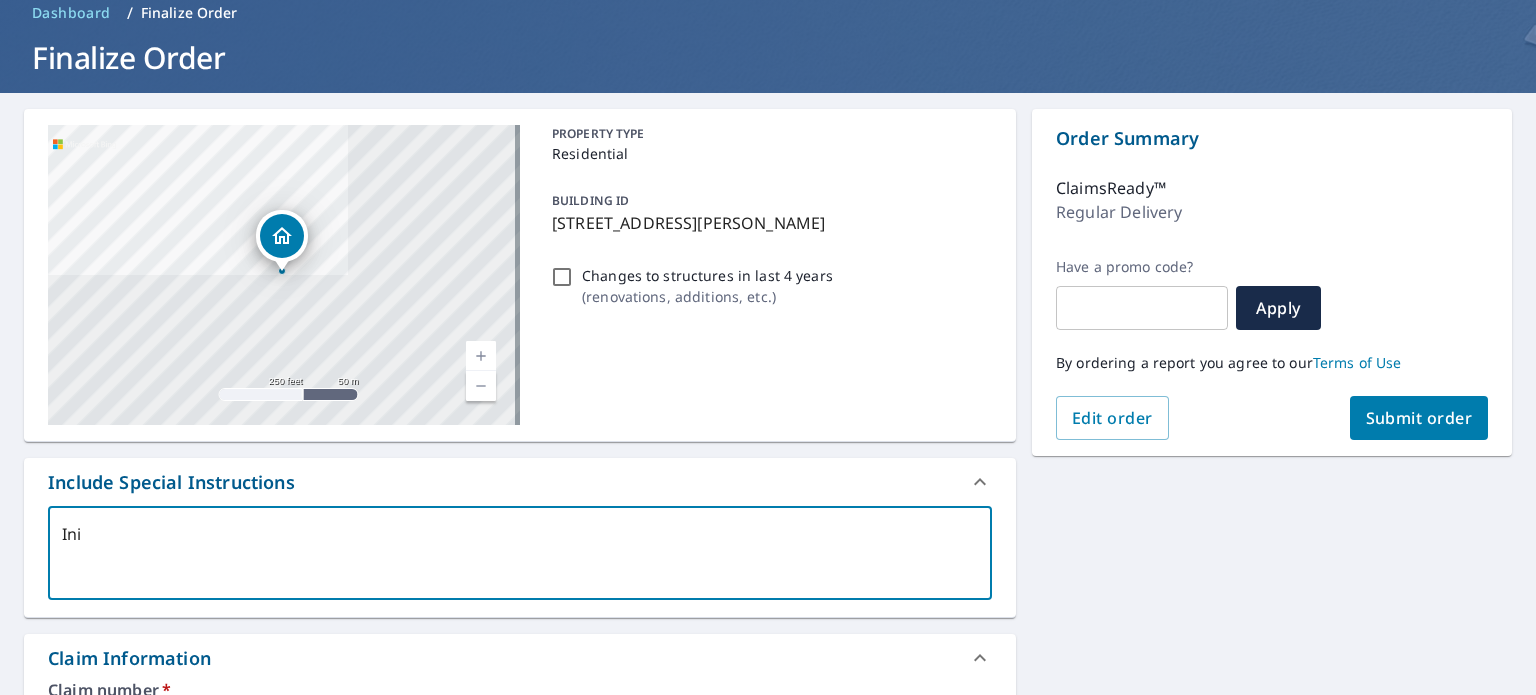 type on "Init" 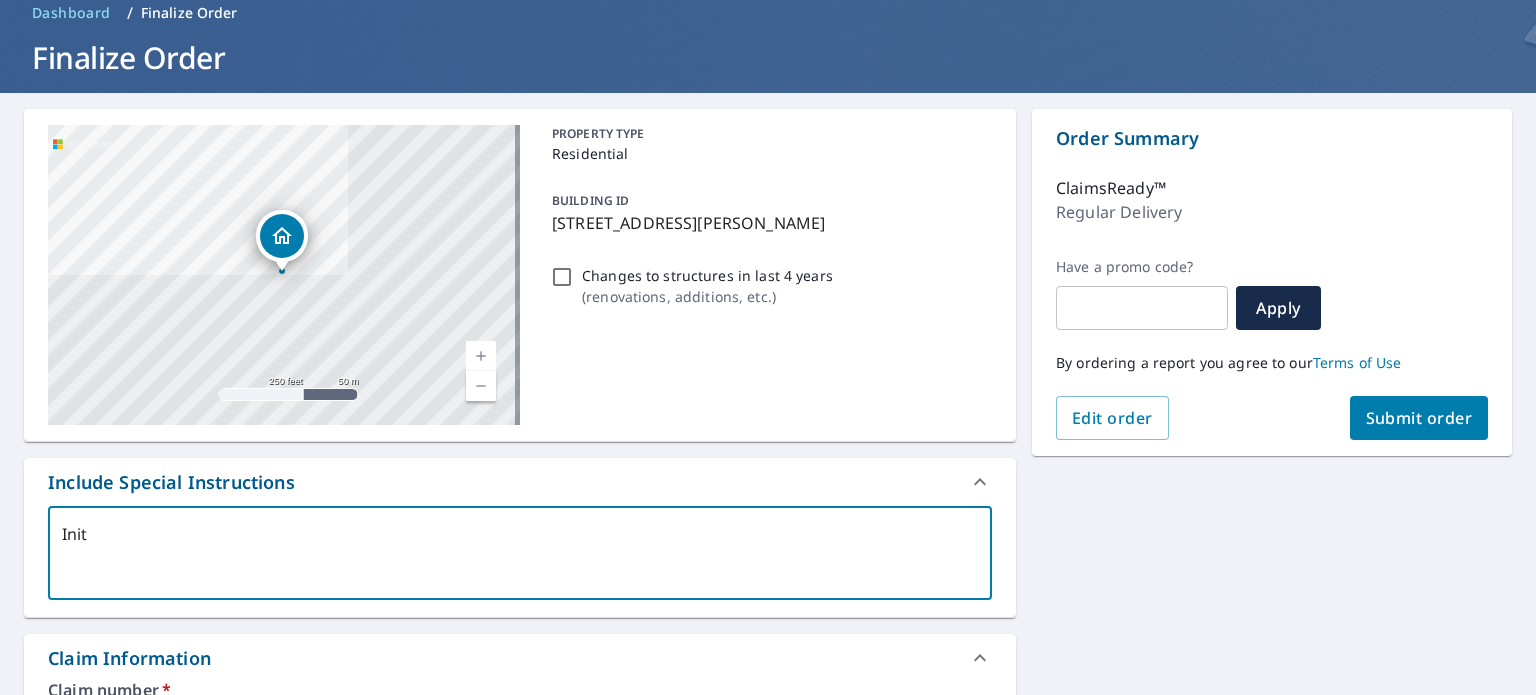 type on "Initi" 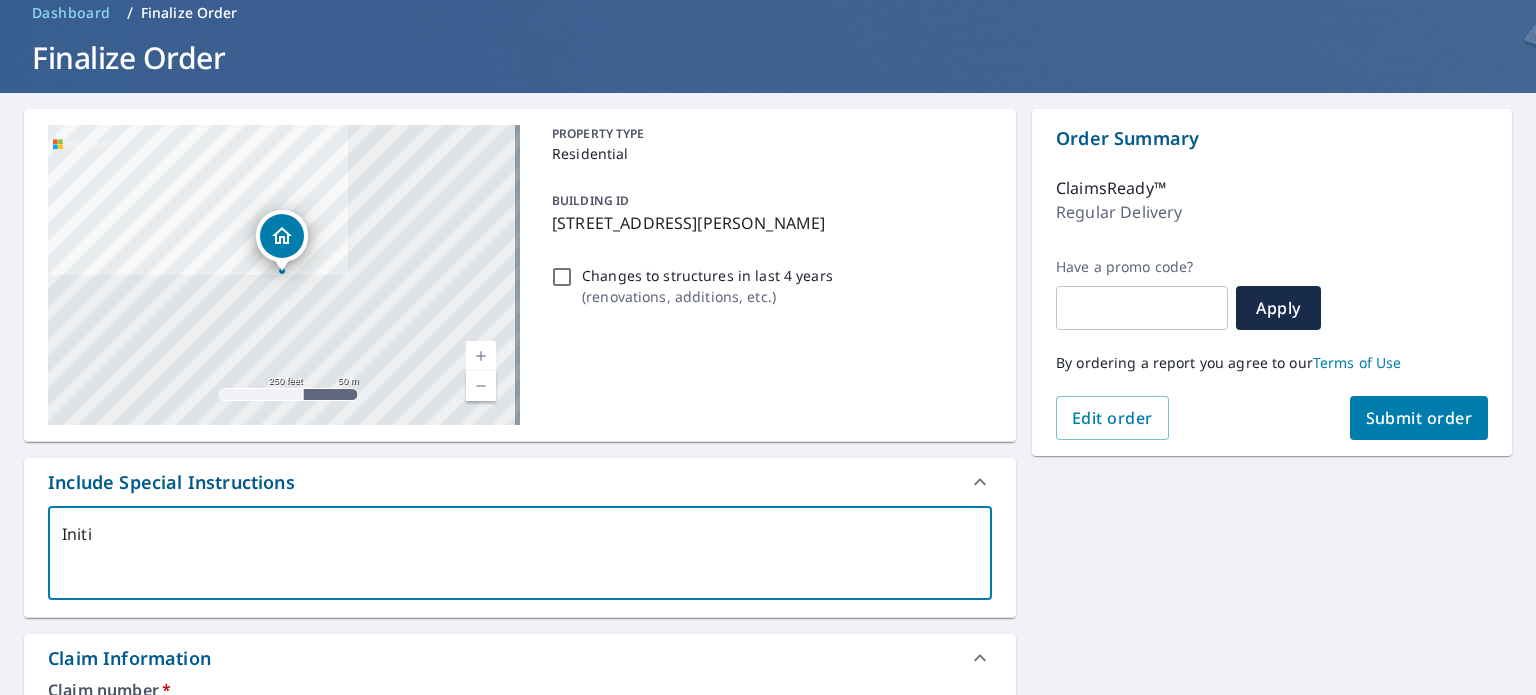 type on "Initia" 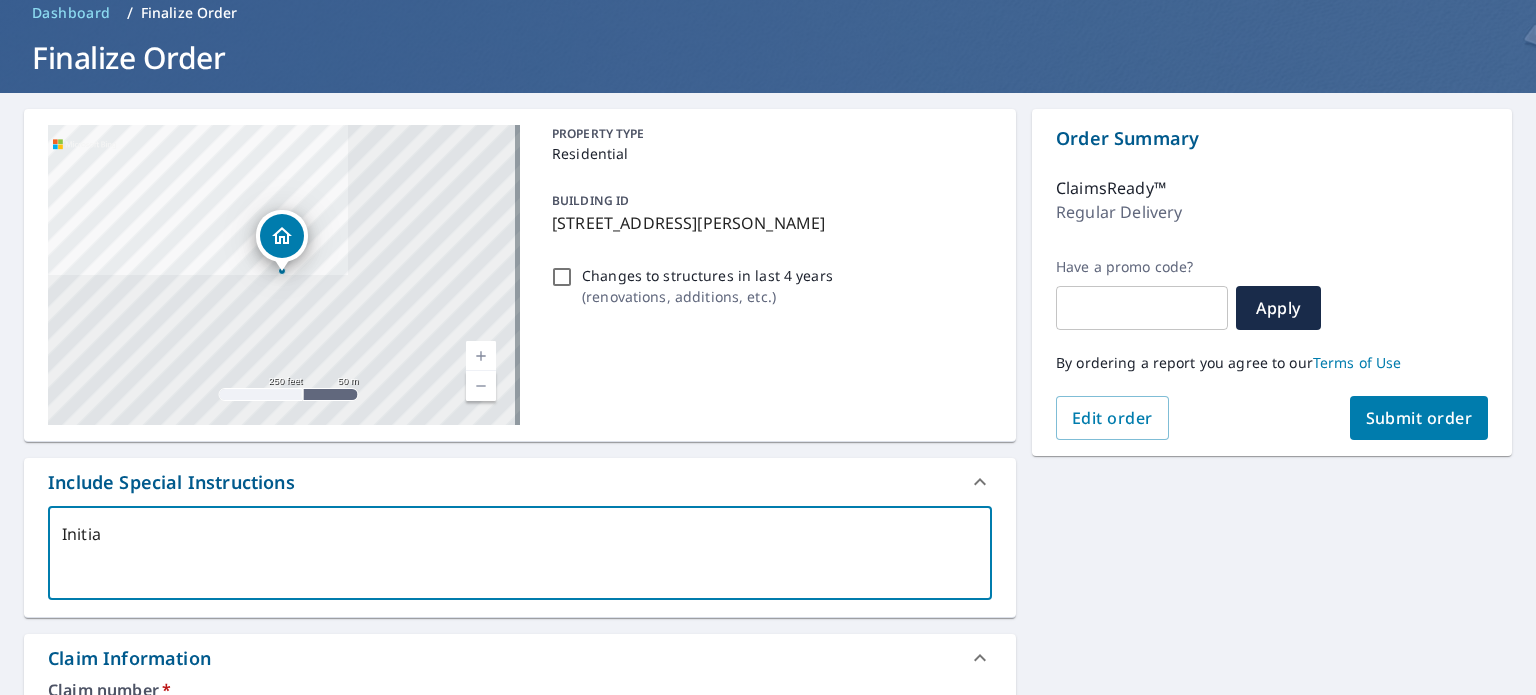 type on "Initi" 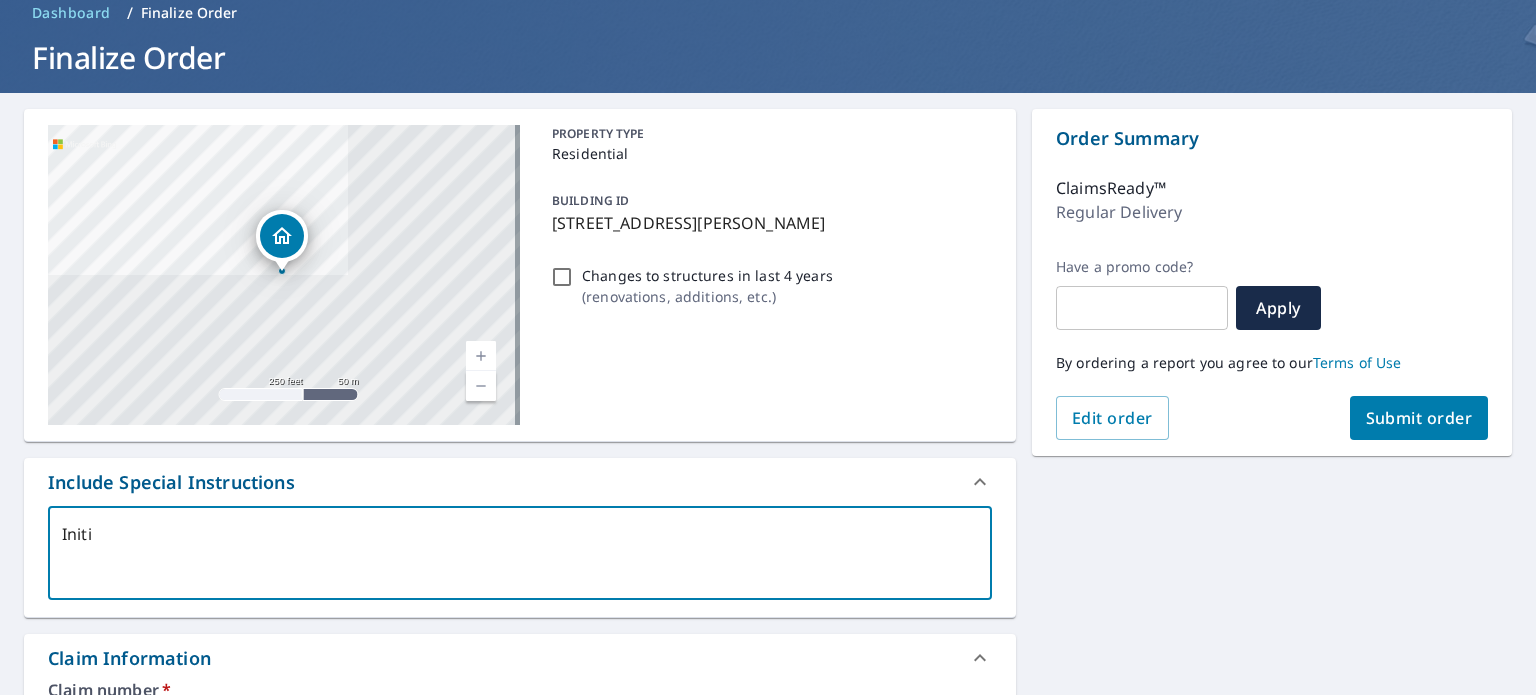 type on "Init" 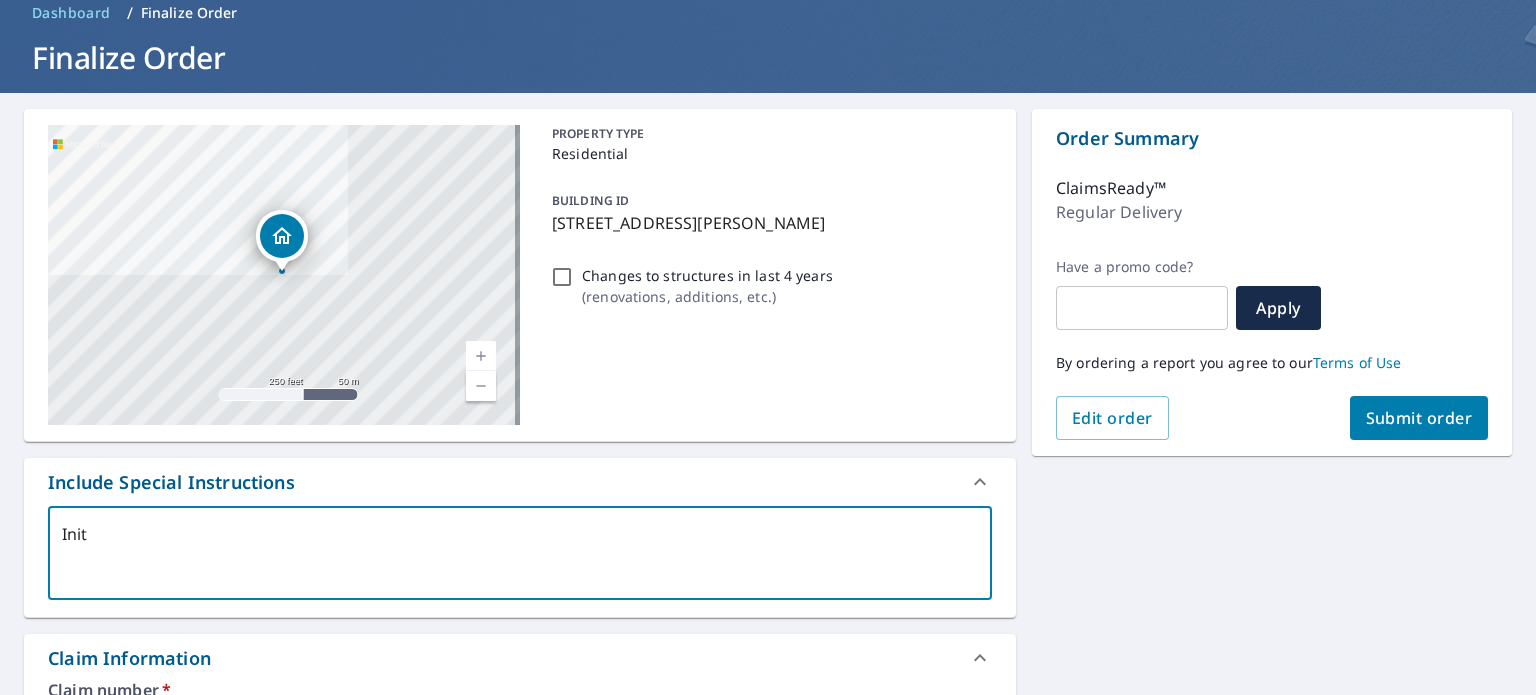 type on "Inita" 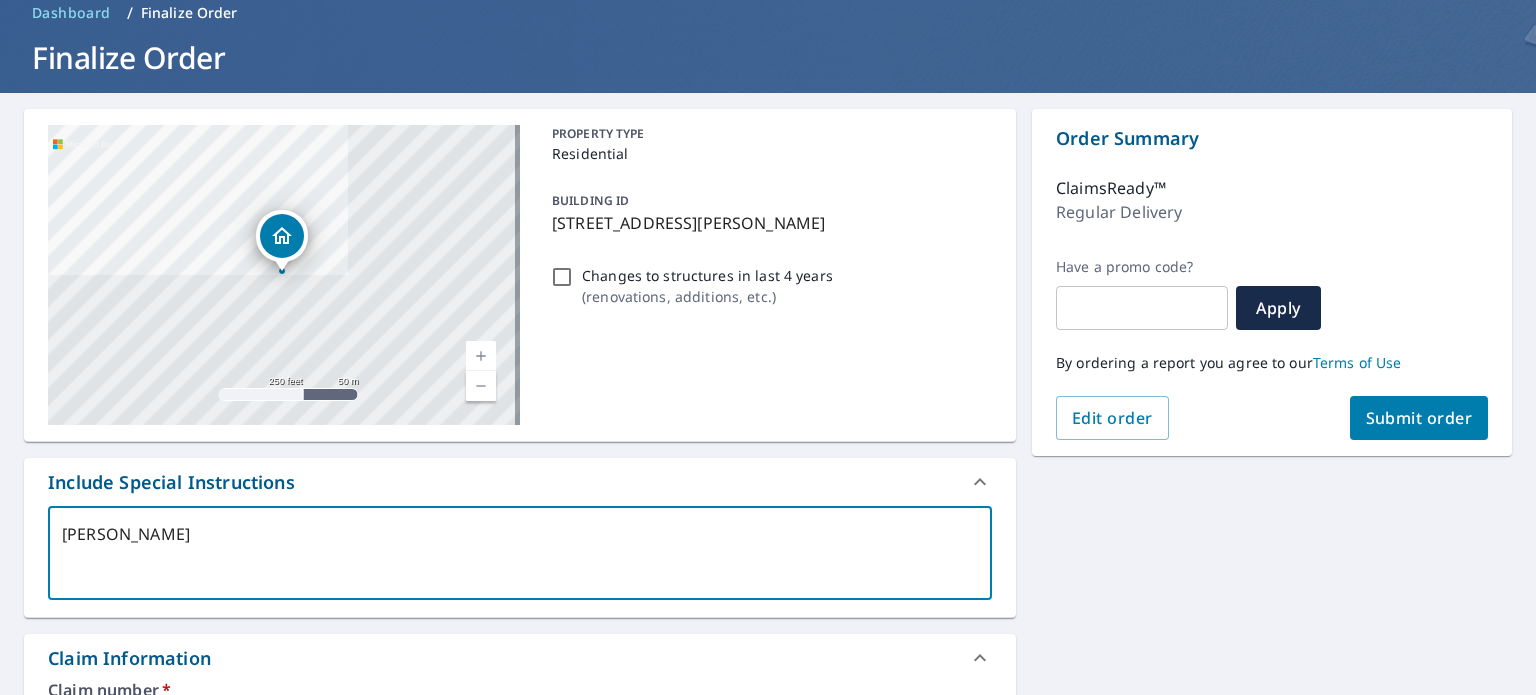 type on "x" 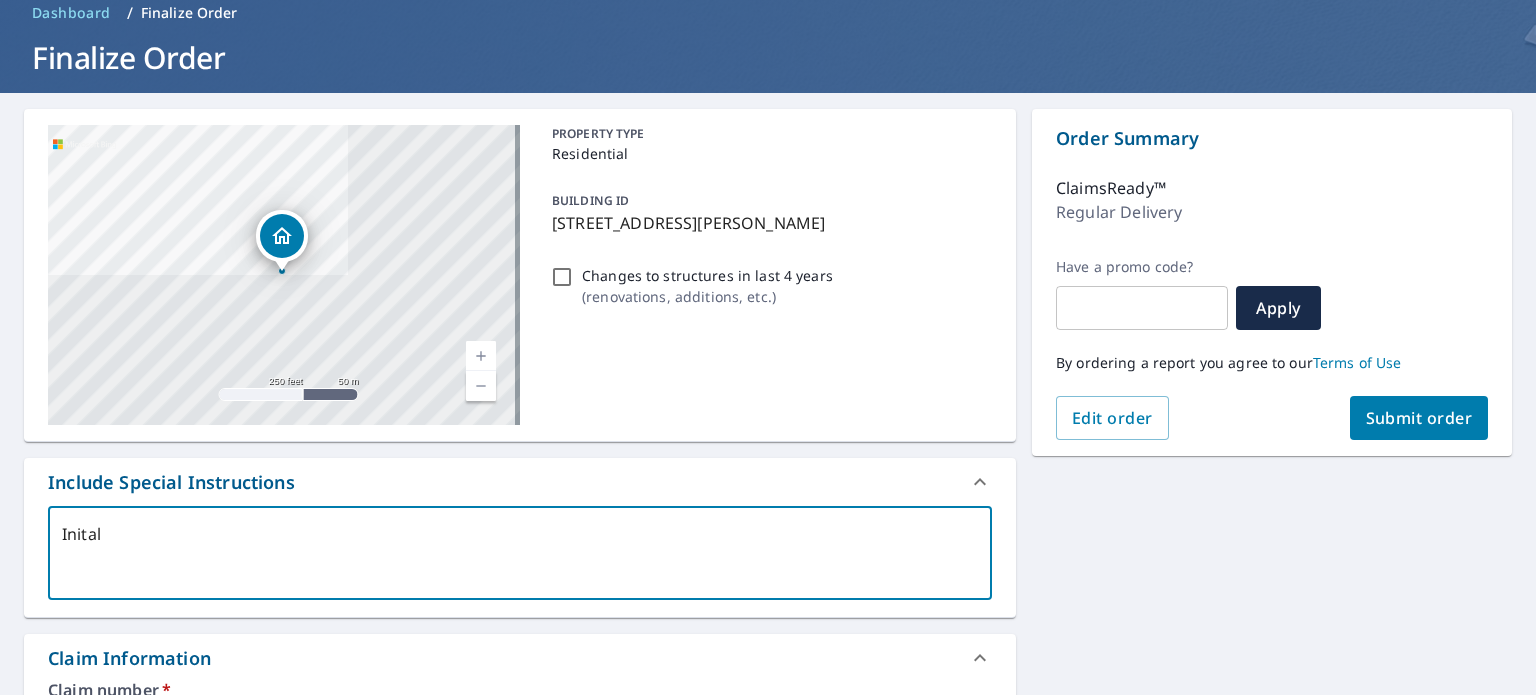 type on "Inital" 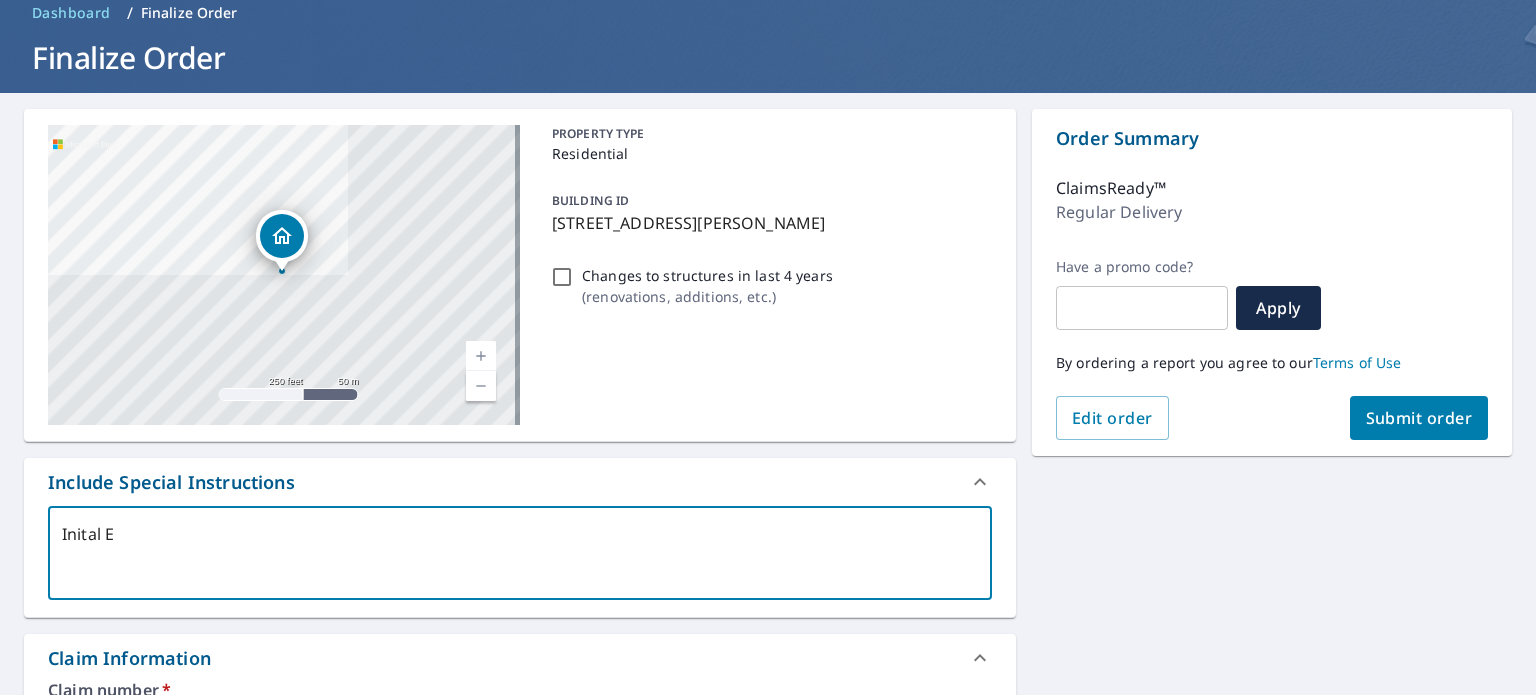 type on "Inital EV" 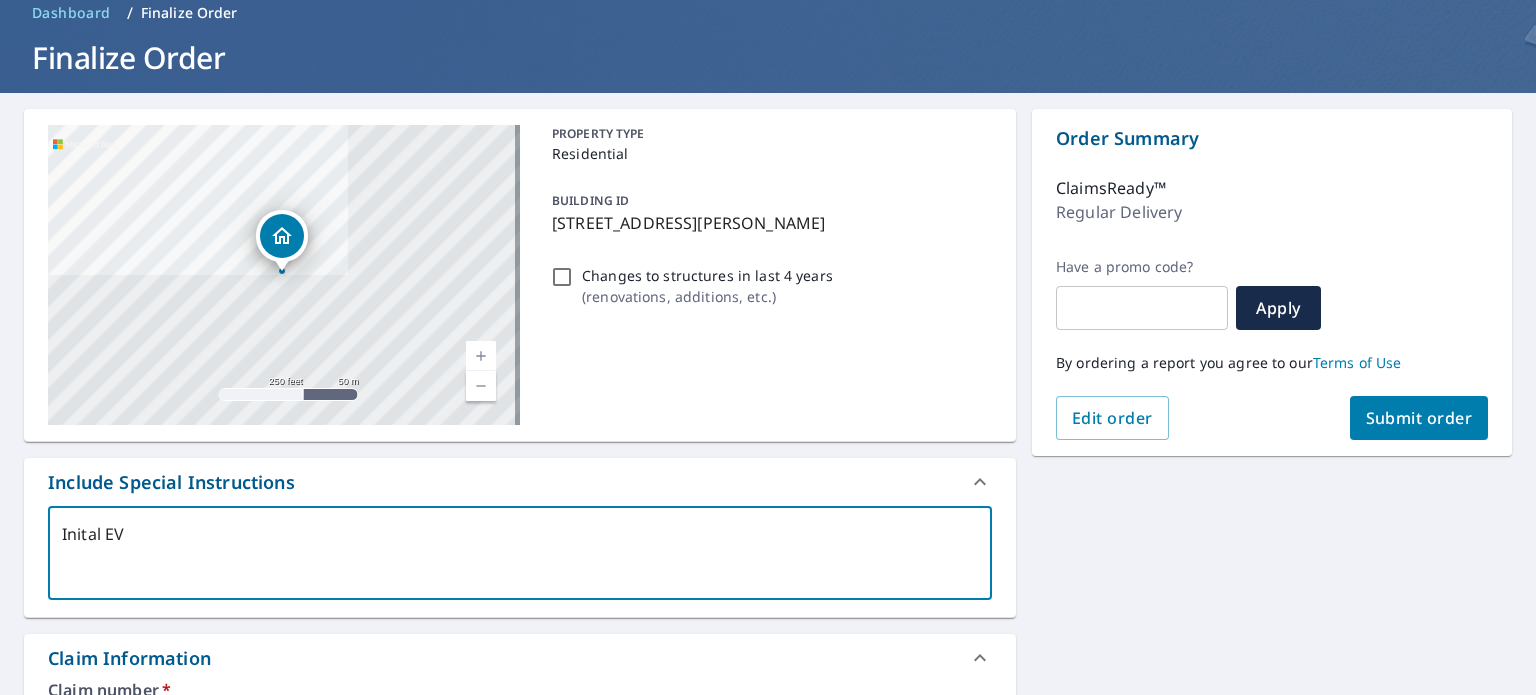 type on "Inital EV" 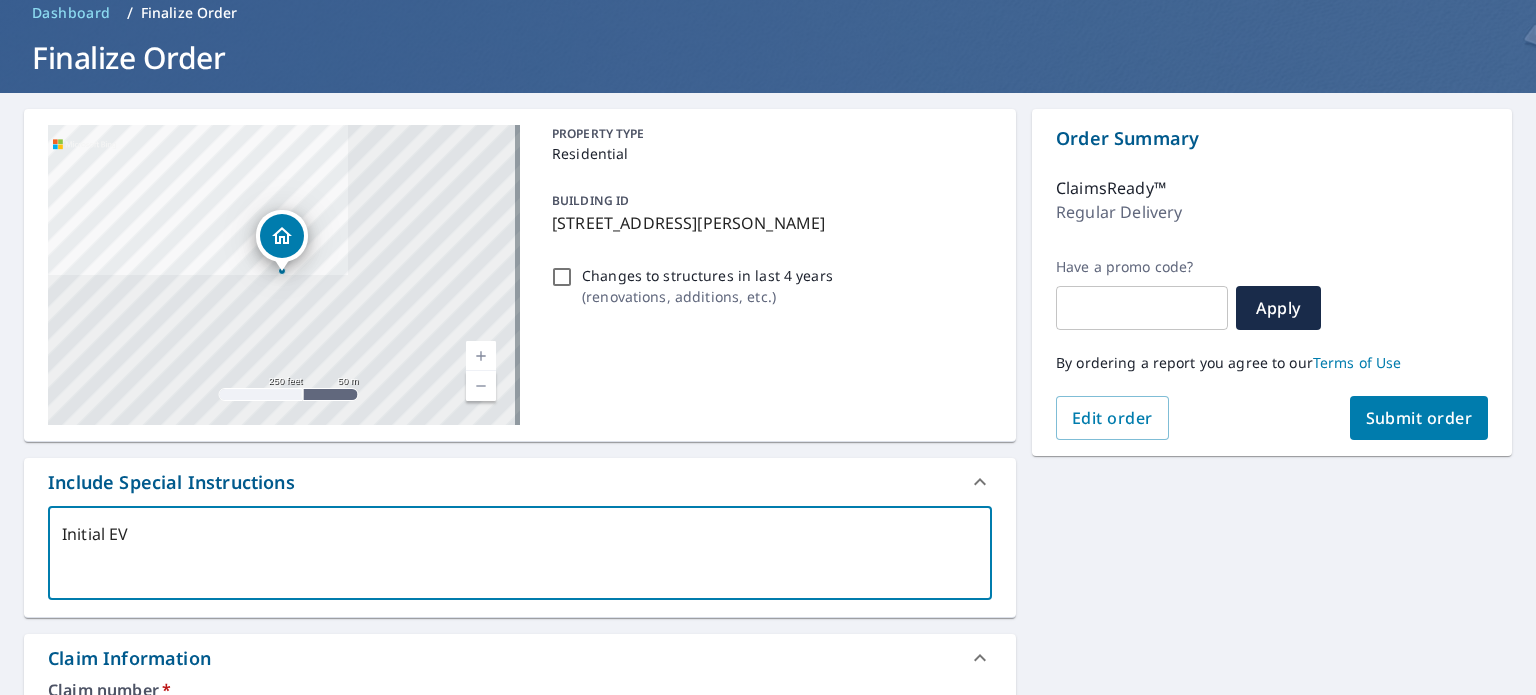 click on "Initial EV" at bounding box center [520, 553] 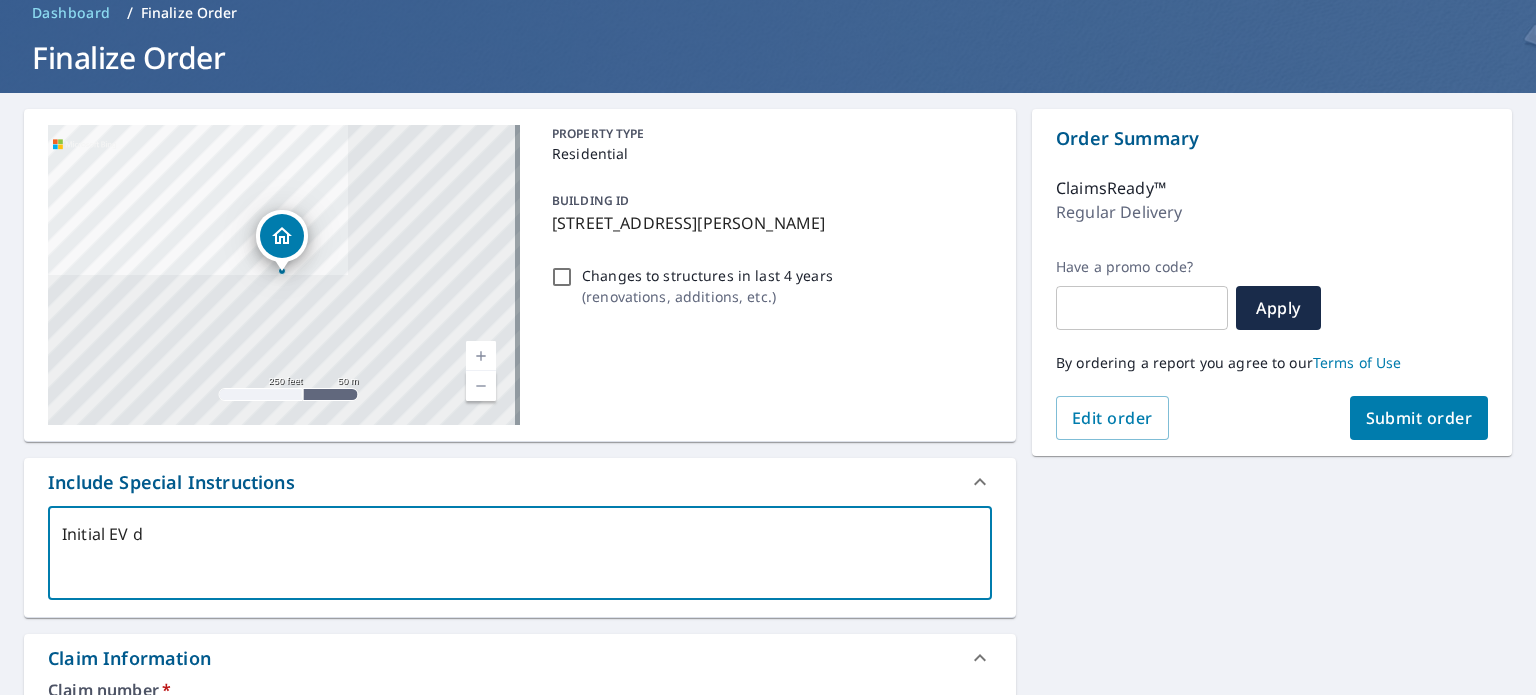 type on "Initial EV di" 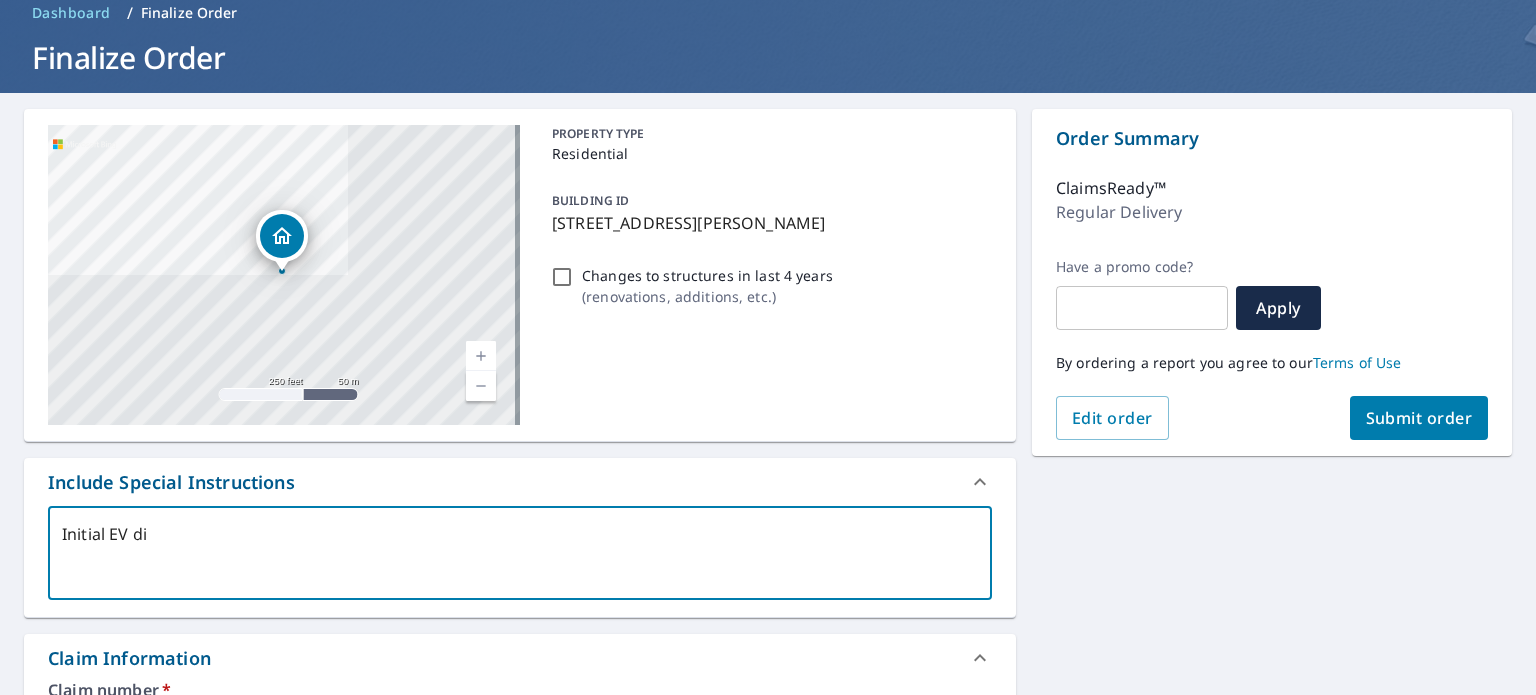 type on "Initial EV d" 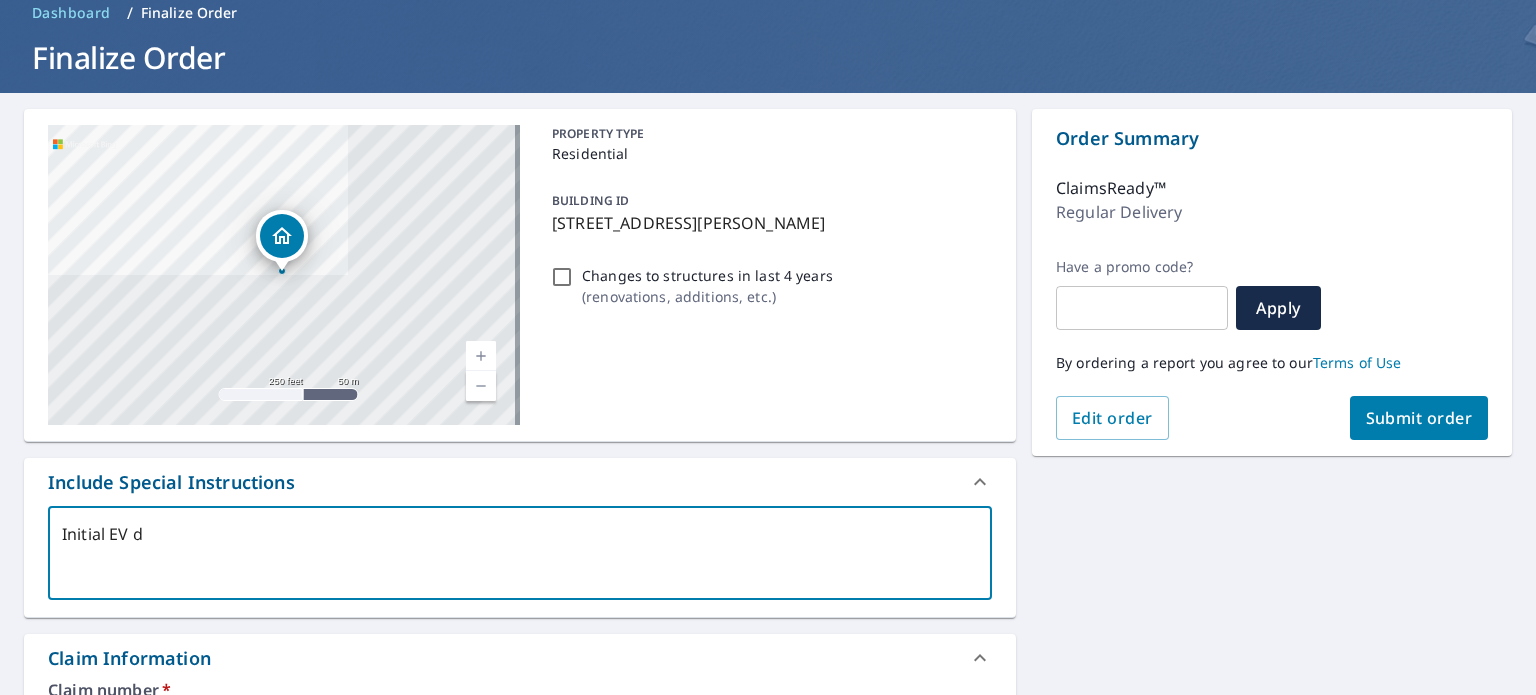 type on "Initial EV" 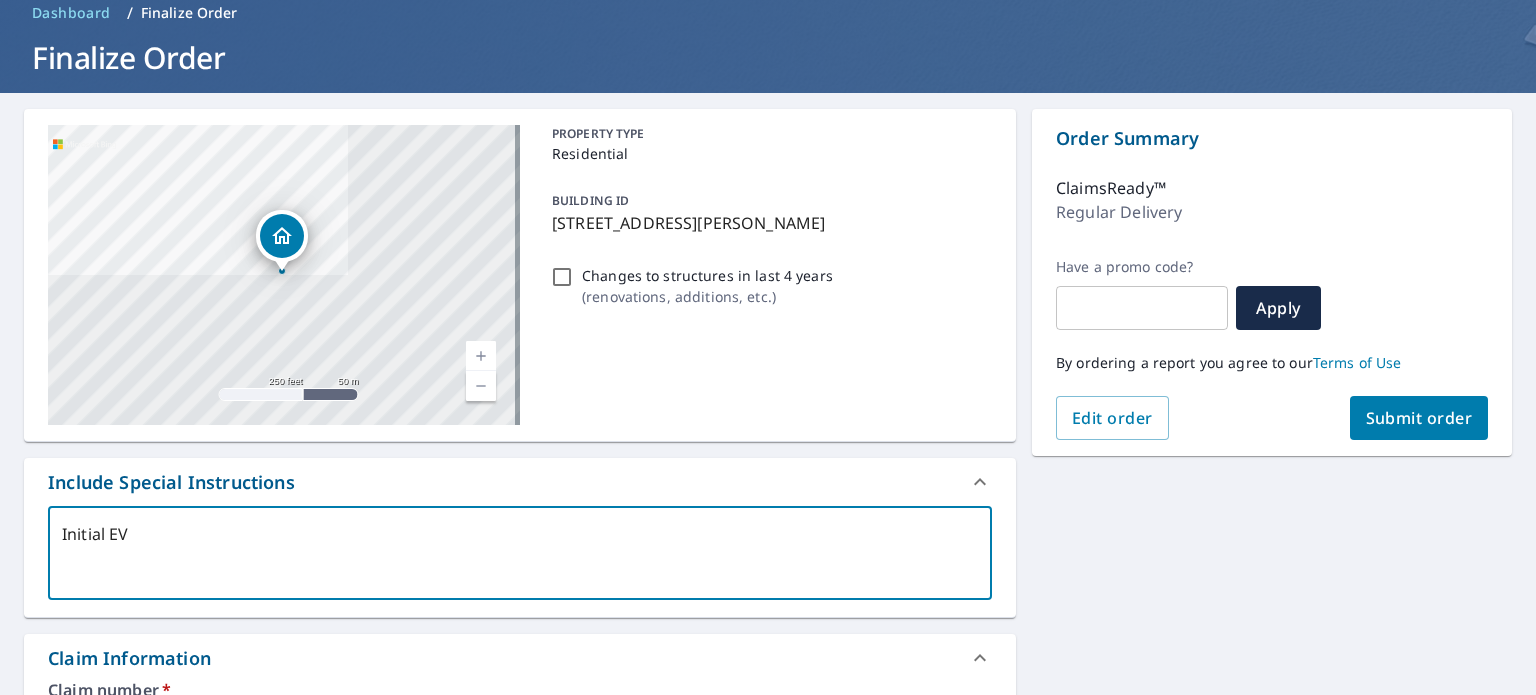 type on "Initial EV o" 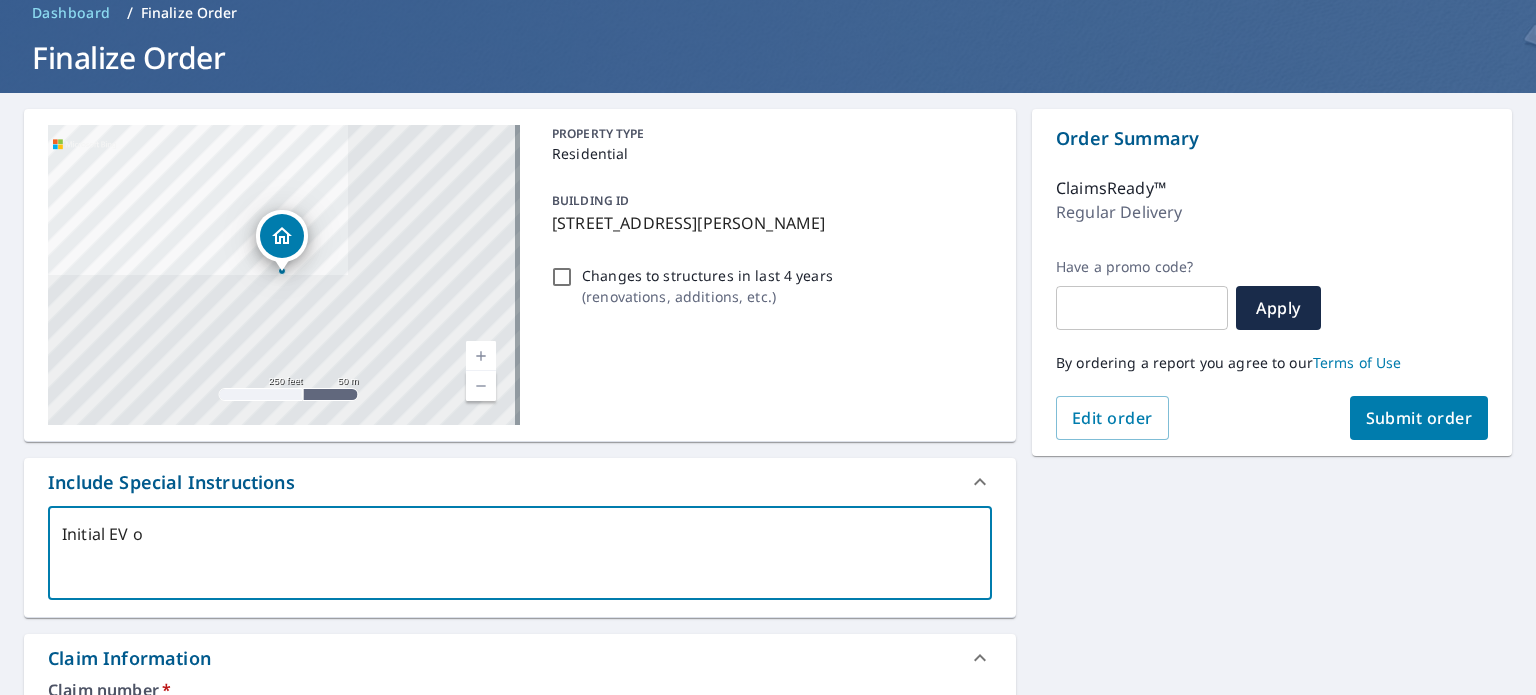 type on "Initial EV on" 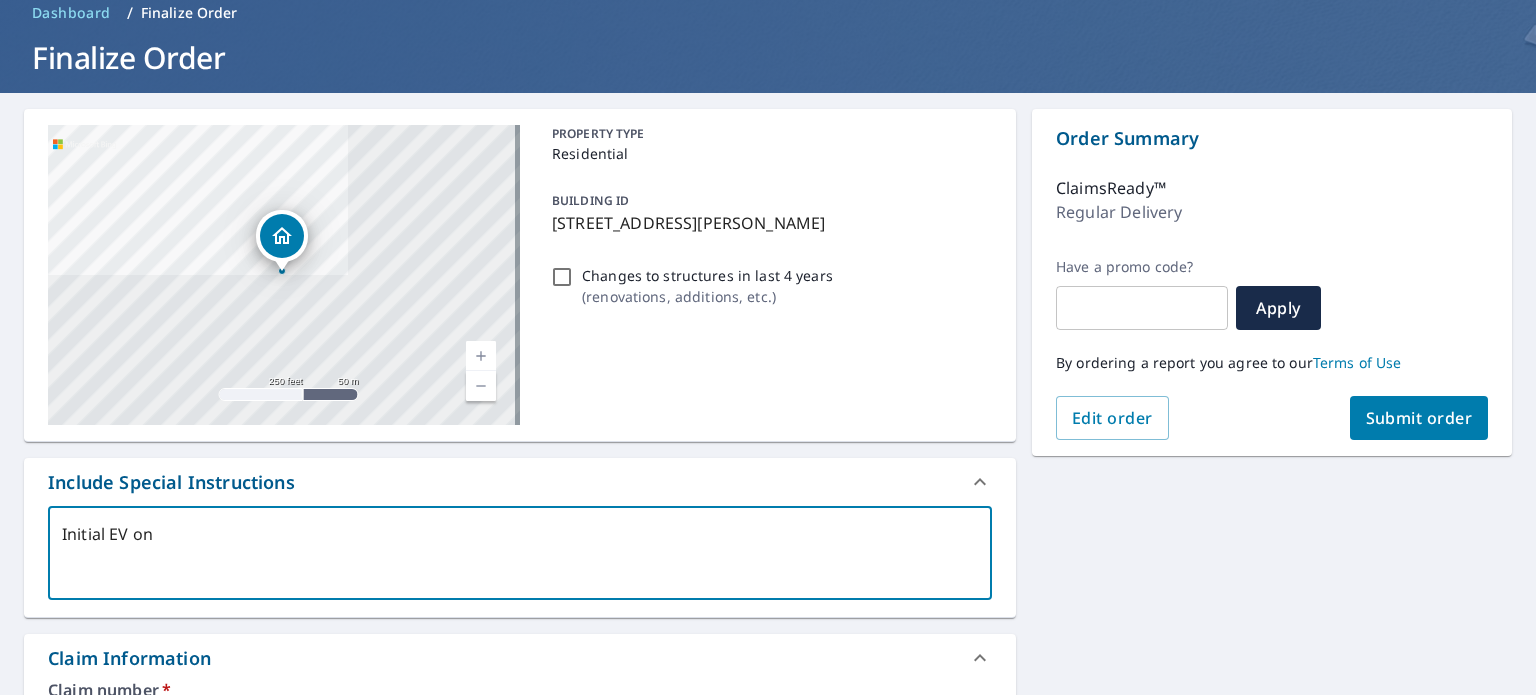 type on "Initial EV onl" 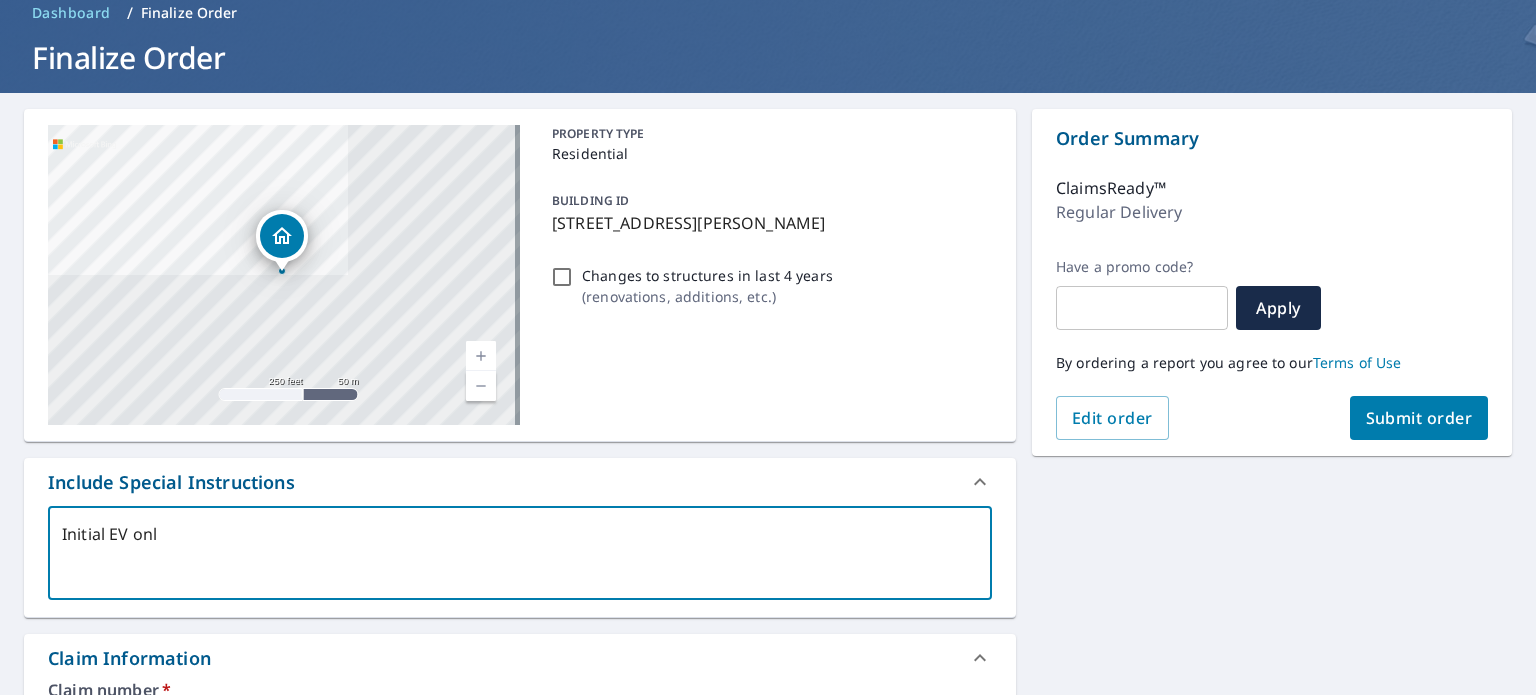 type on "Initial EV only" 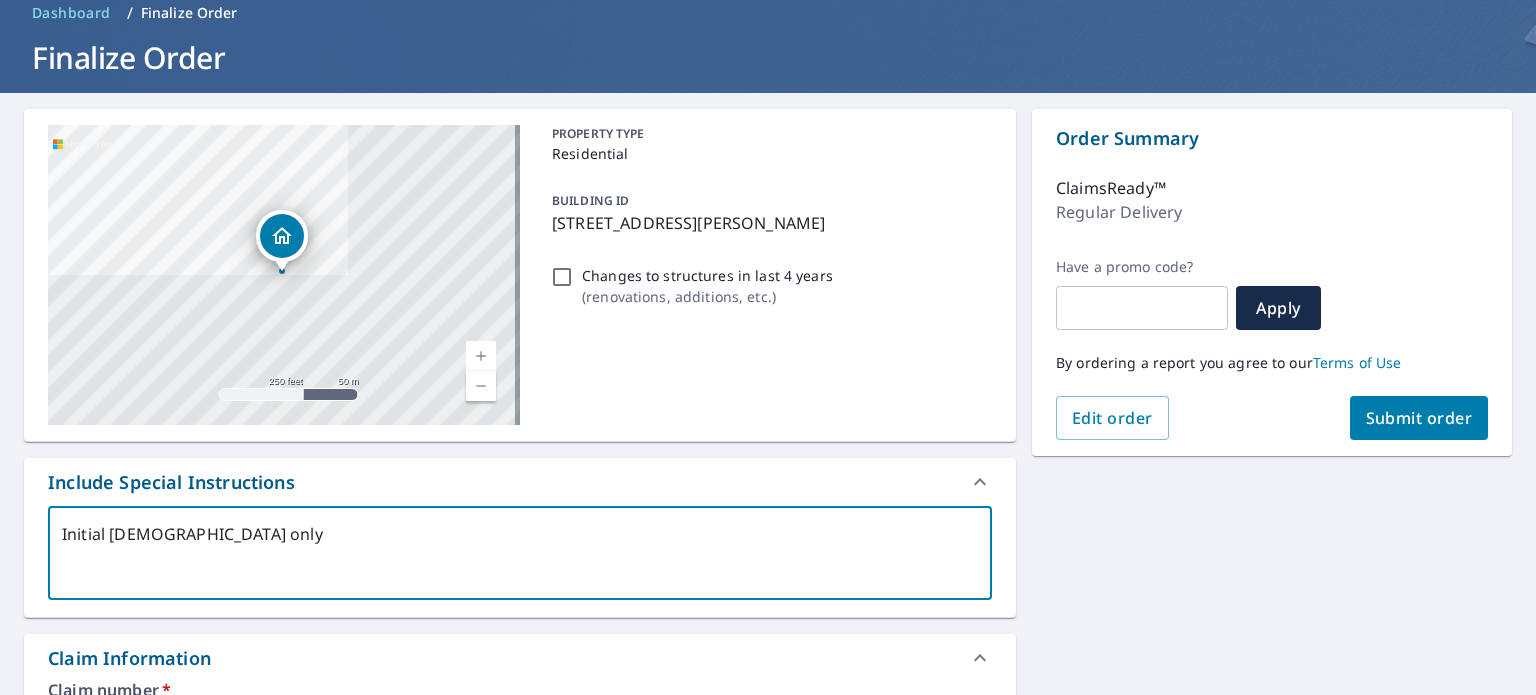type on "Initial EV only" 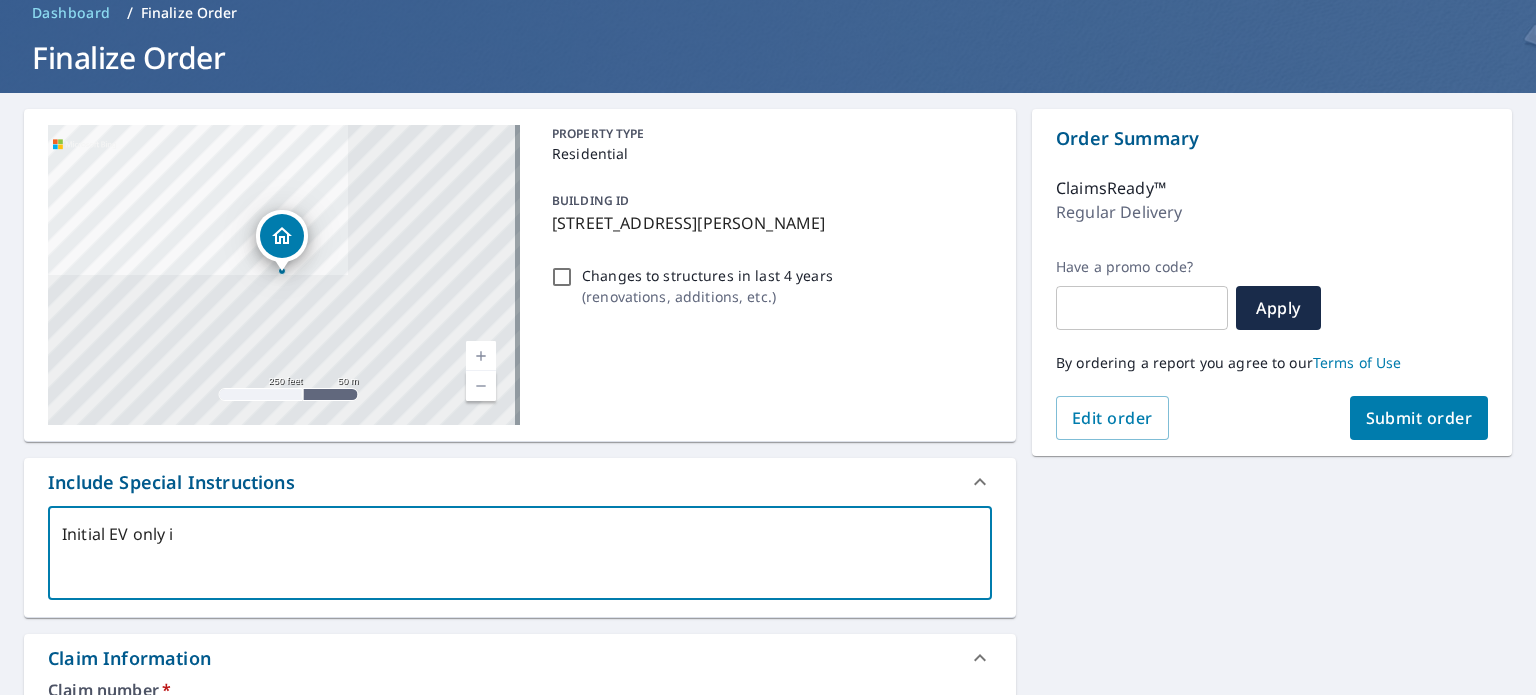 type on "Initial EV only in" 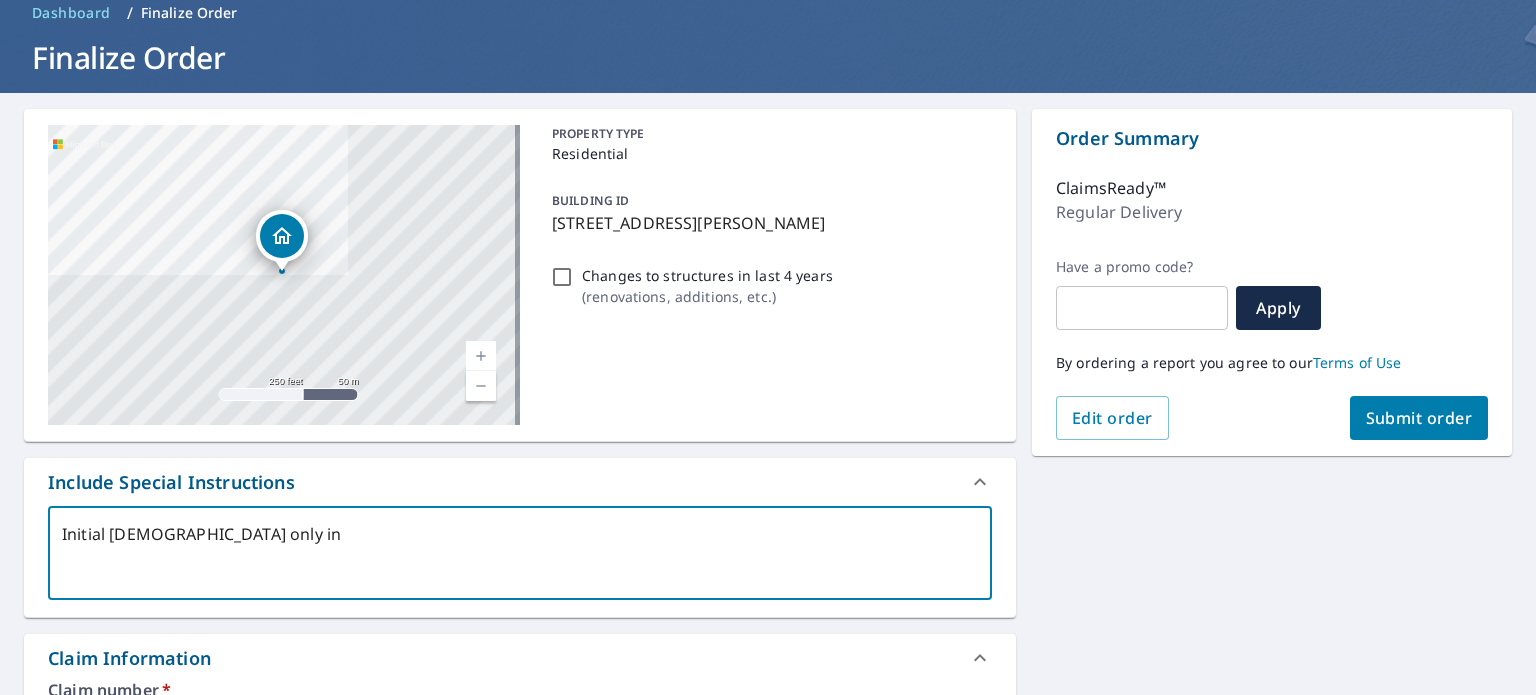 type on "Initial EV only inc" 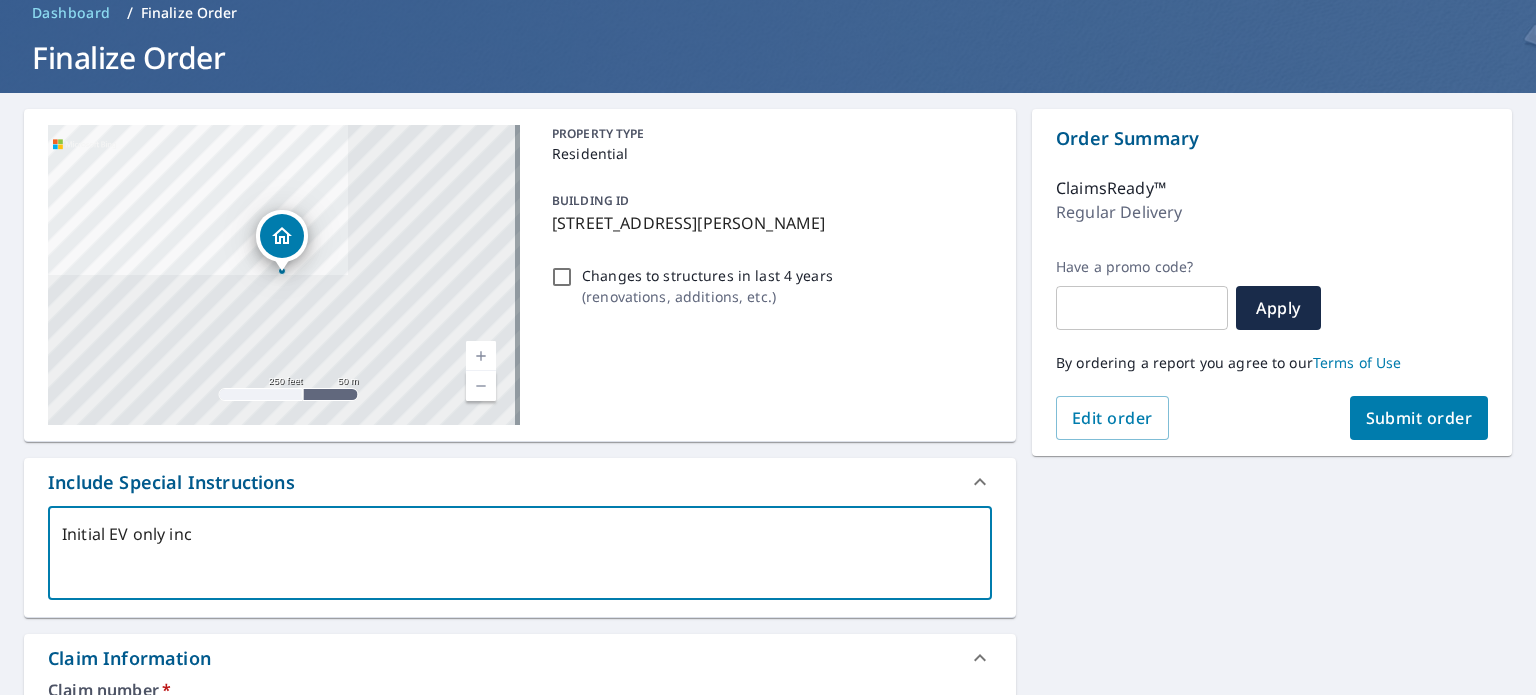 type on "x" 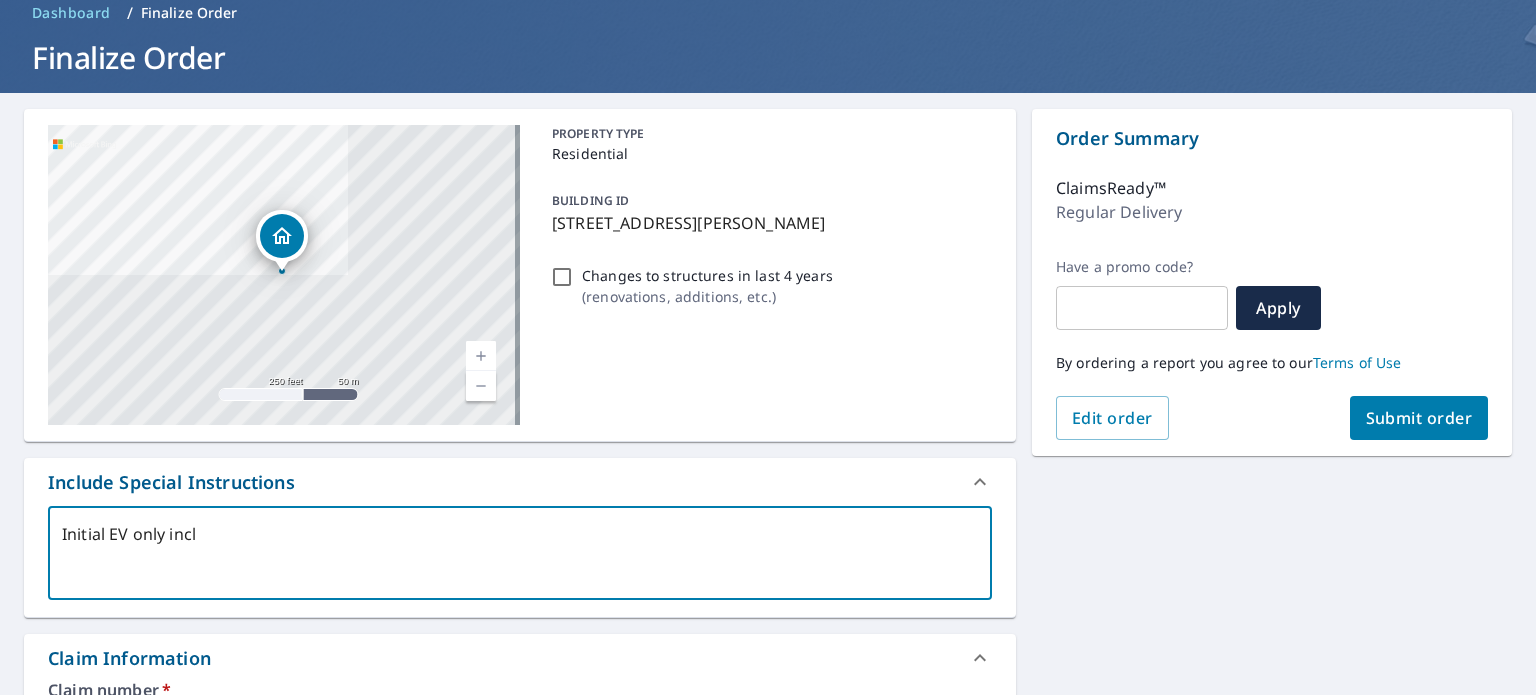 type on "Initial EV only inclu" 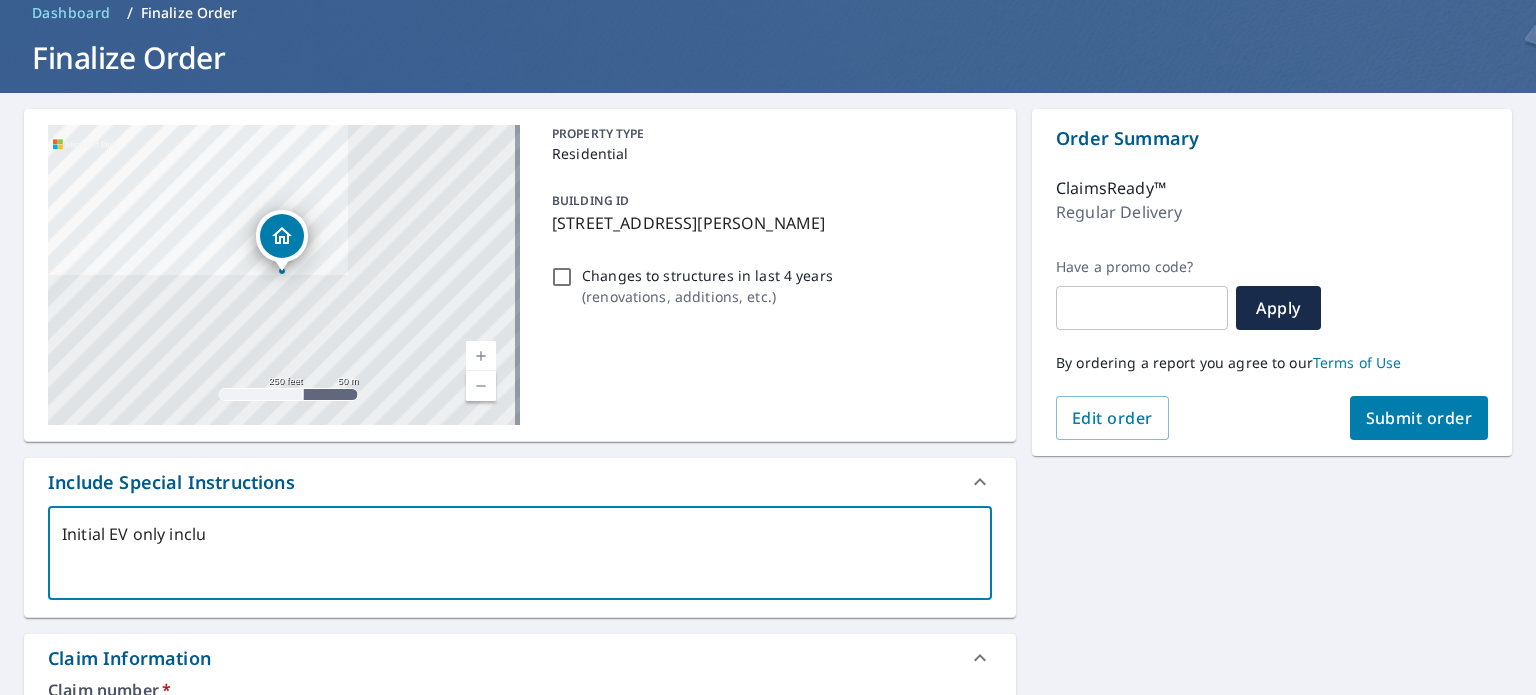 type on "Initial EV only includ" 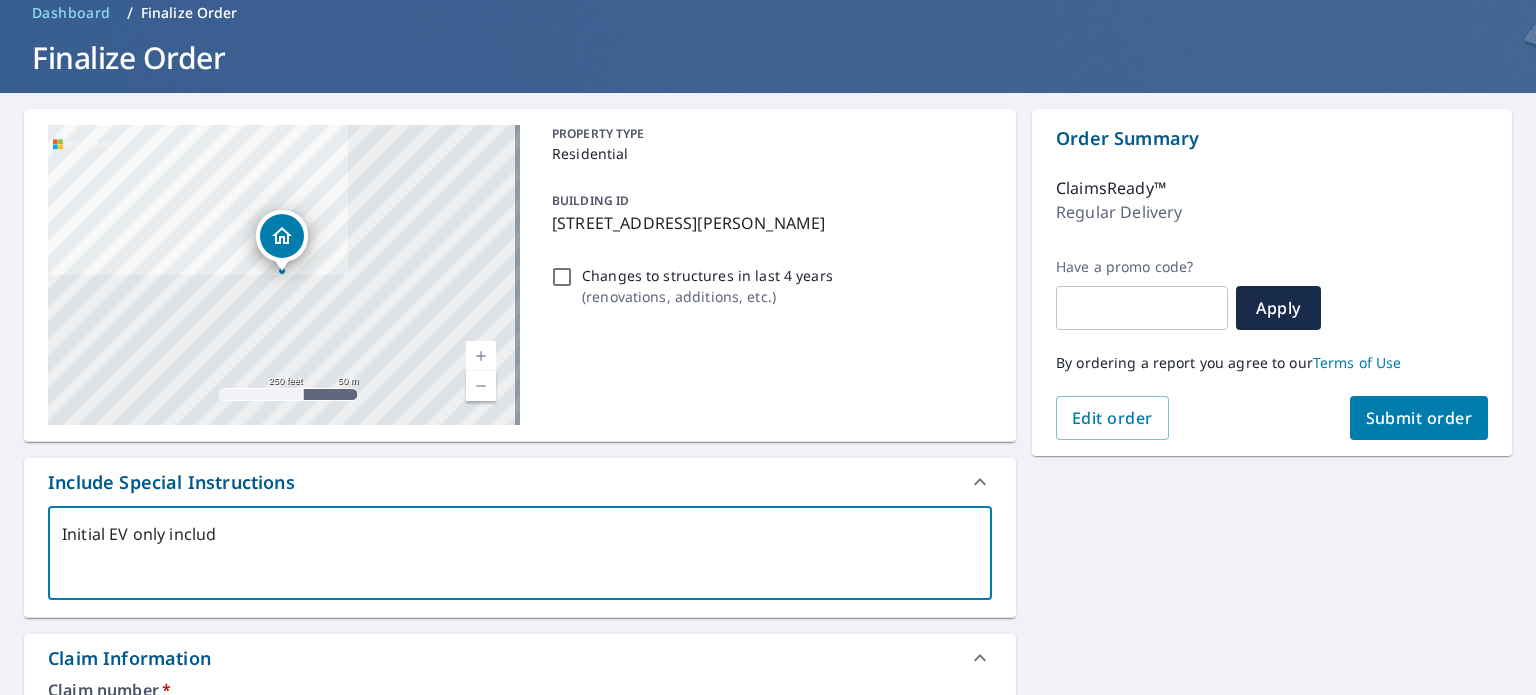 type on "Initial EV only include" 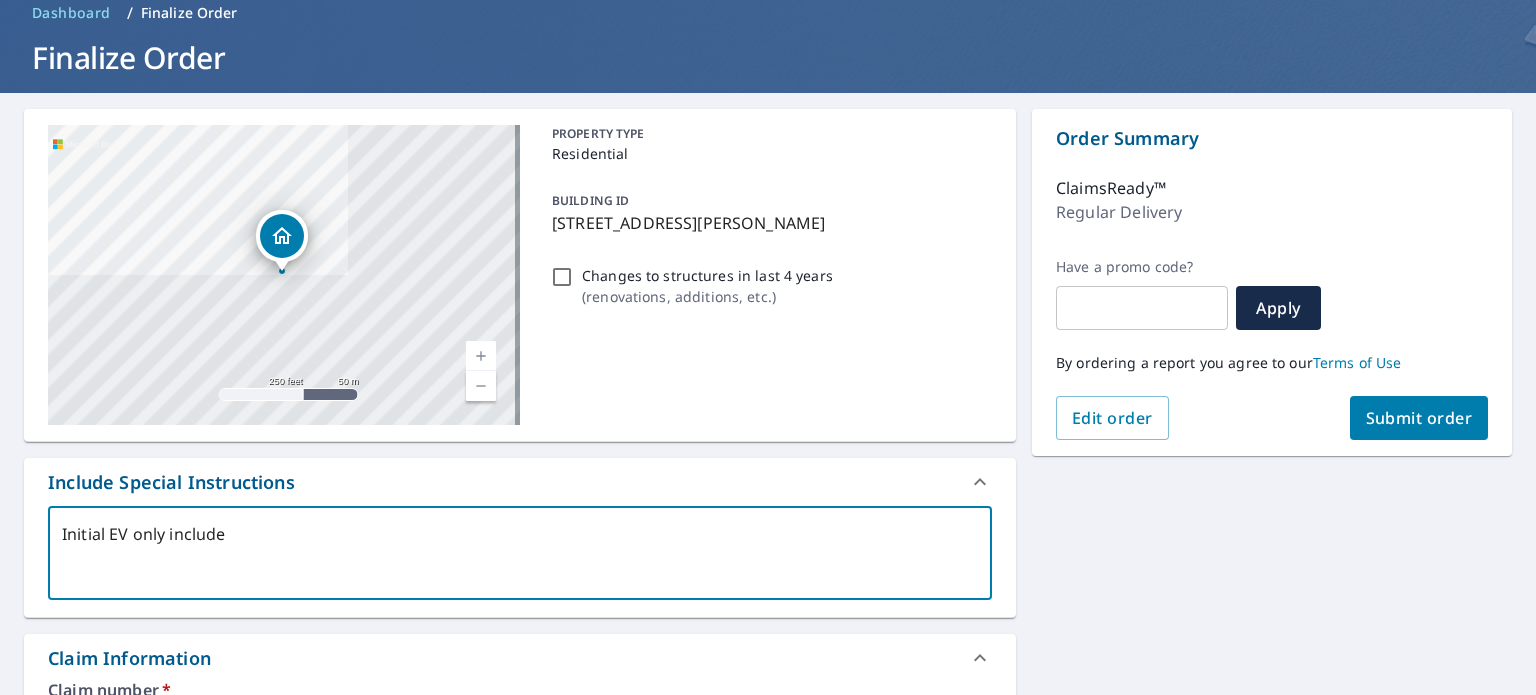 type on "Initial EV only included" 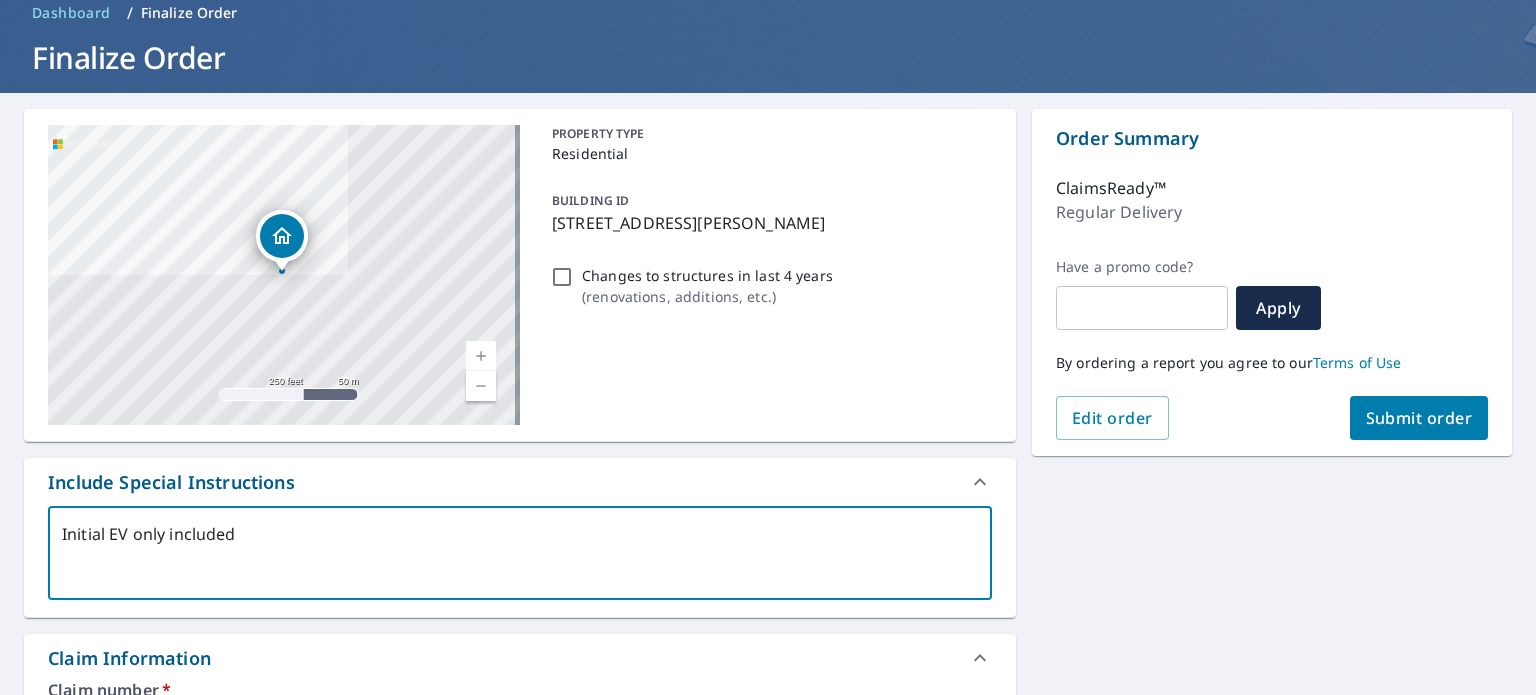 type on "Initial EV only included" 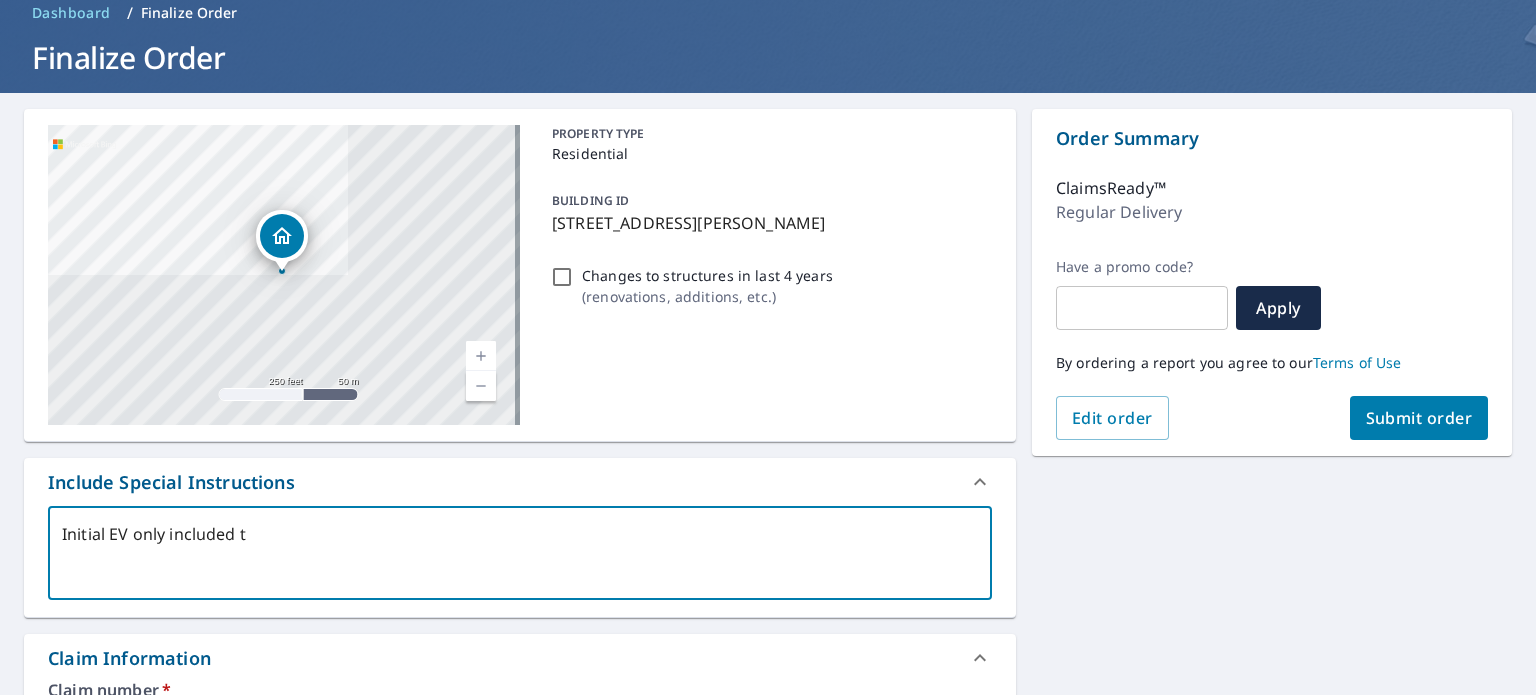 type on "Initial EV only included th" 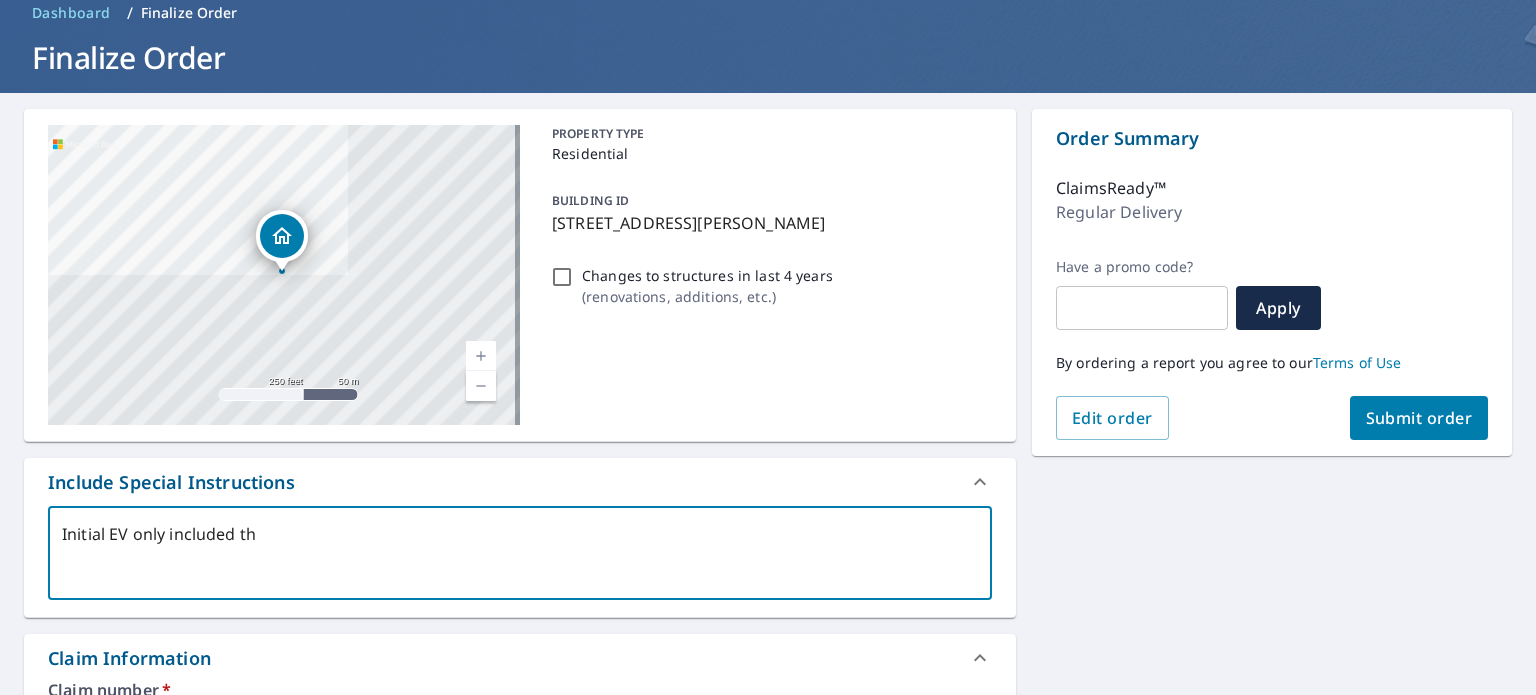 type on "Initial EV only included the" 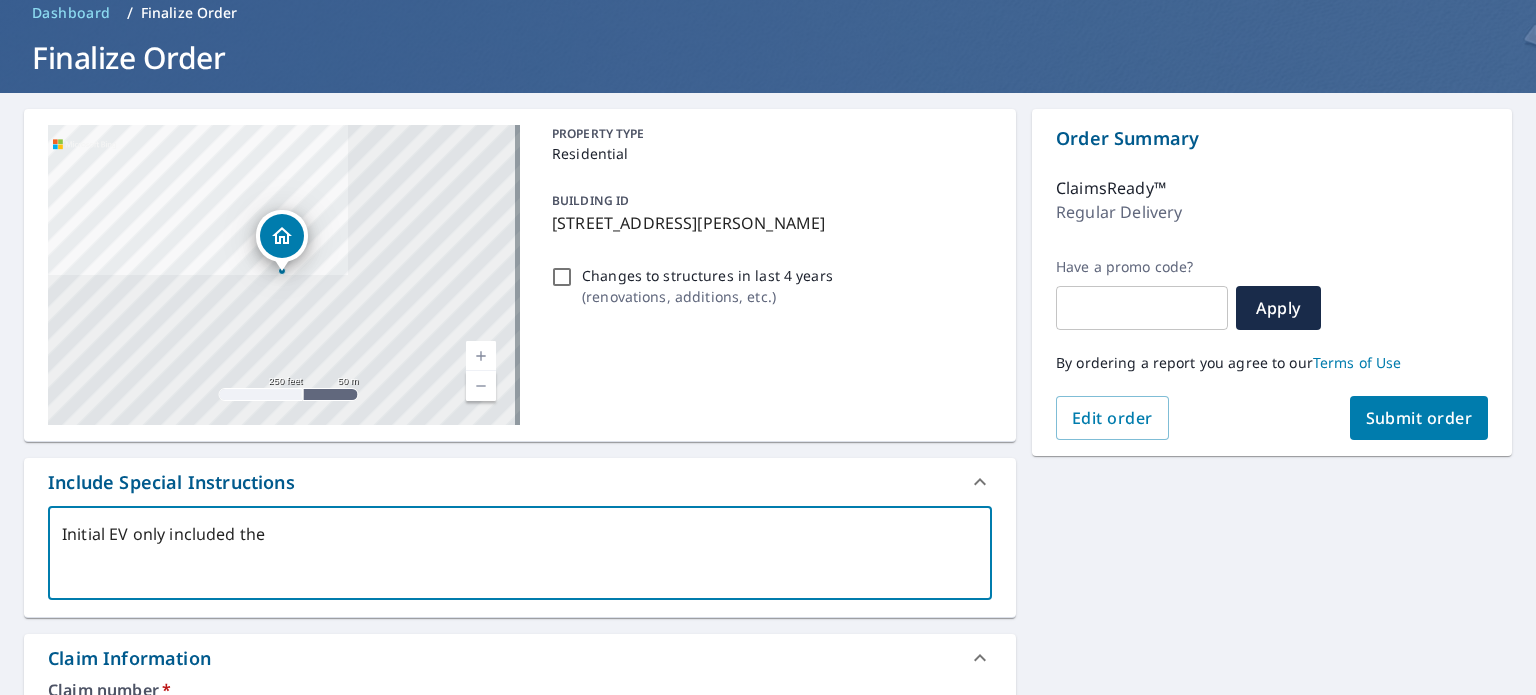 type on "Initial EV only included the" 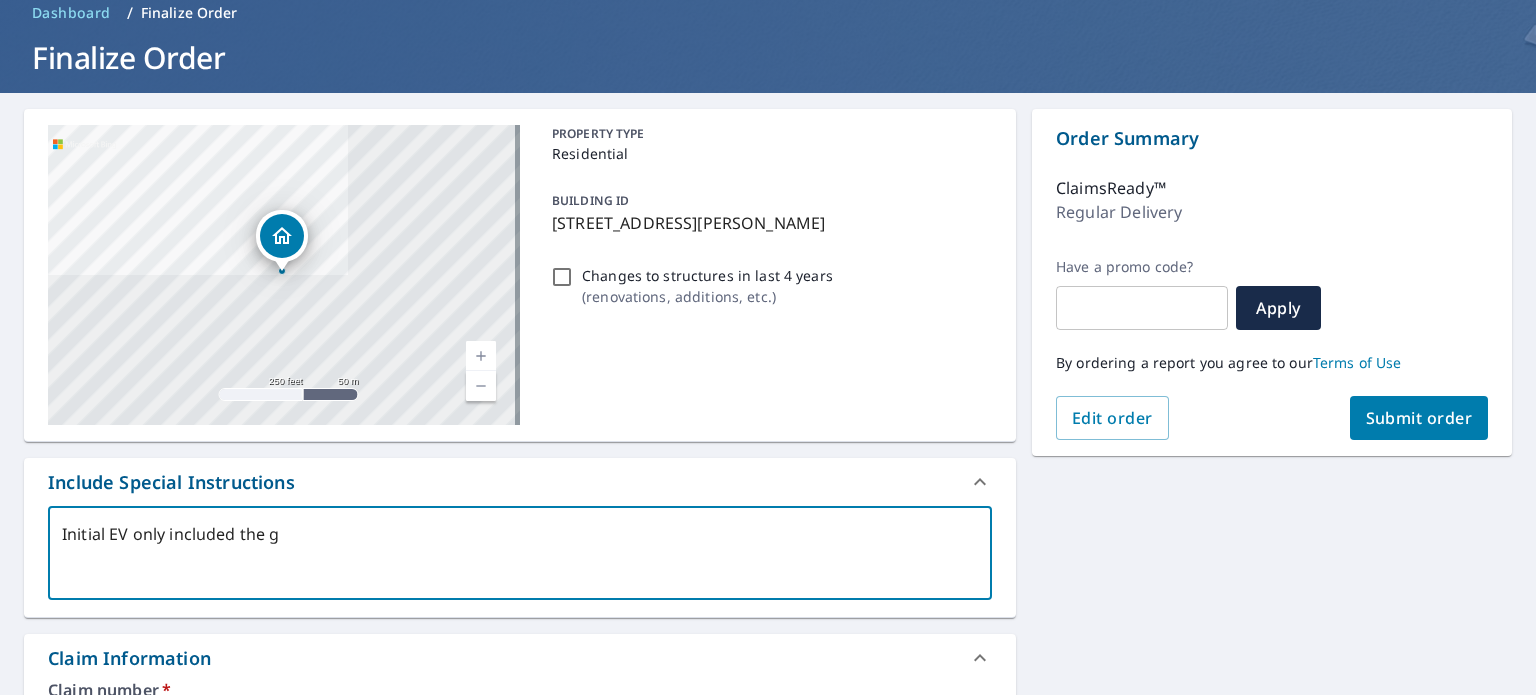 type on "x" 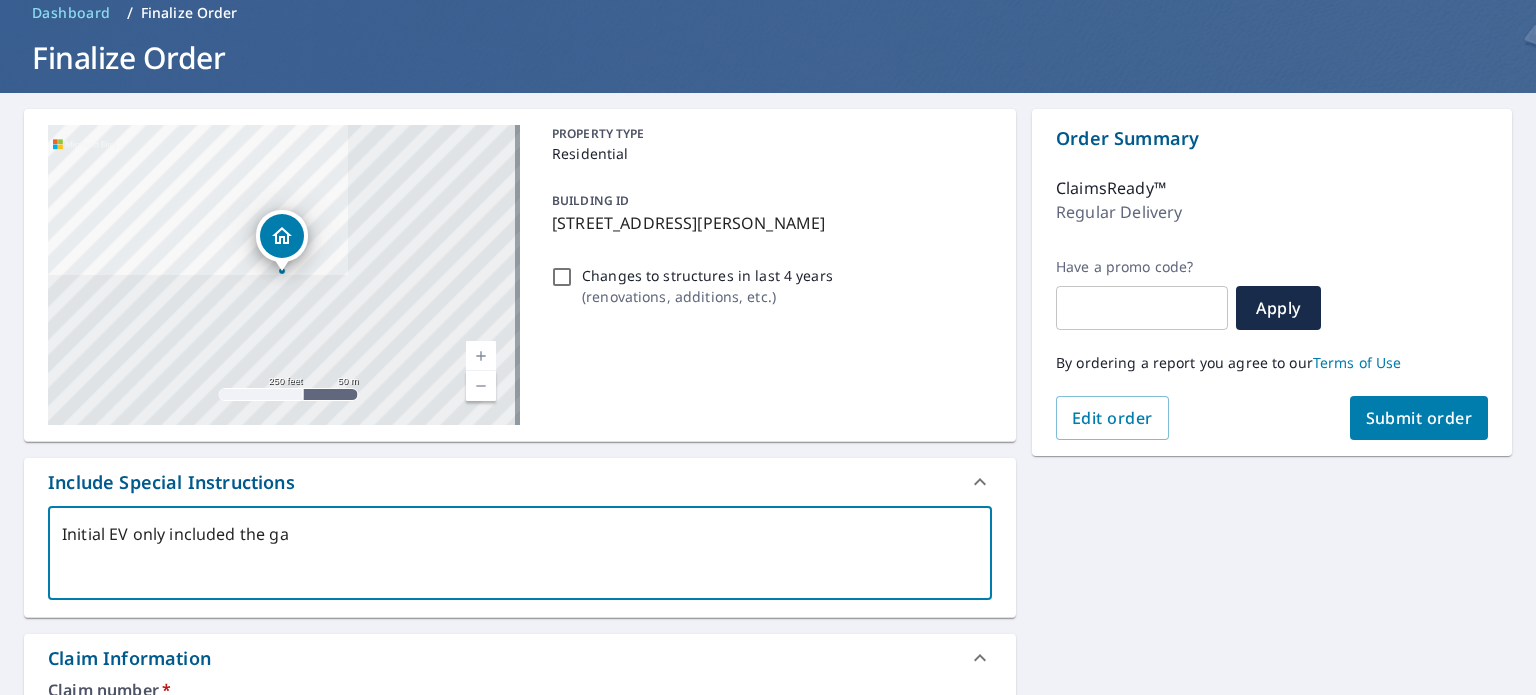 type on "x" 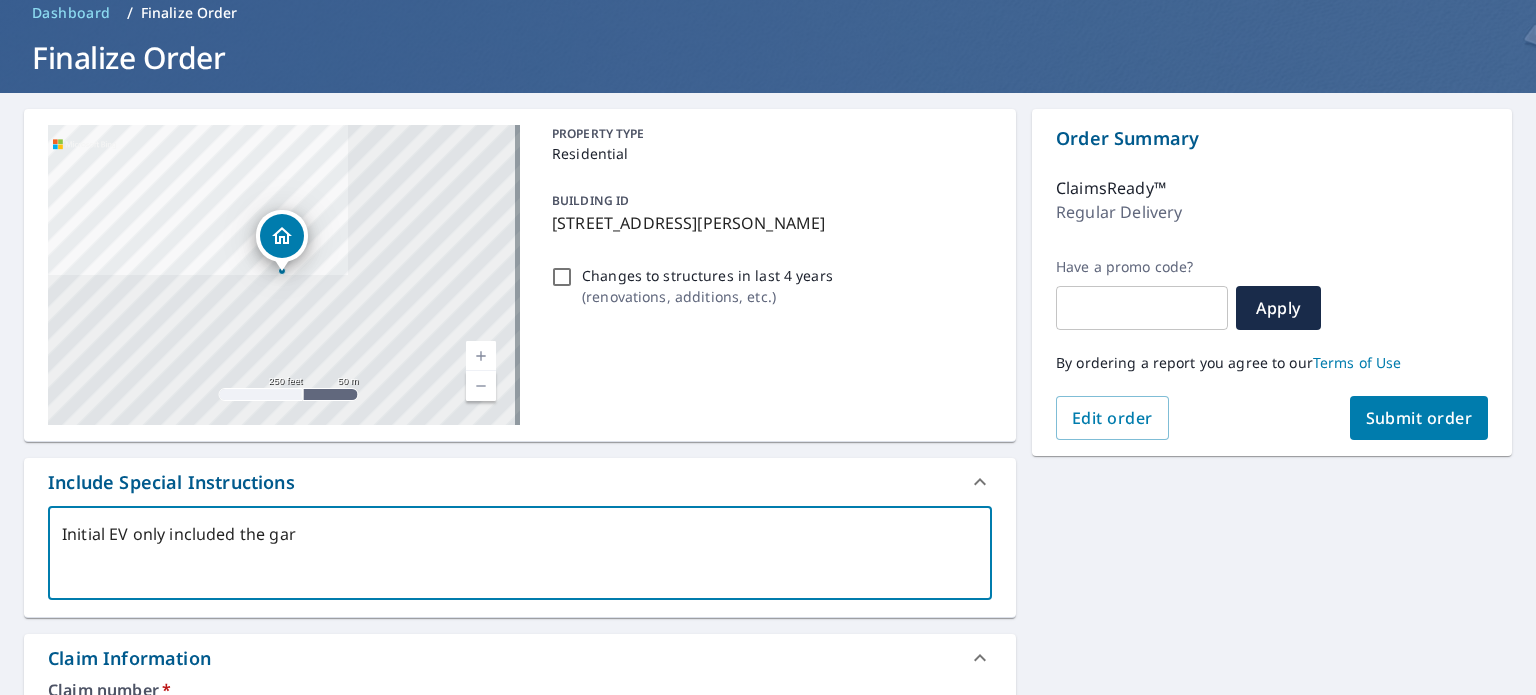 type on "x" 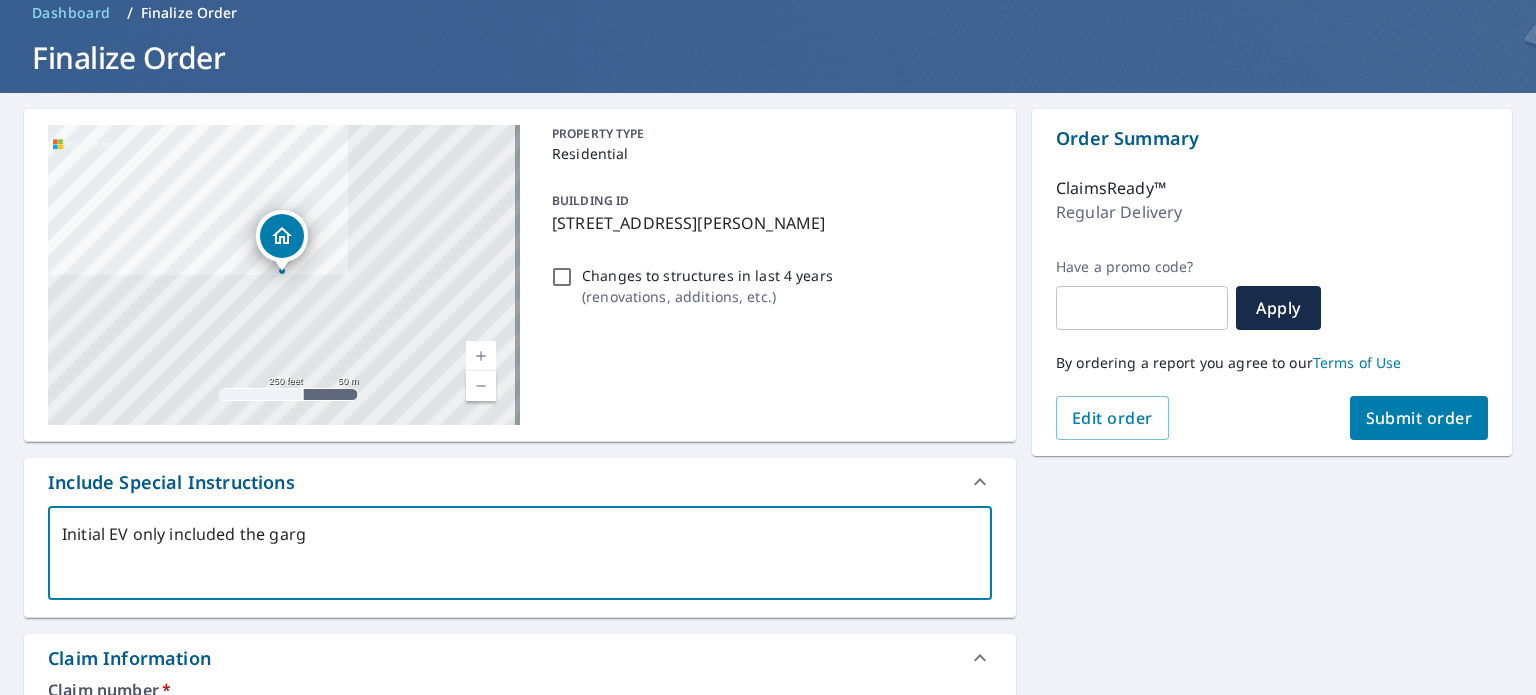 type on "Initial EV only included the garge" 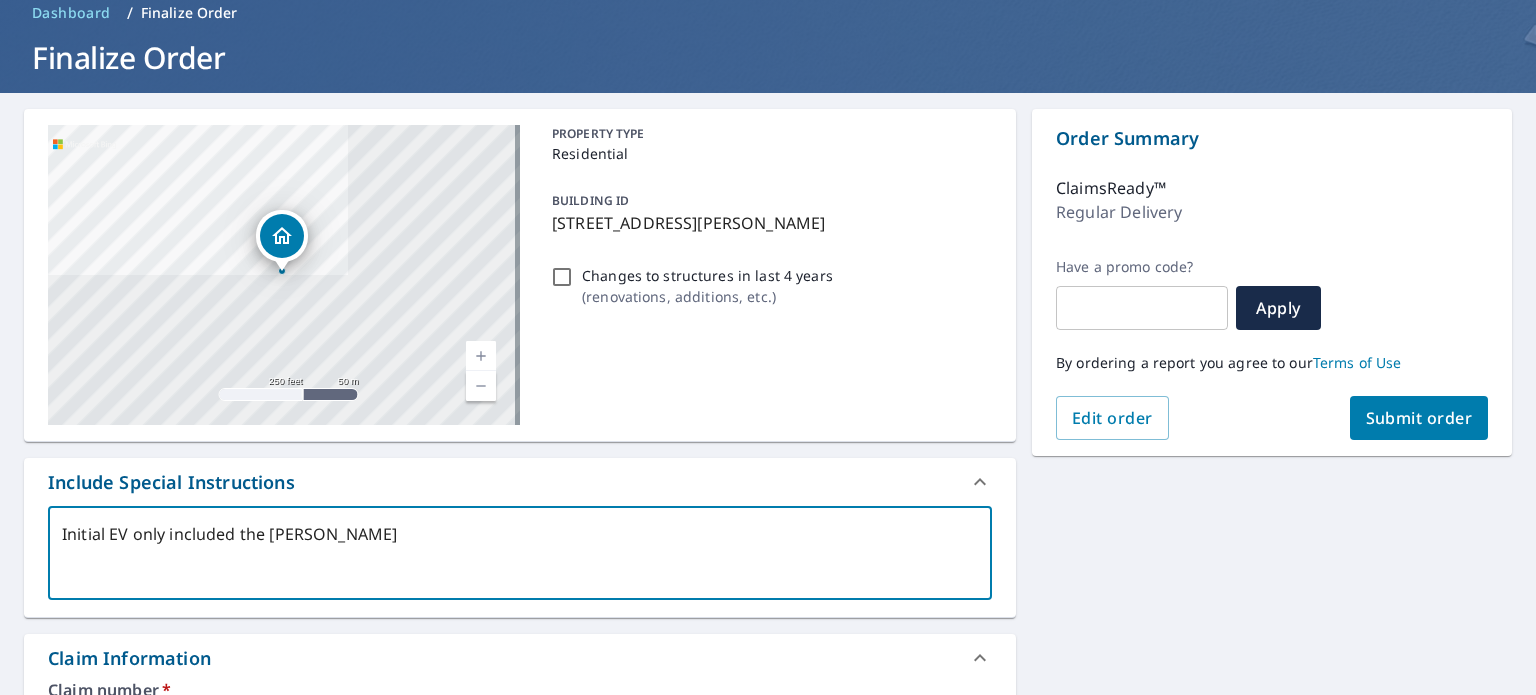 type on "Initial EV only included the garg" 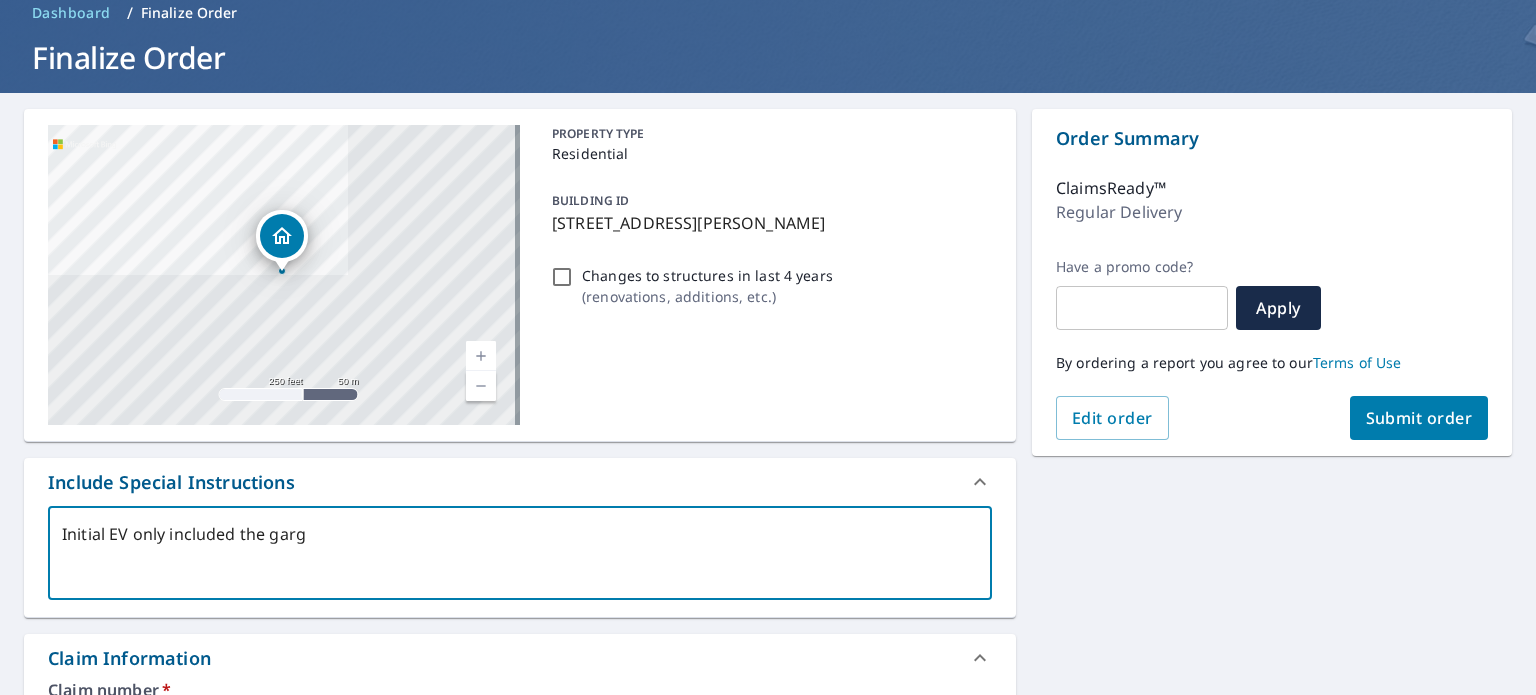 type on "Initial EV only included the gar" 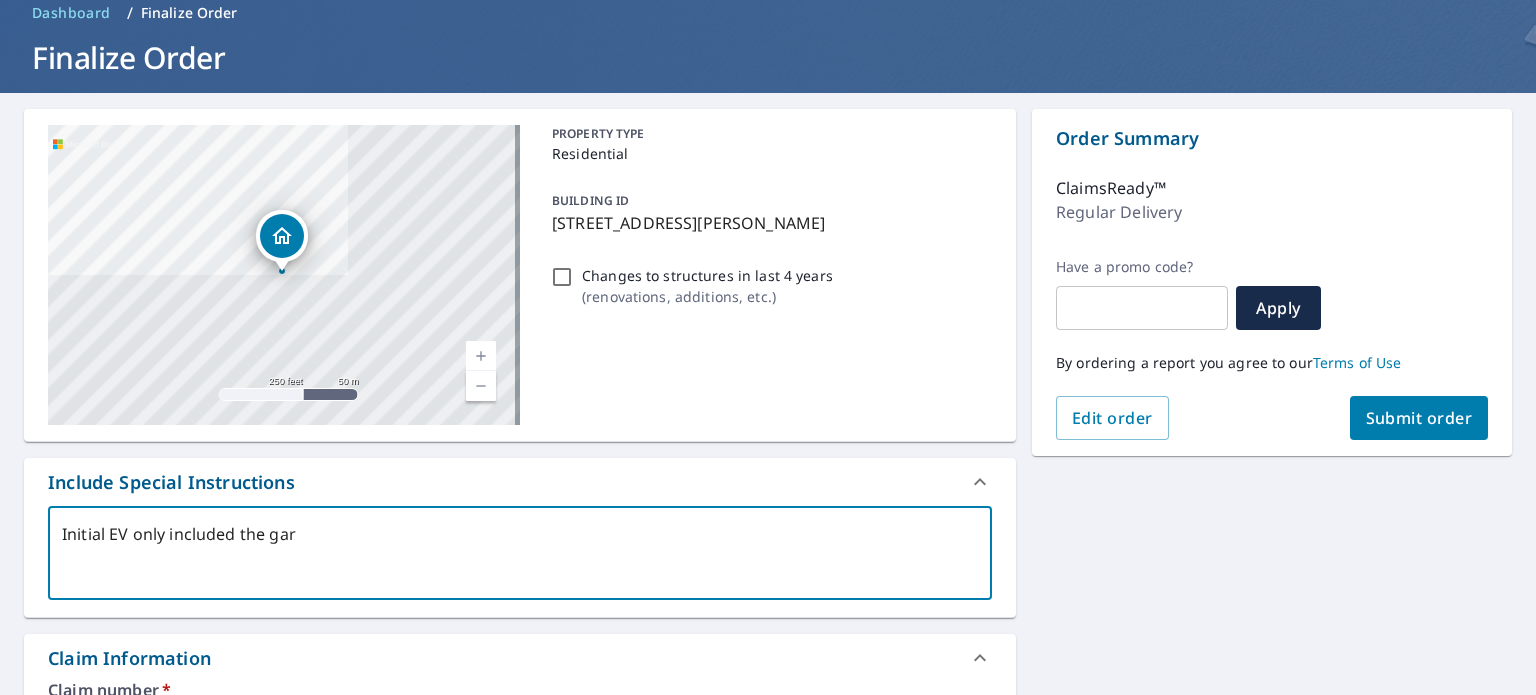 type on "Initial EV only included the gara" 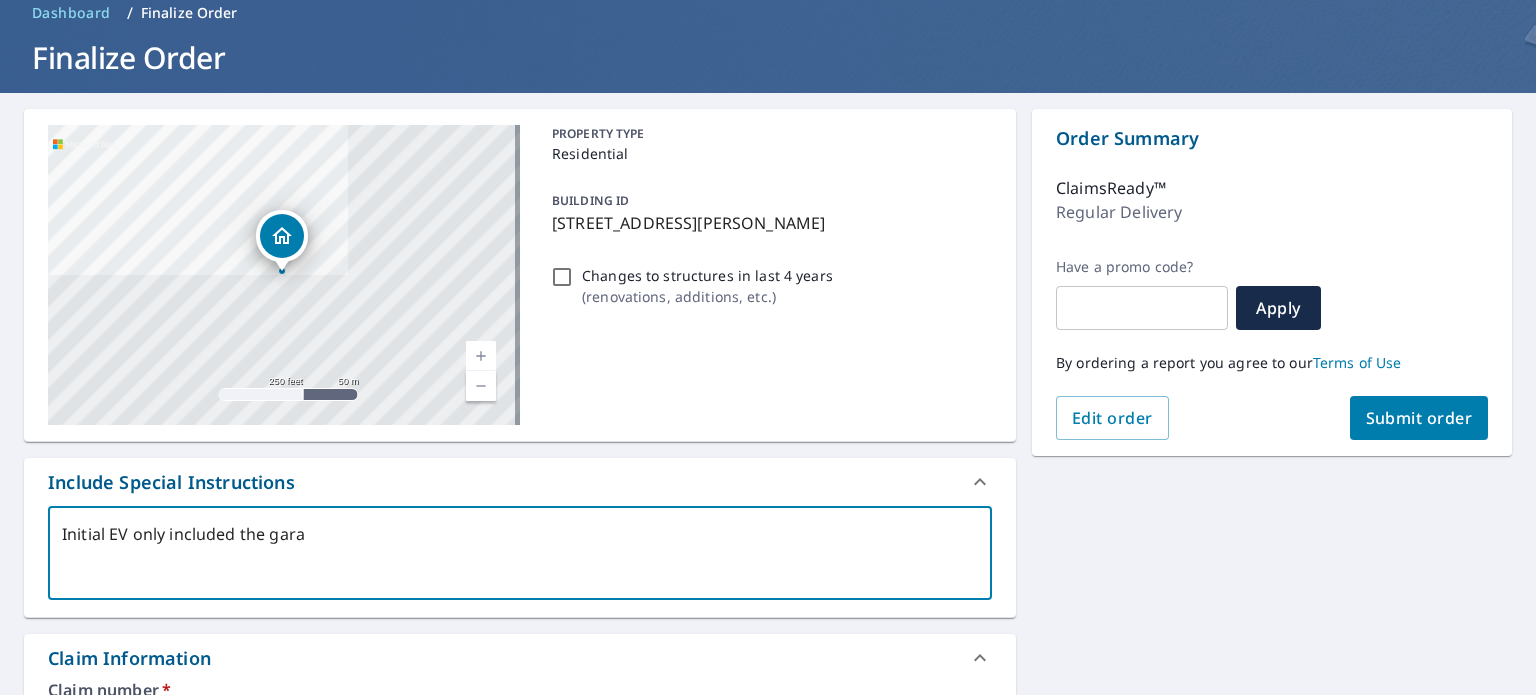 type on "Initial EV only included the garag" 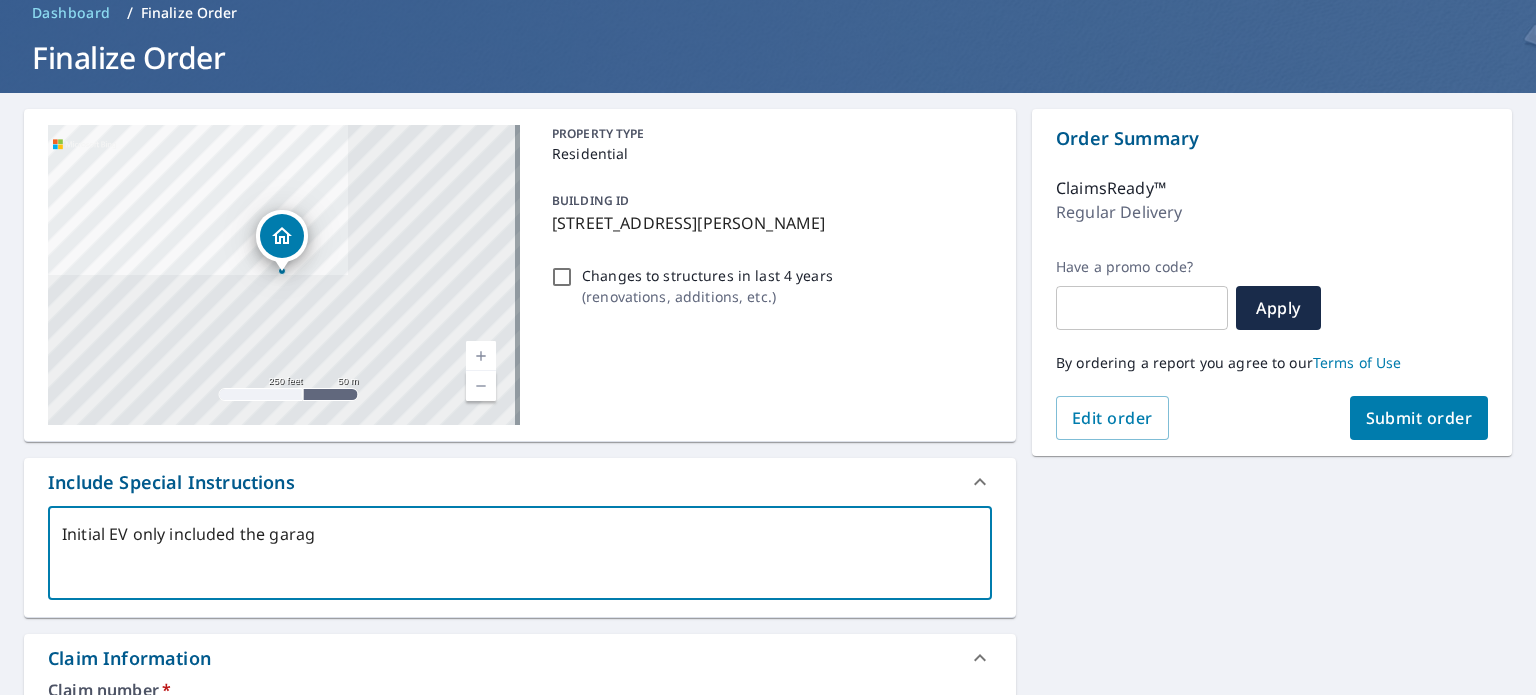 type on "Initial EV only included the garage" 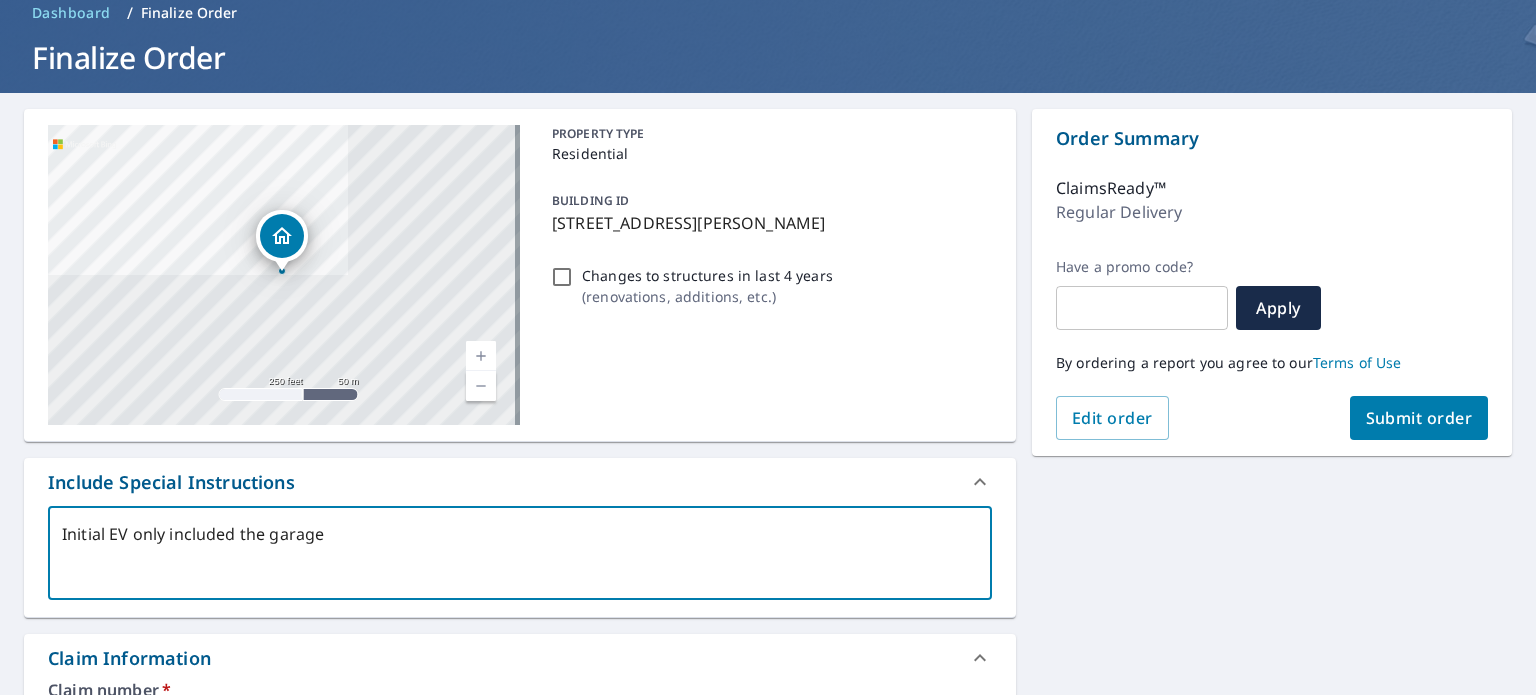 type on "Initial EV only included the garage." 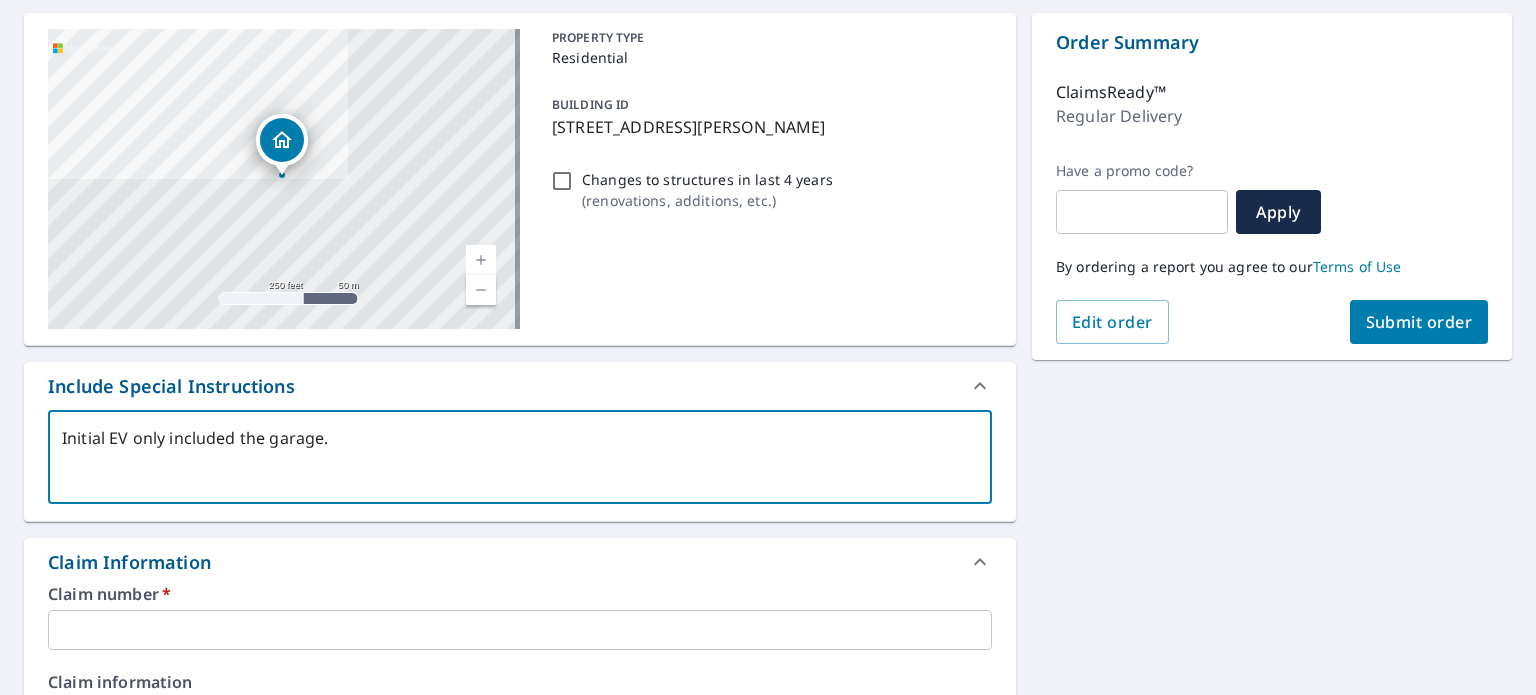 scroll, scrollTop: 188, scrollLeft: 0, axis: vertical 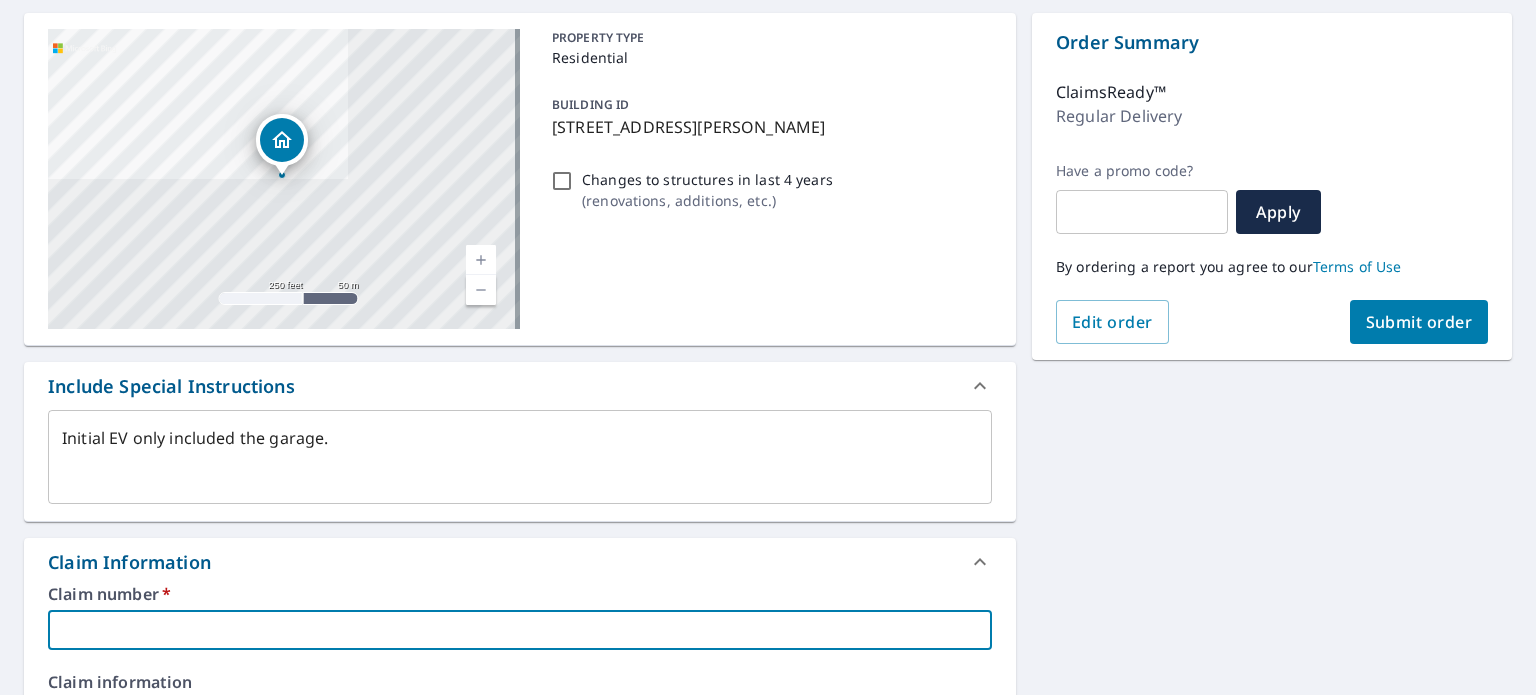 paste on "0798155008" 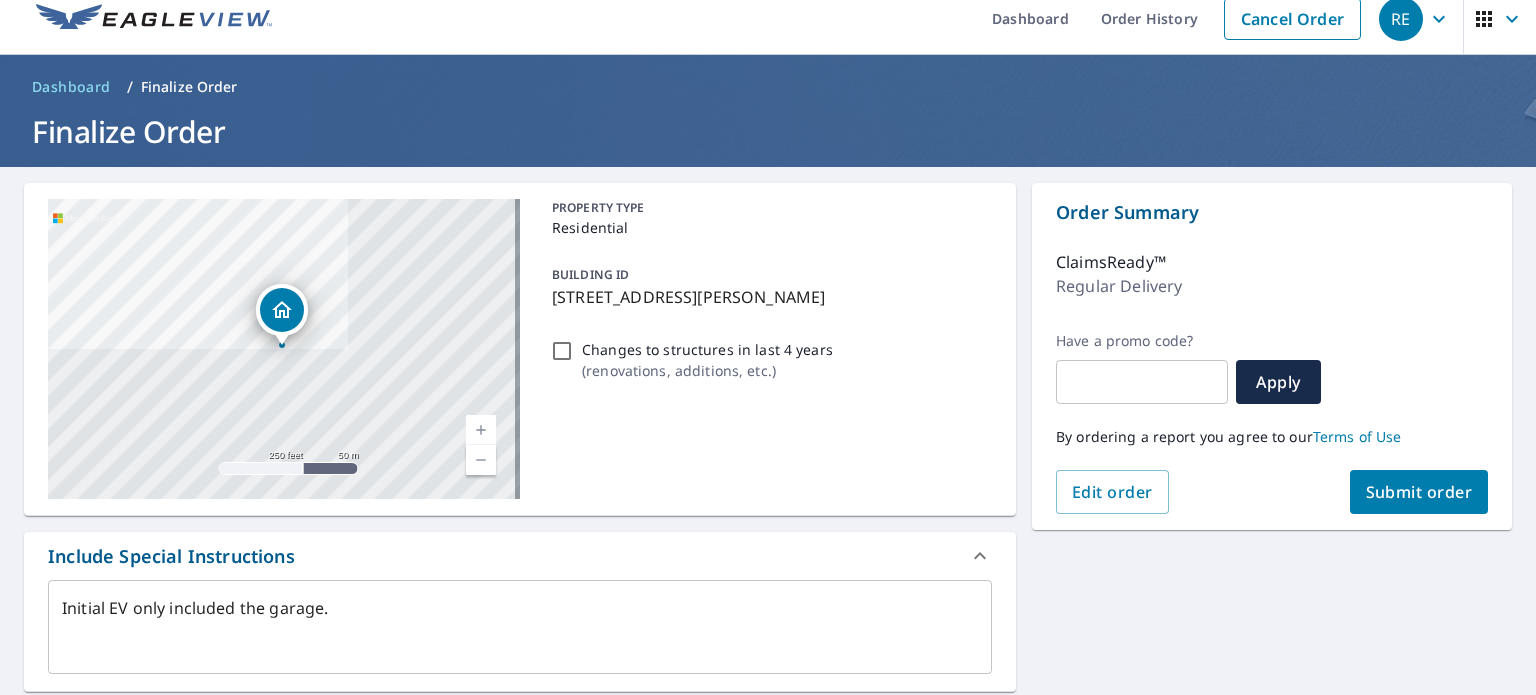 scroll, scrollTop: 19, scrollLeft: 0, axis: vertical 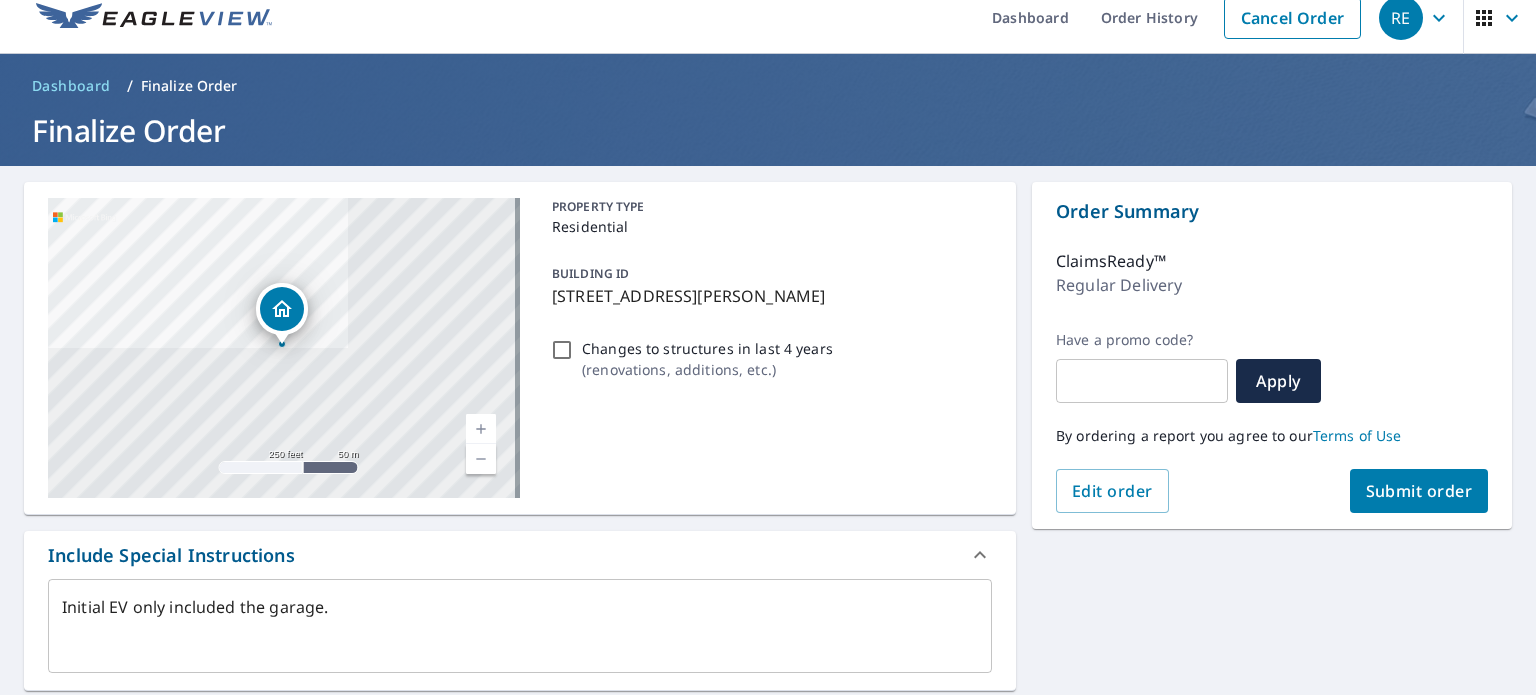 type on "0798155008" 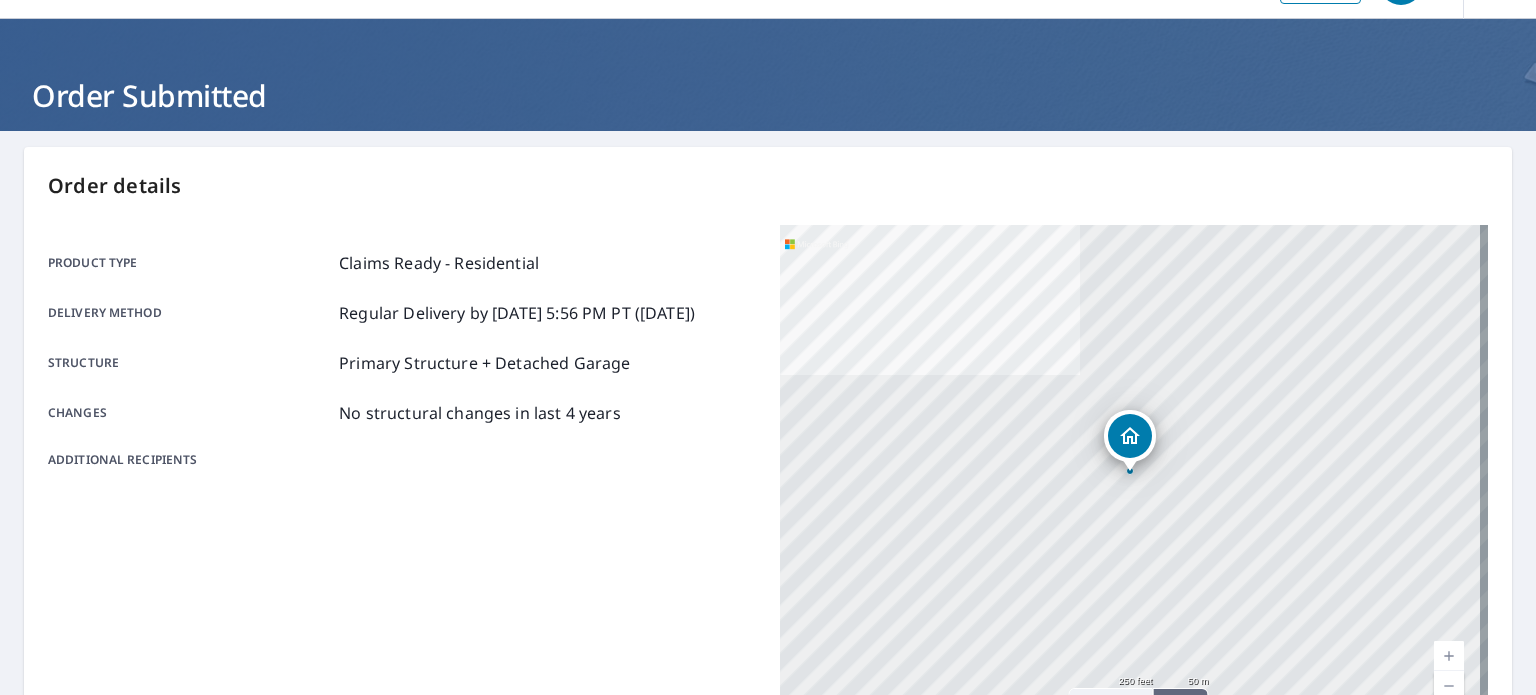 scroll, scrollTop: 0, scrollLeft: 0, axis: both 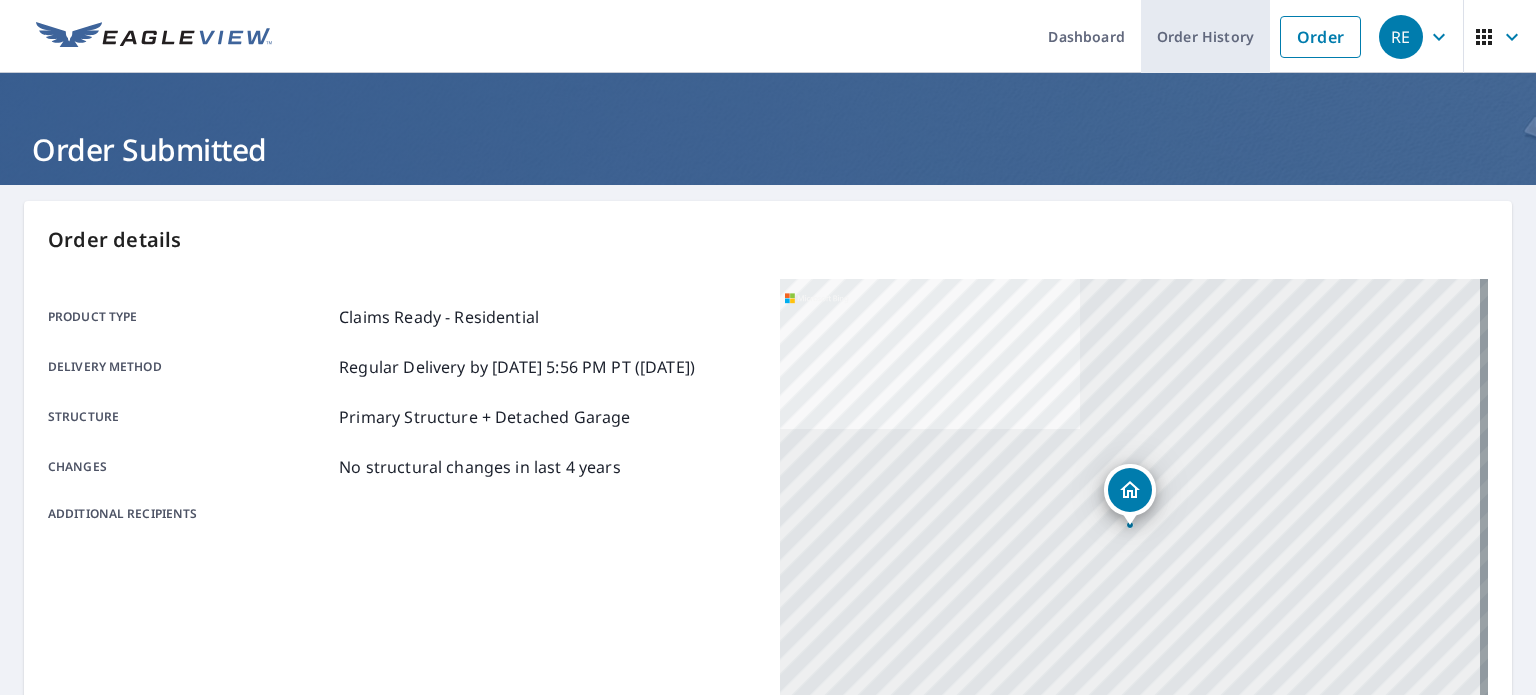click on "Order History" at bounding box center [1205, 36] 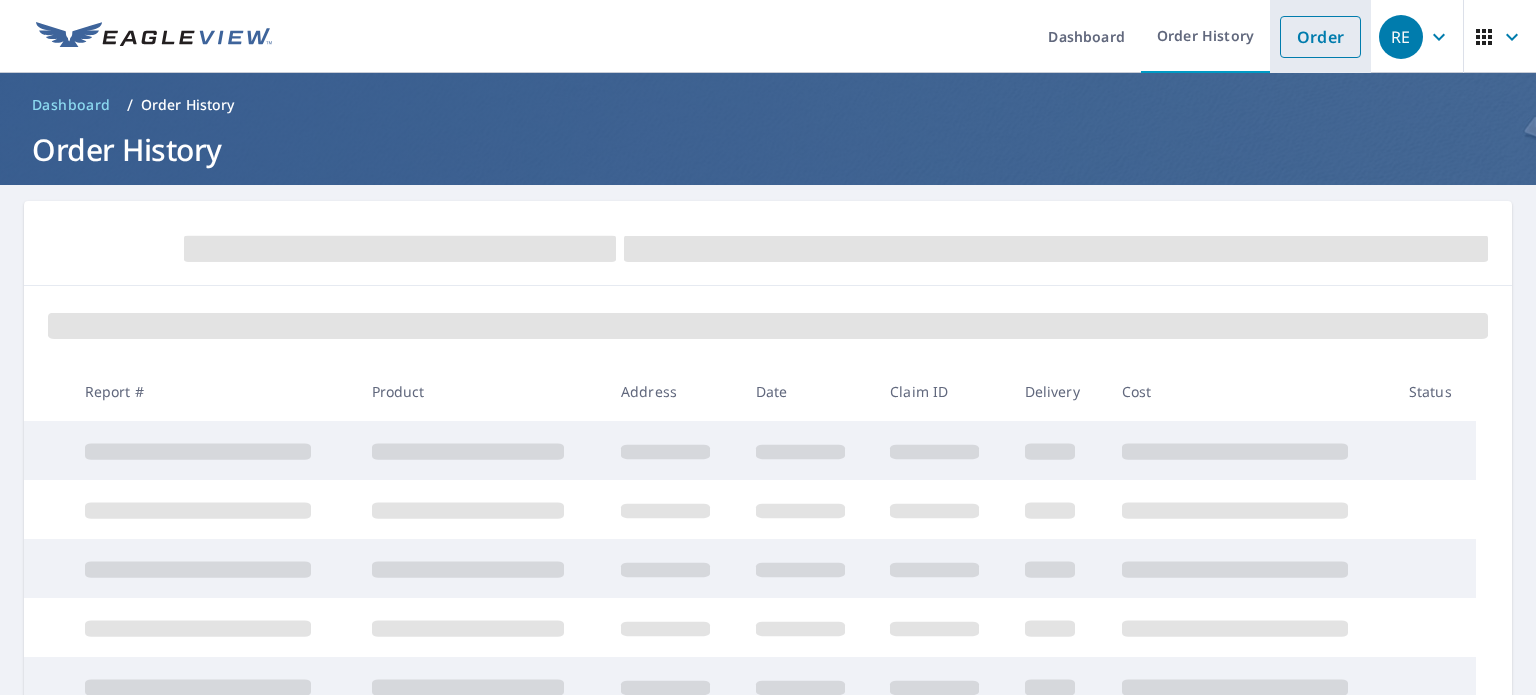 click on "Order" at bounding box center (1320, 37) 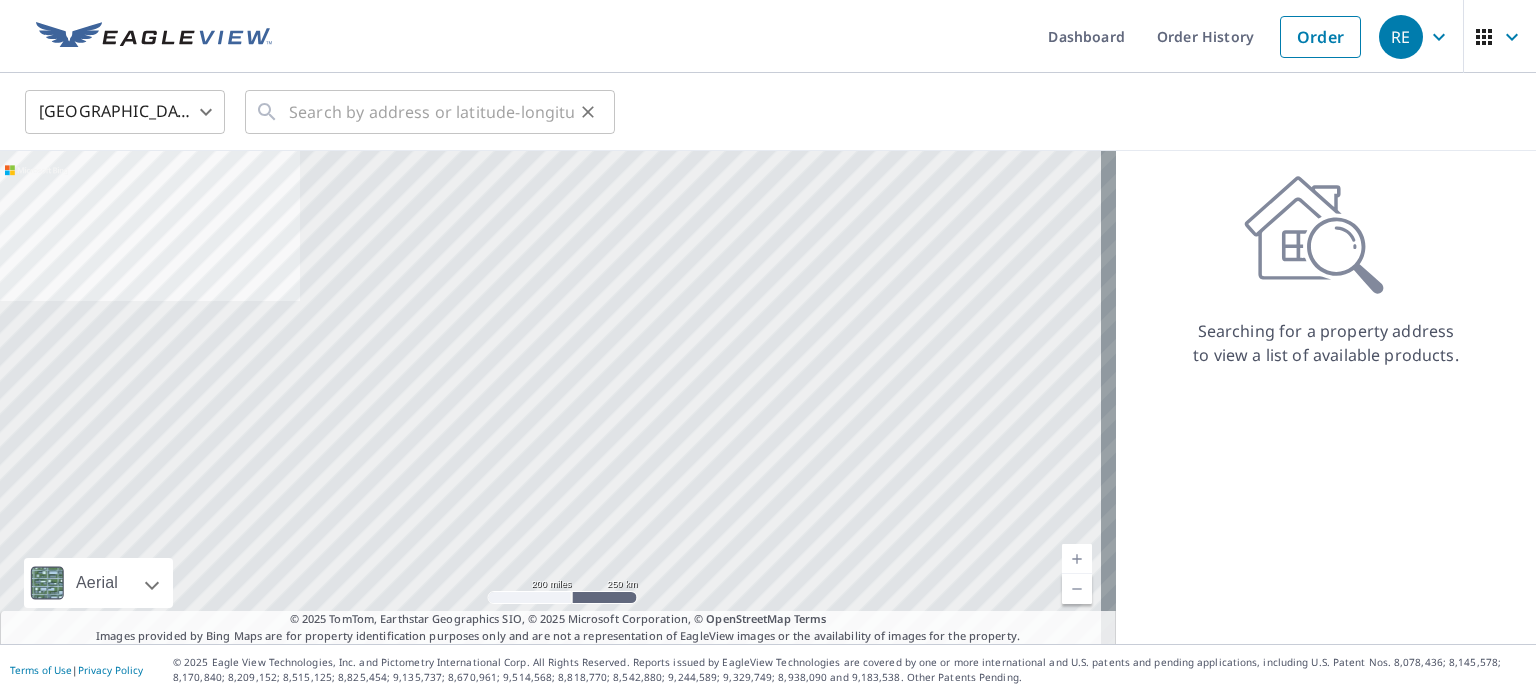 click 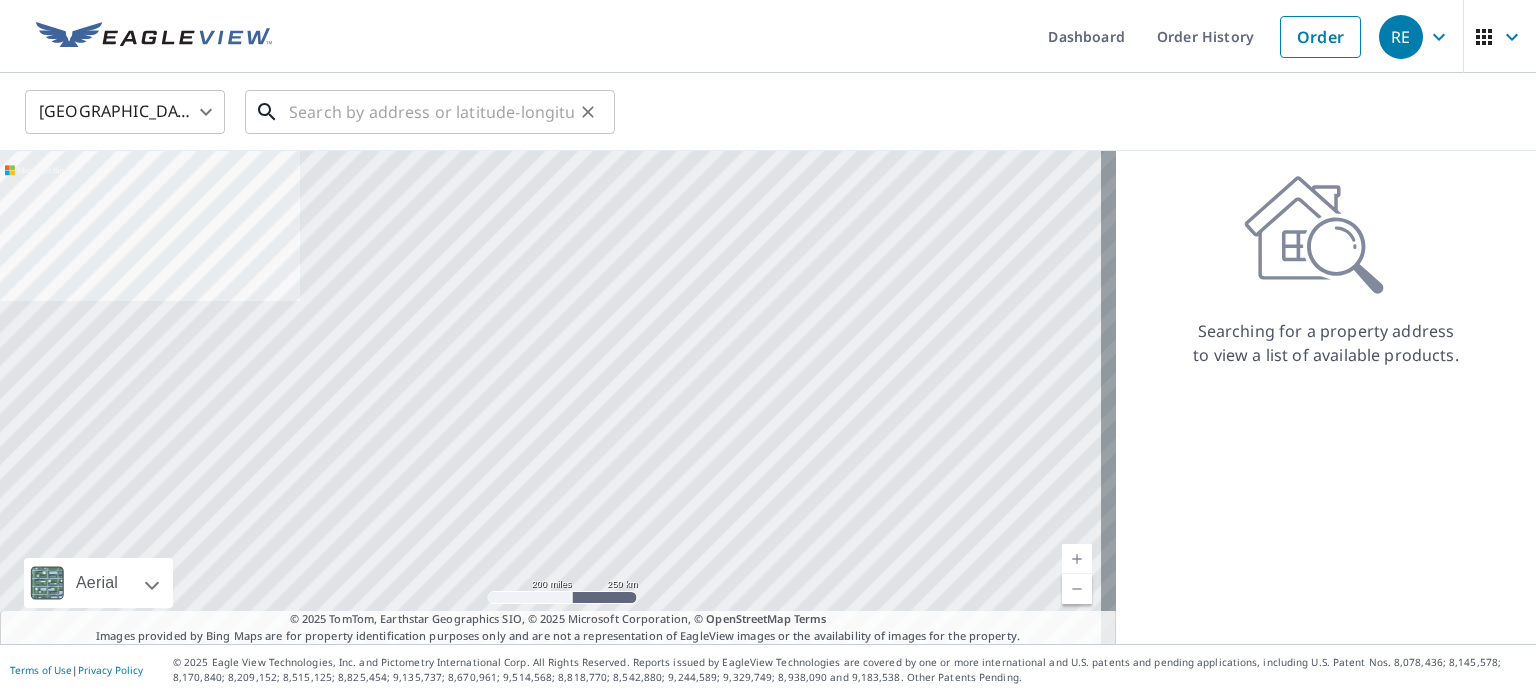 paste on "0798155008" 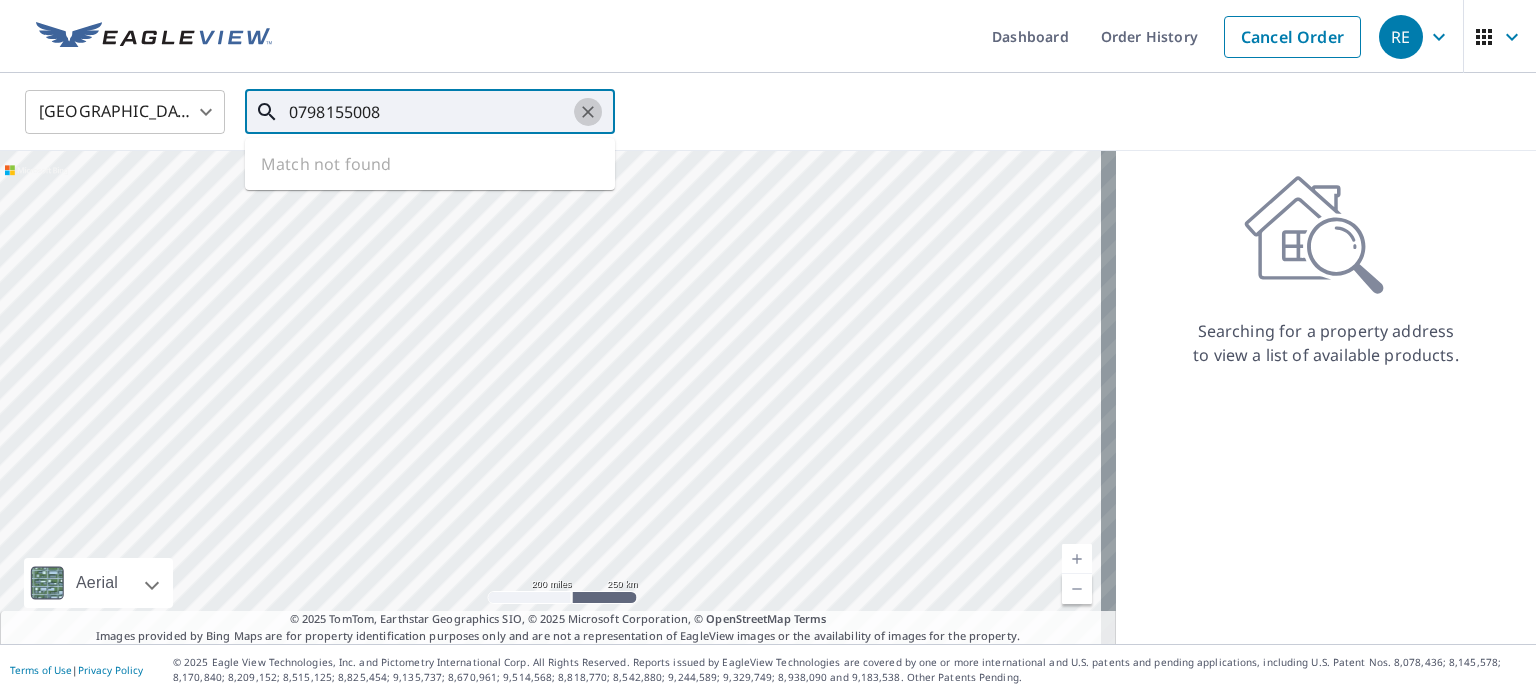 click 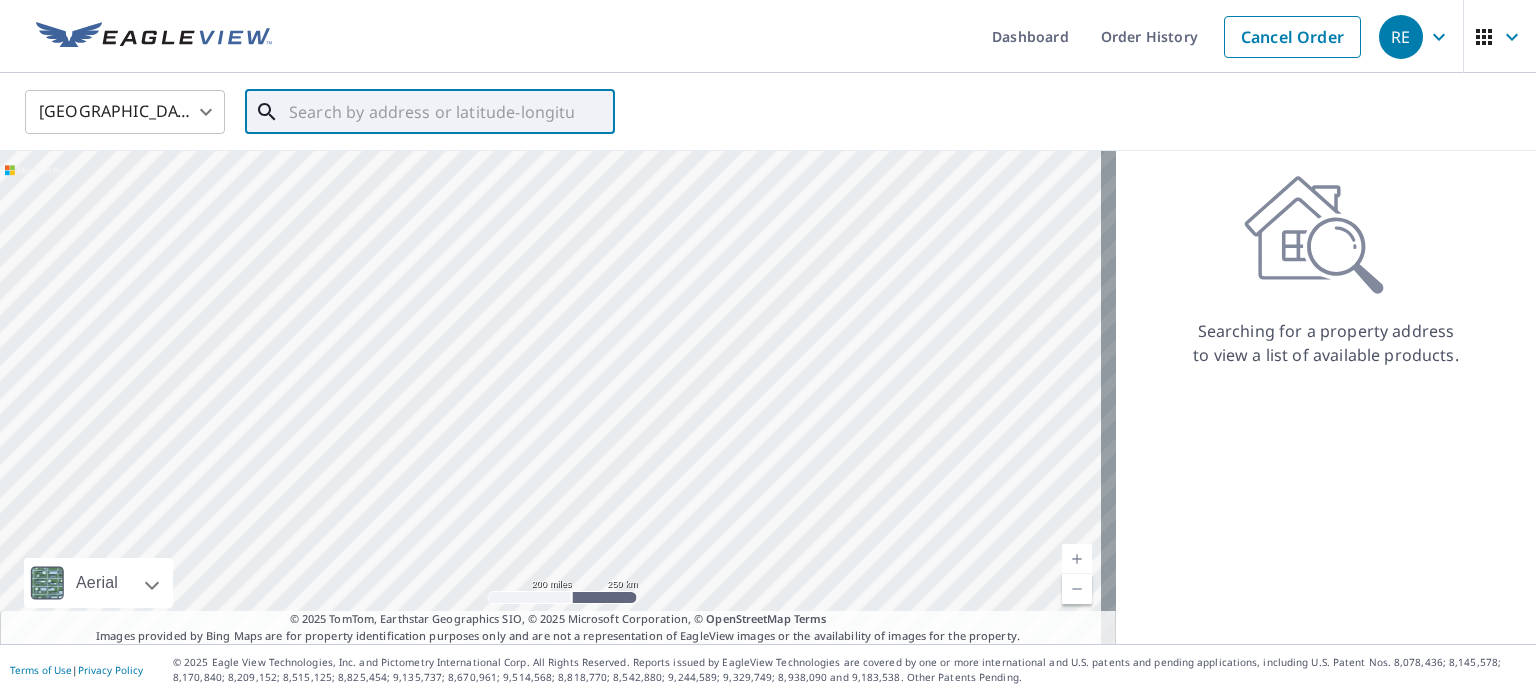 click at bounding box center (431, 112) 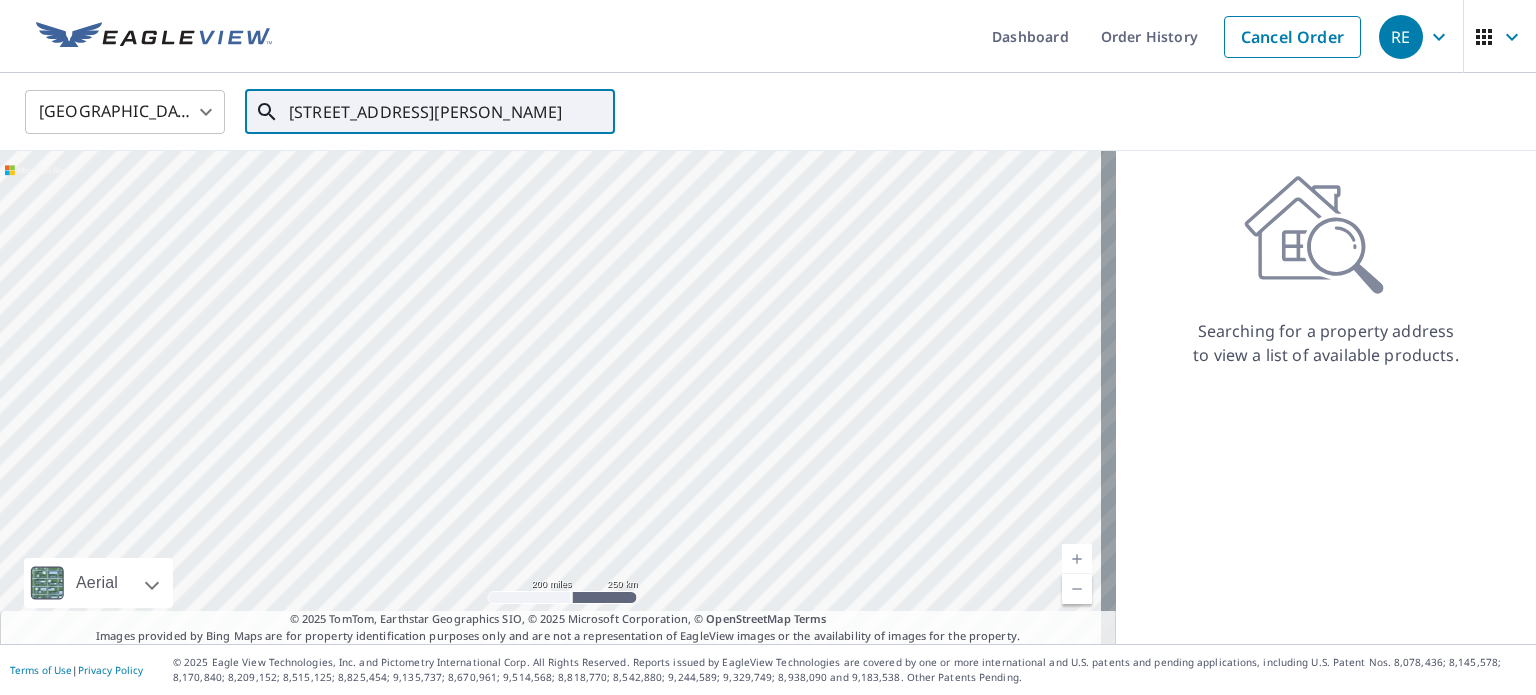 scroll, scrollTop: 0, scrollLeft: 103, axis: horizontal 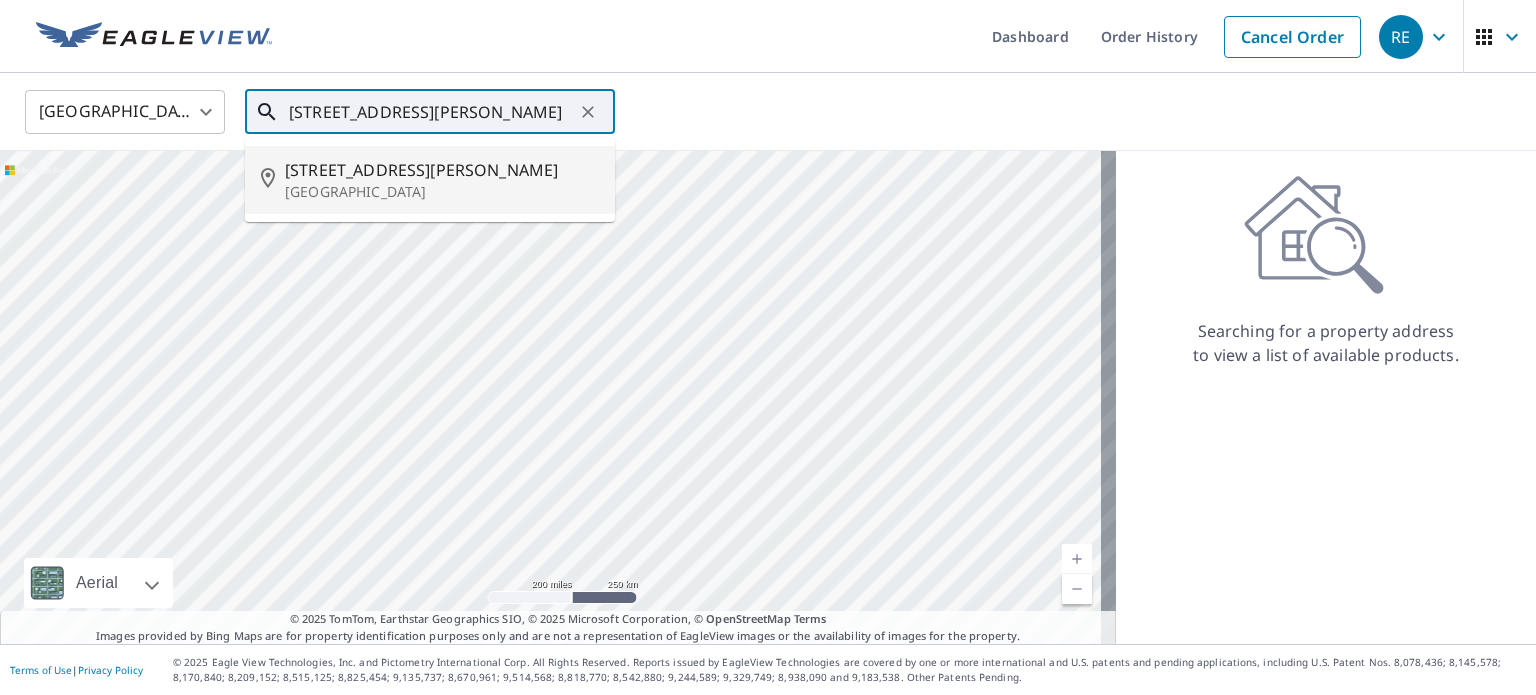 click on "[GEOGRAPHIC_DATA]" at bounding box center [442, 192] 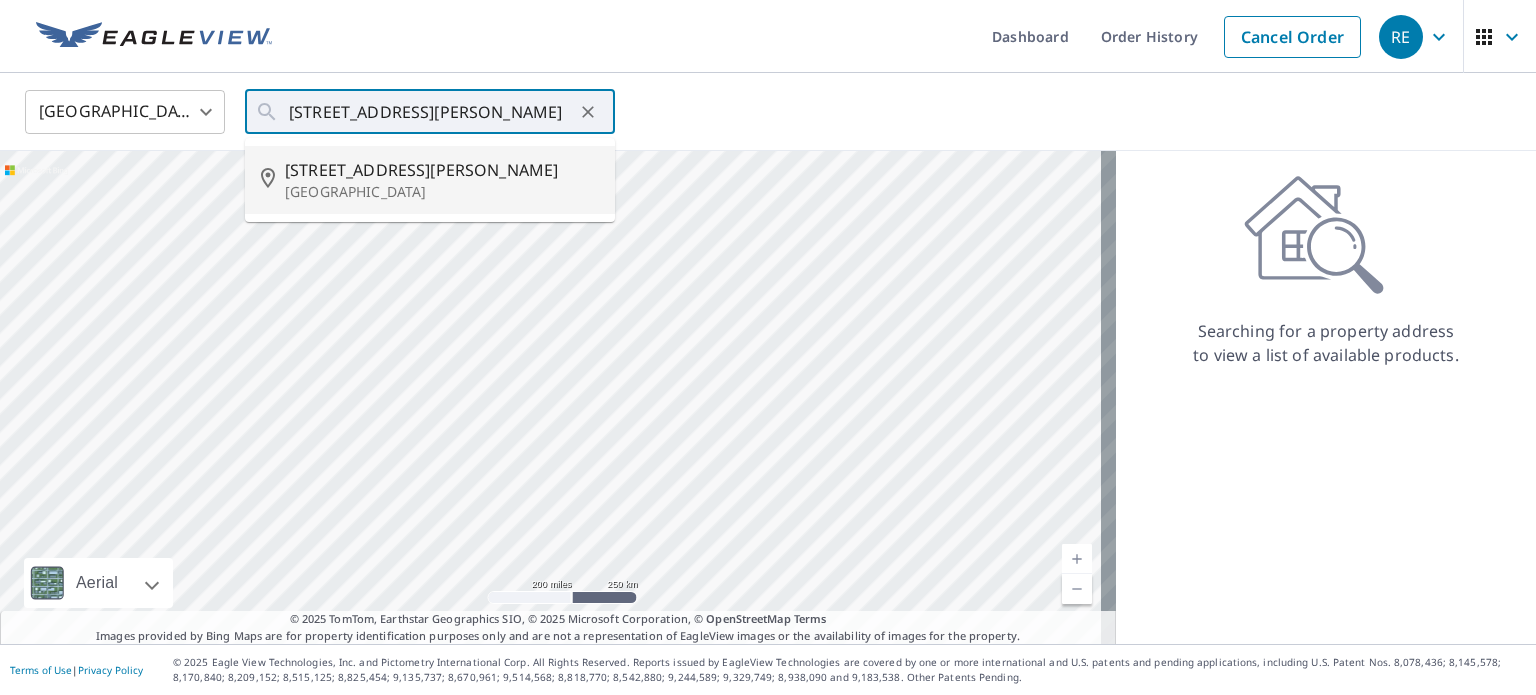 type on "[STREET_ADDRESS][PERSON_NAME]" 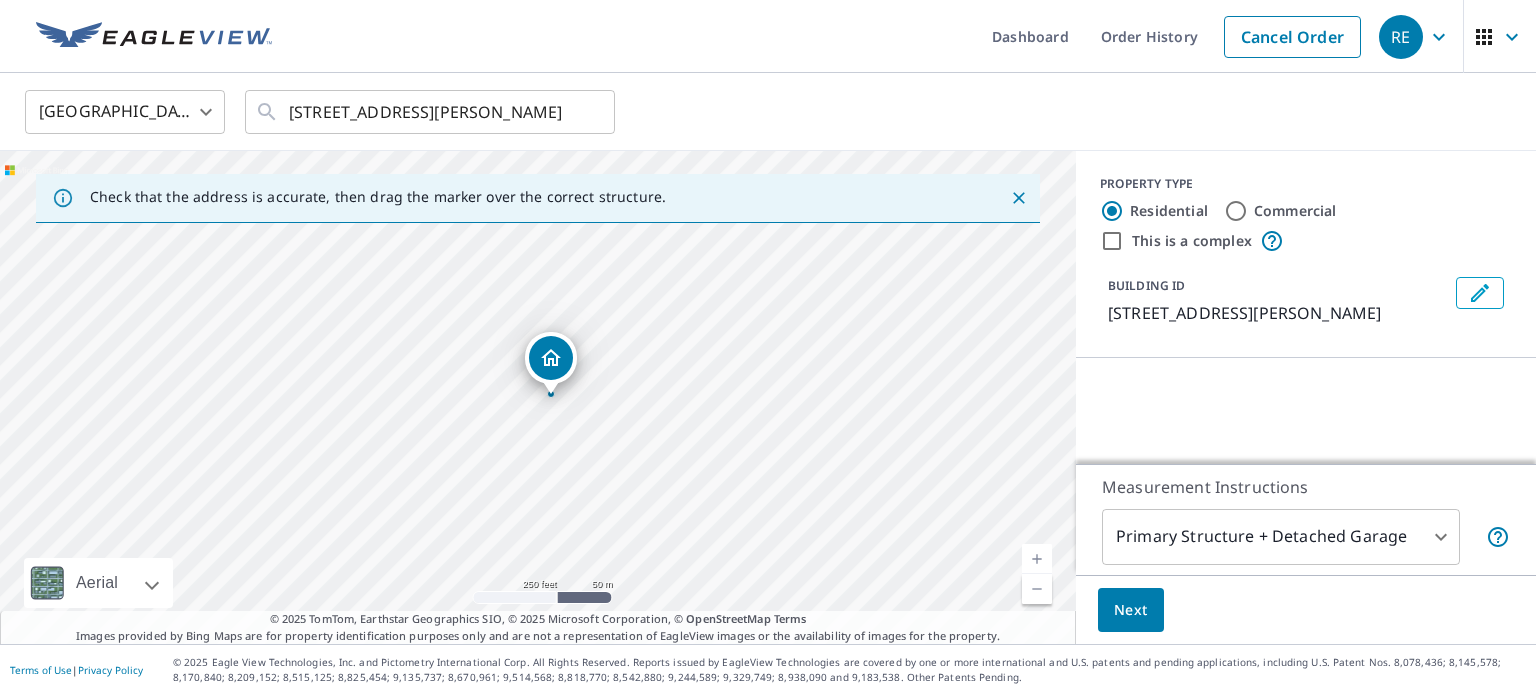 scroll, scrollTop: 0, scrollLeft: 0, axis: both 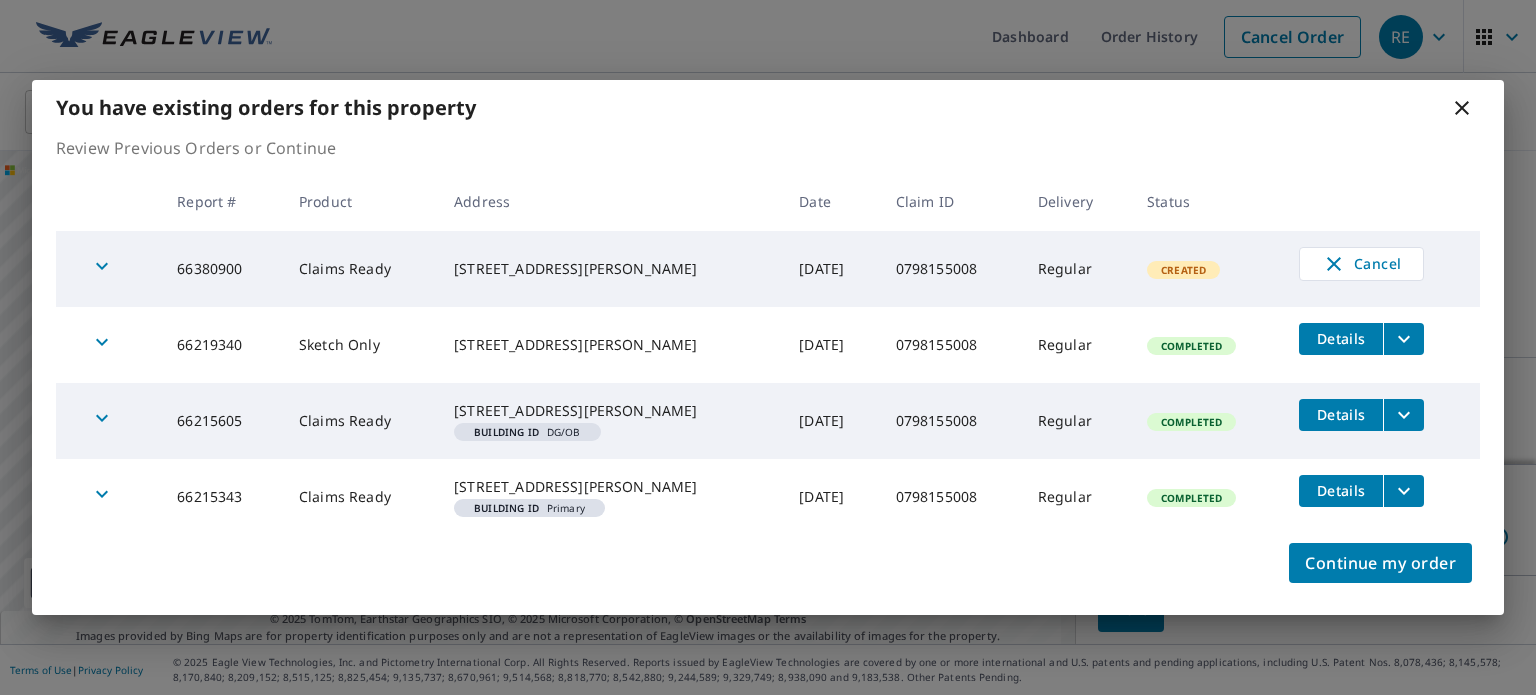click 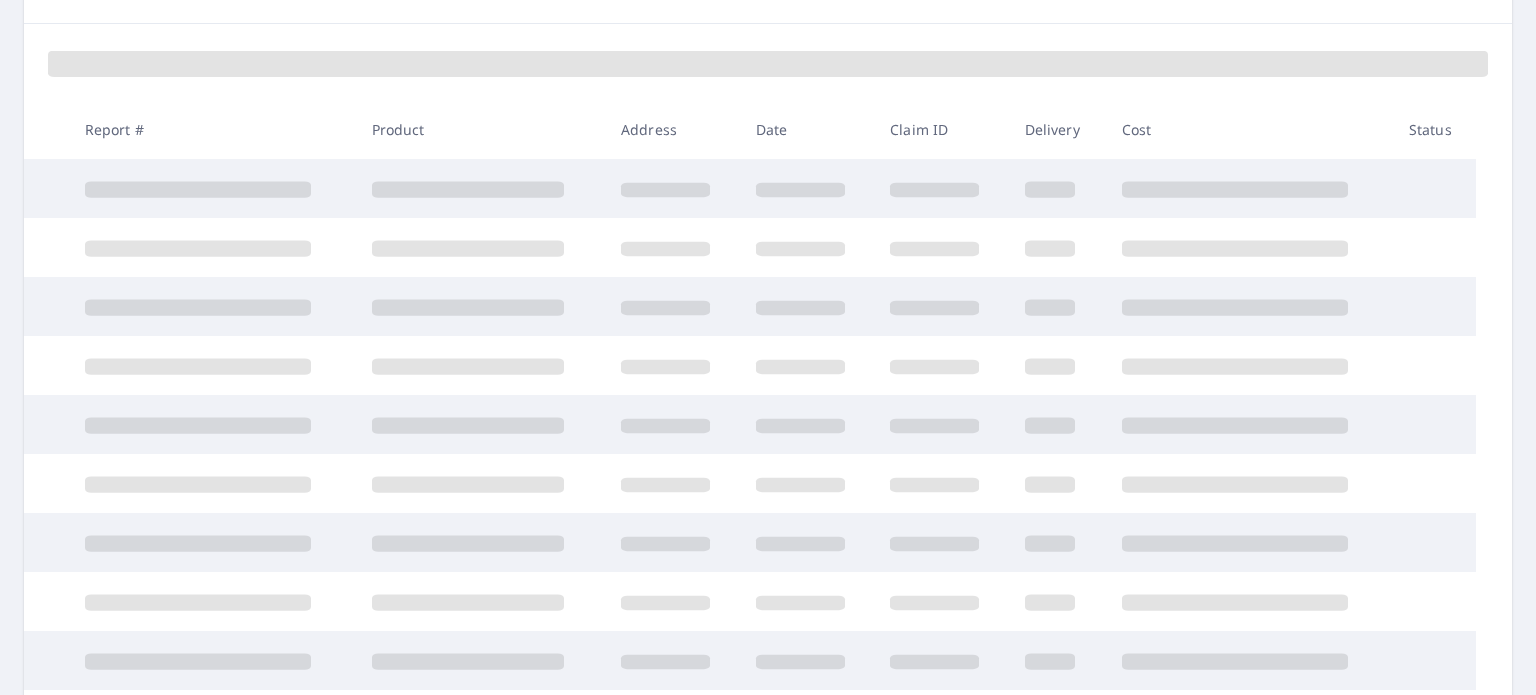 scroll, scrollTop: 0, scrollLeft: 0, axis: both 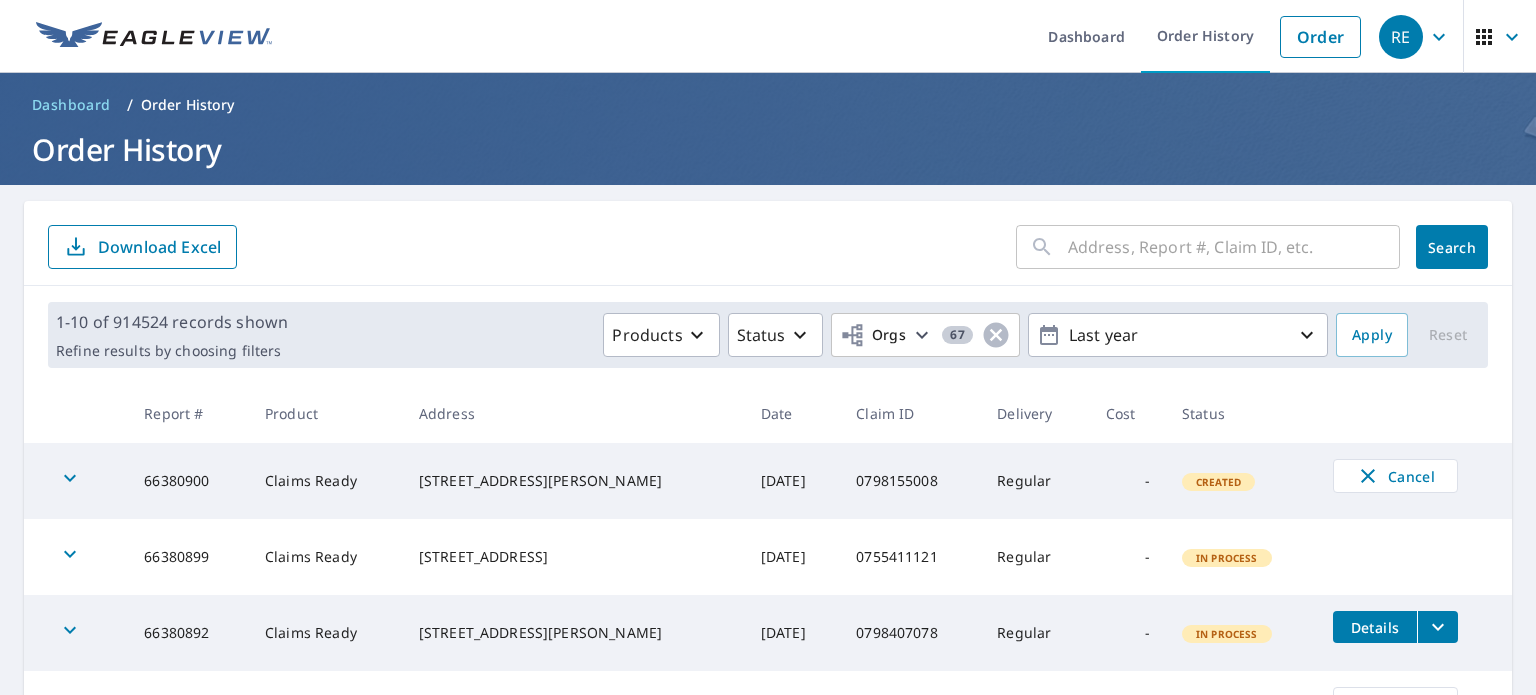 click at bounding box center [1234, 247] 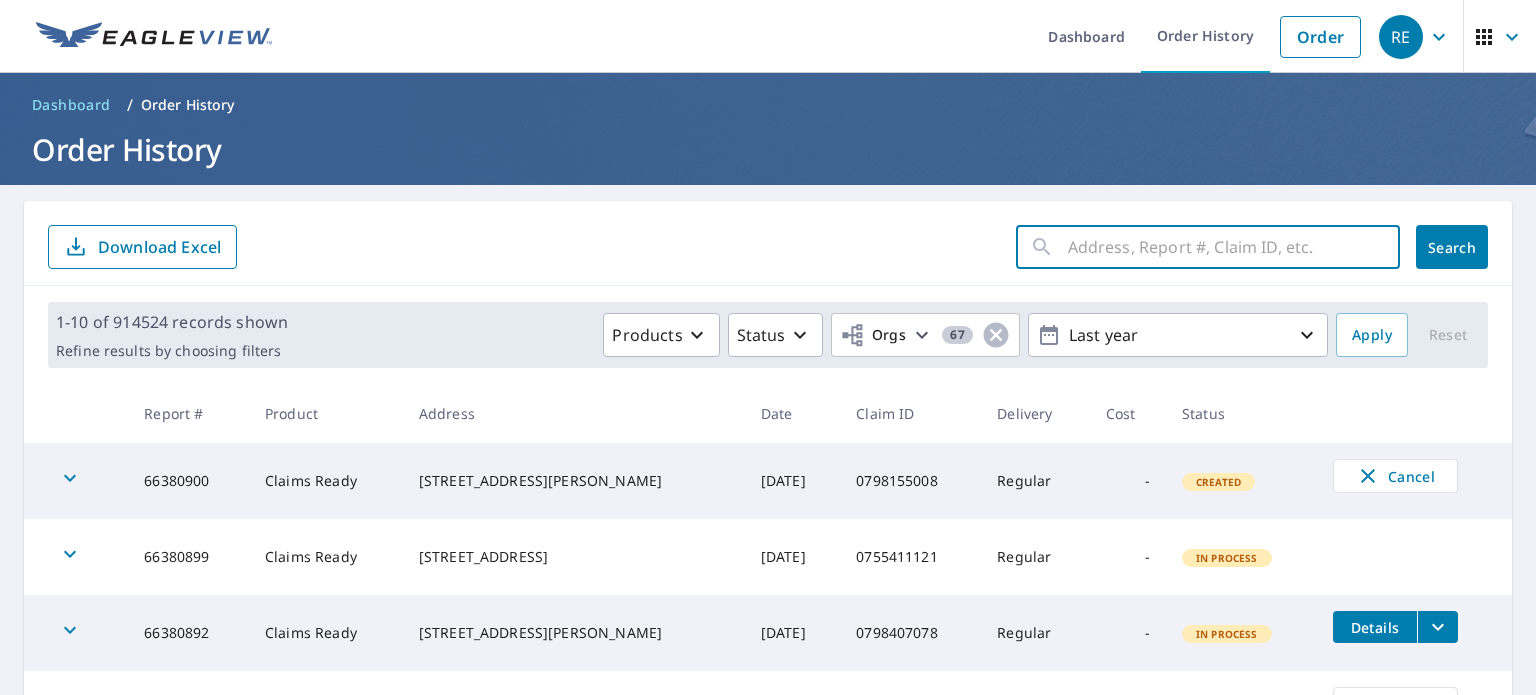 paste on "[STREET_ADDRESS][PERSON_NAME]" 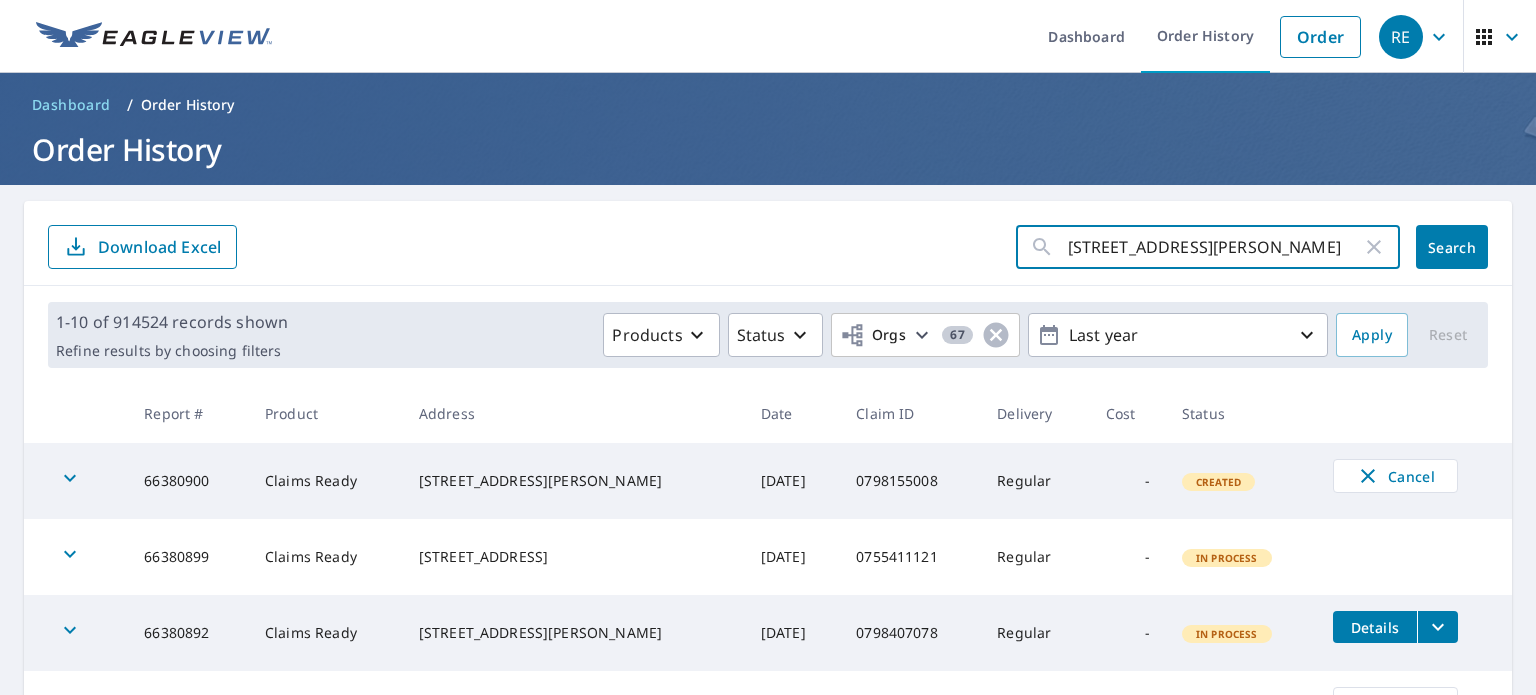 scroll, scrollTop: 0, scrollLeft: 93, axis: horizontal 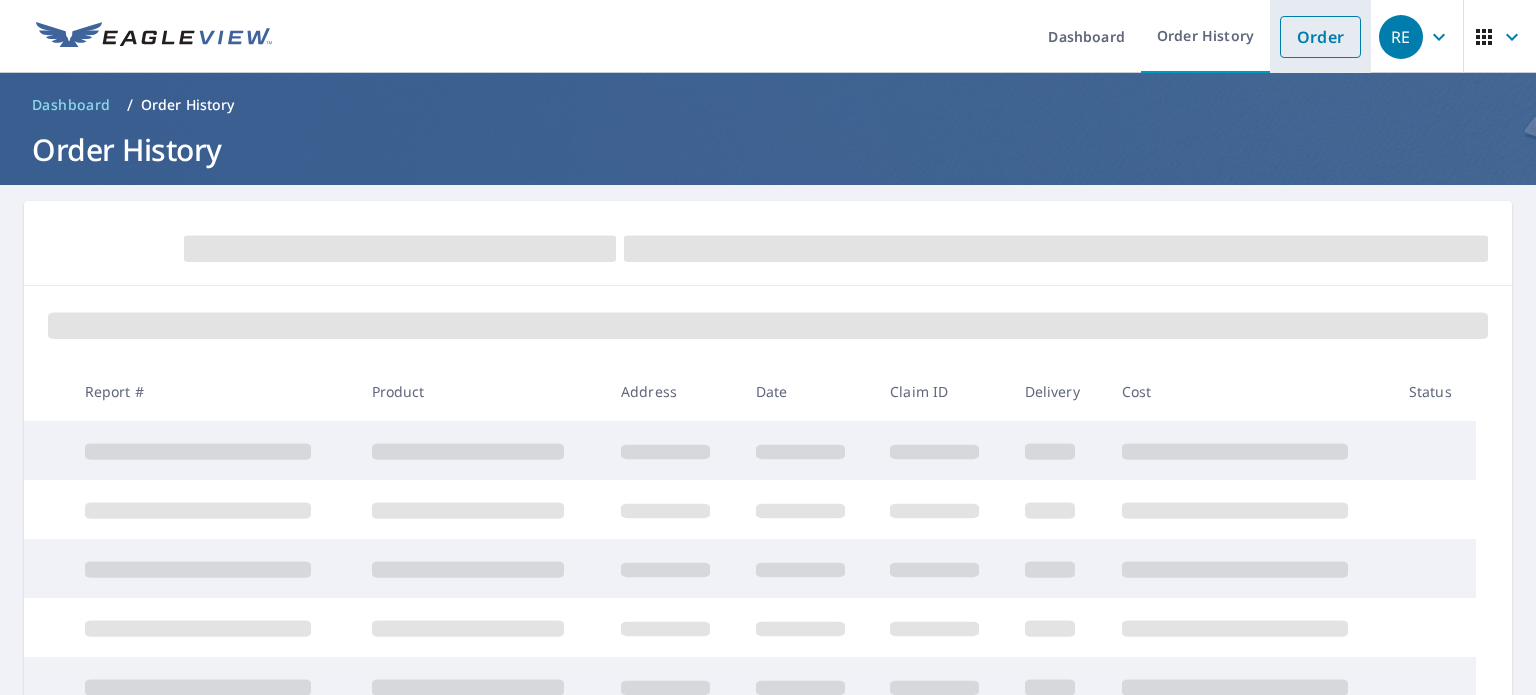 click on "Order" at bounding box center [1320, 37] 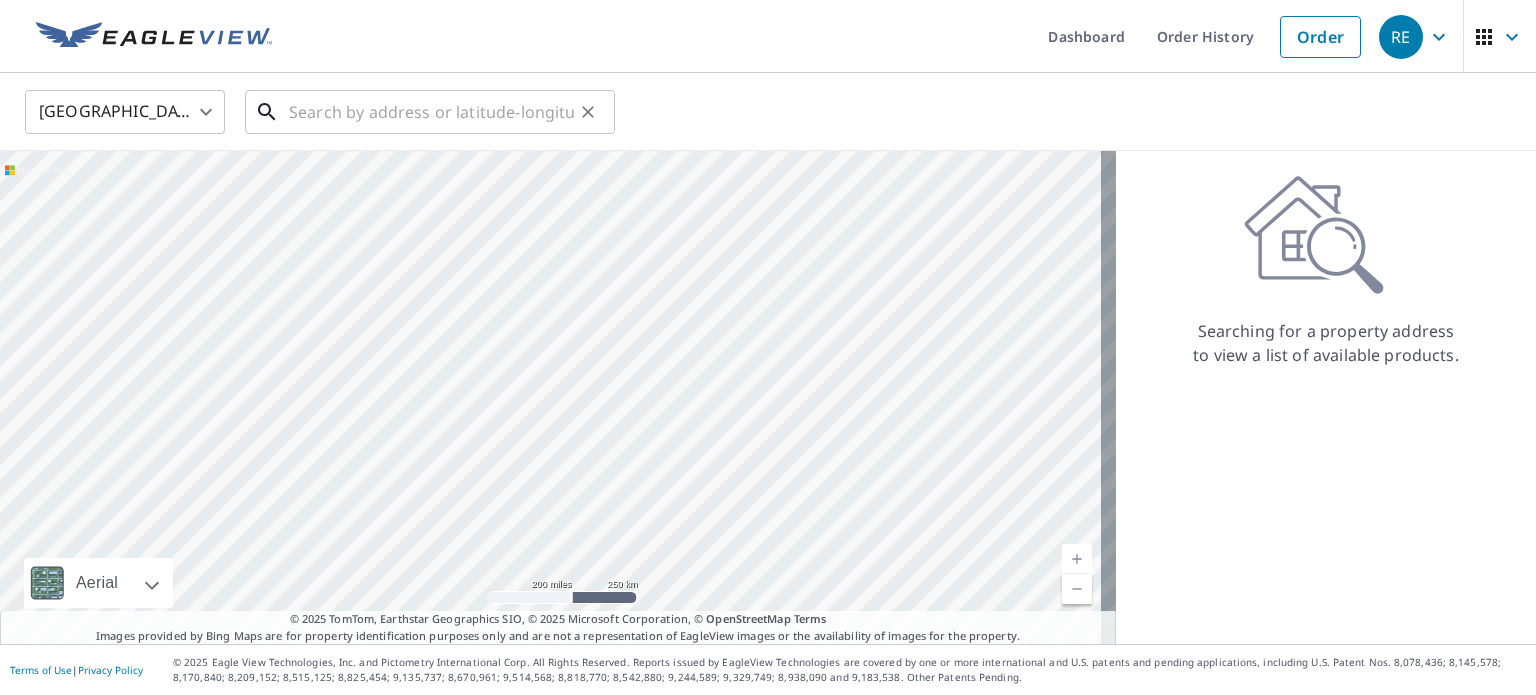 click at bounding box center [431, 112] 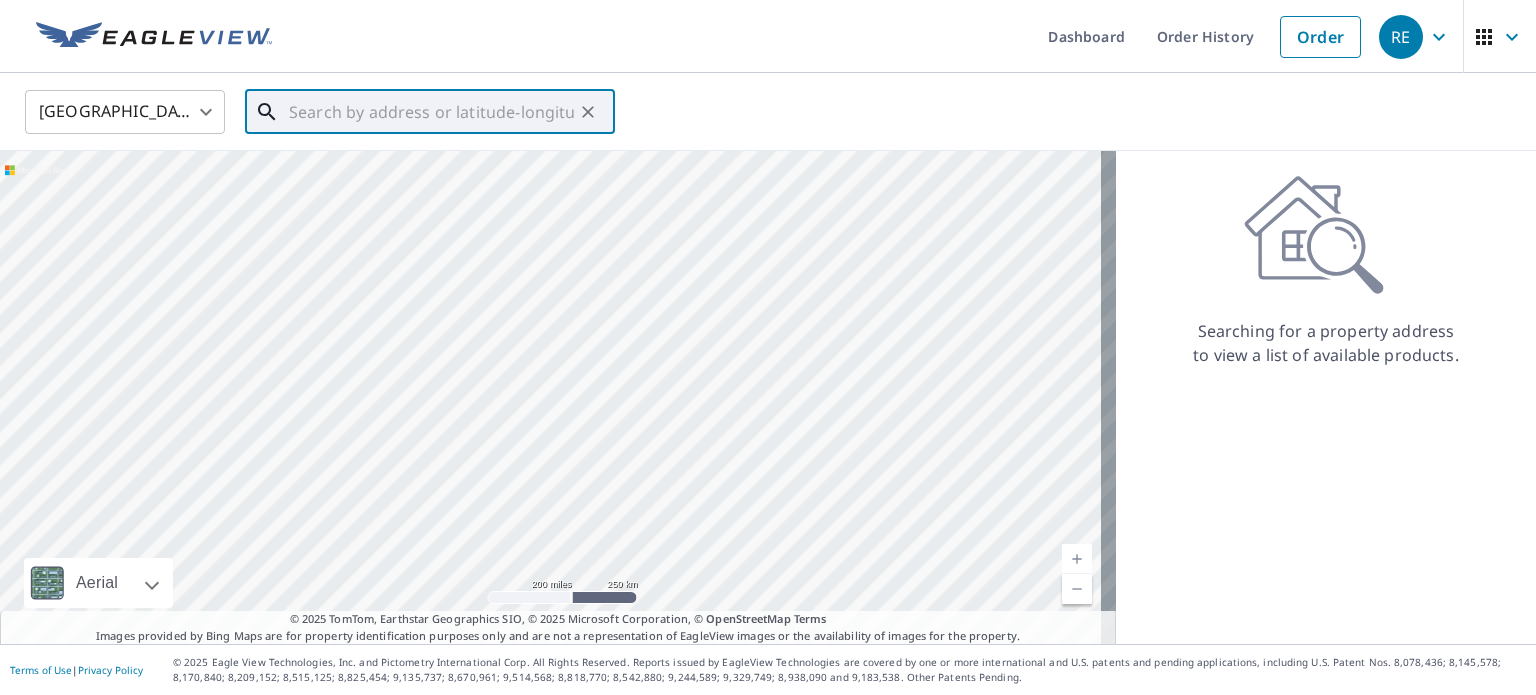 paste on "[STREET_ADDRESS][PERSON_NAME]" 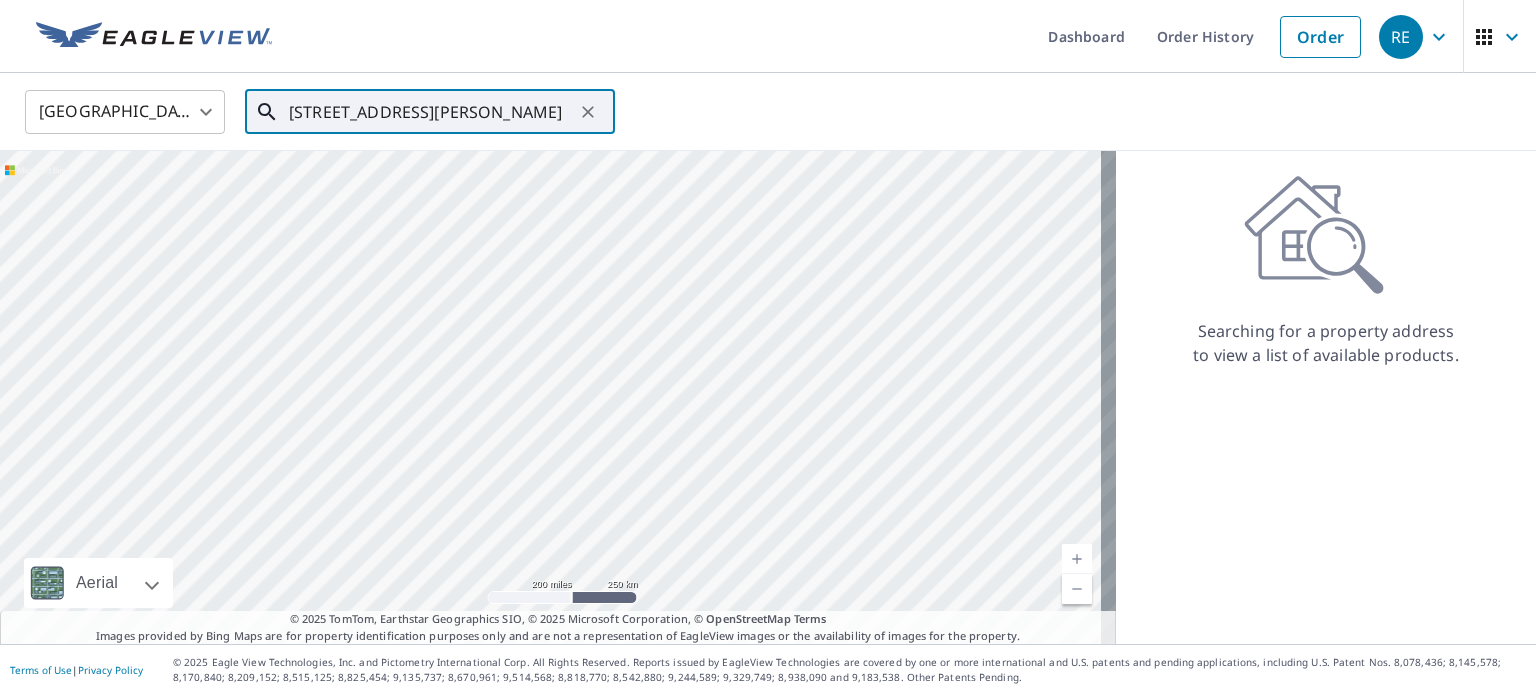 scroll, scrollTop: 0, scrollLeft: 103, axis: horizontal 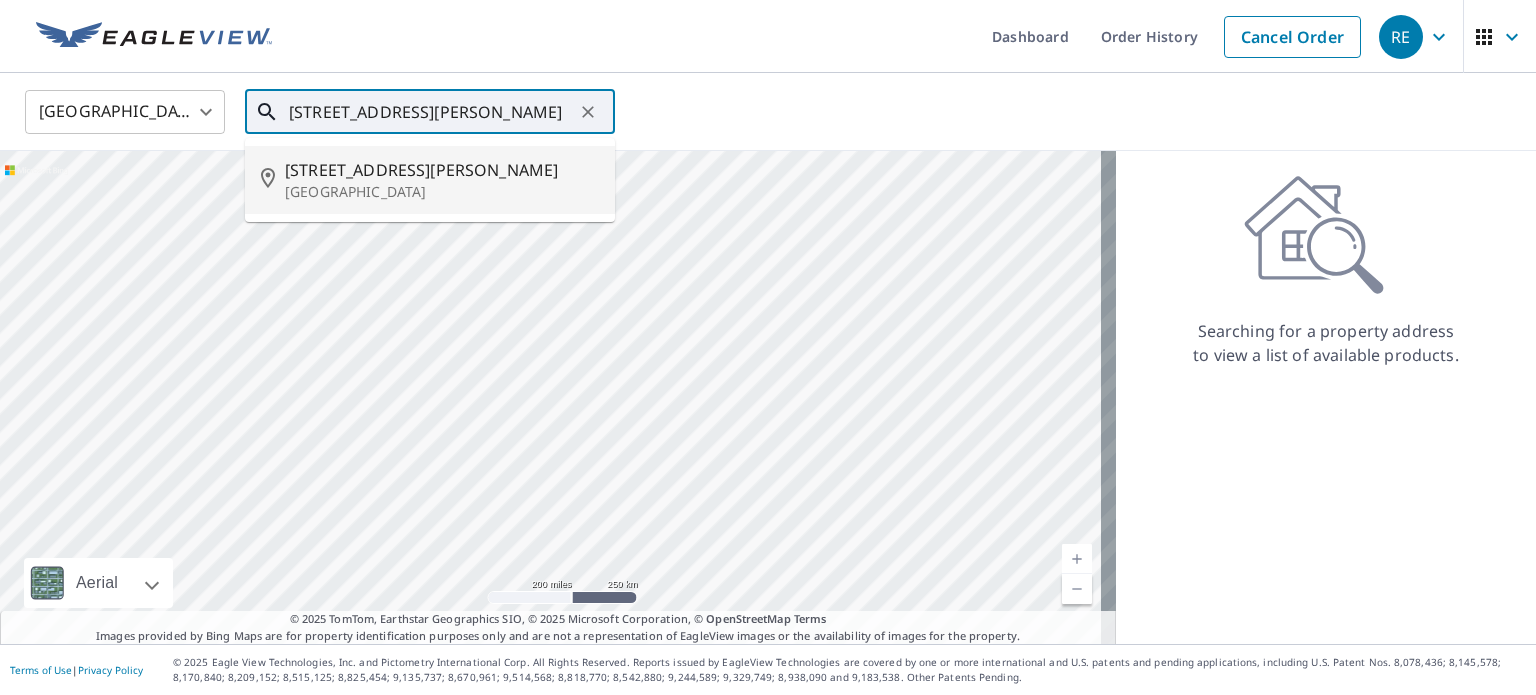 click on "[STREET_ADDRESS][PERSON_NAME]" at bounding box center (442, 170) 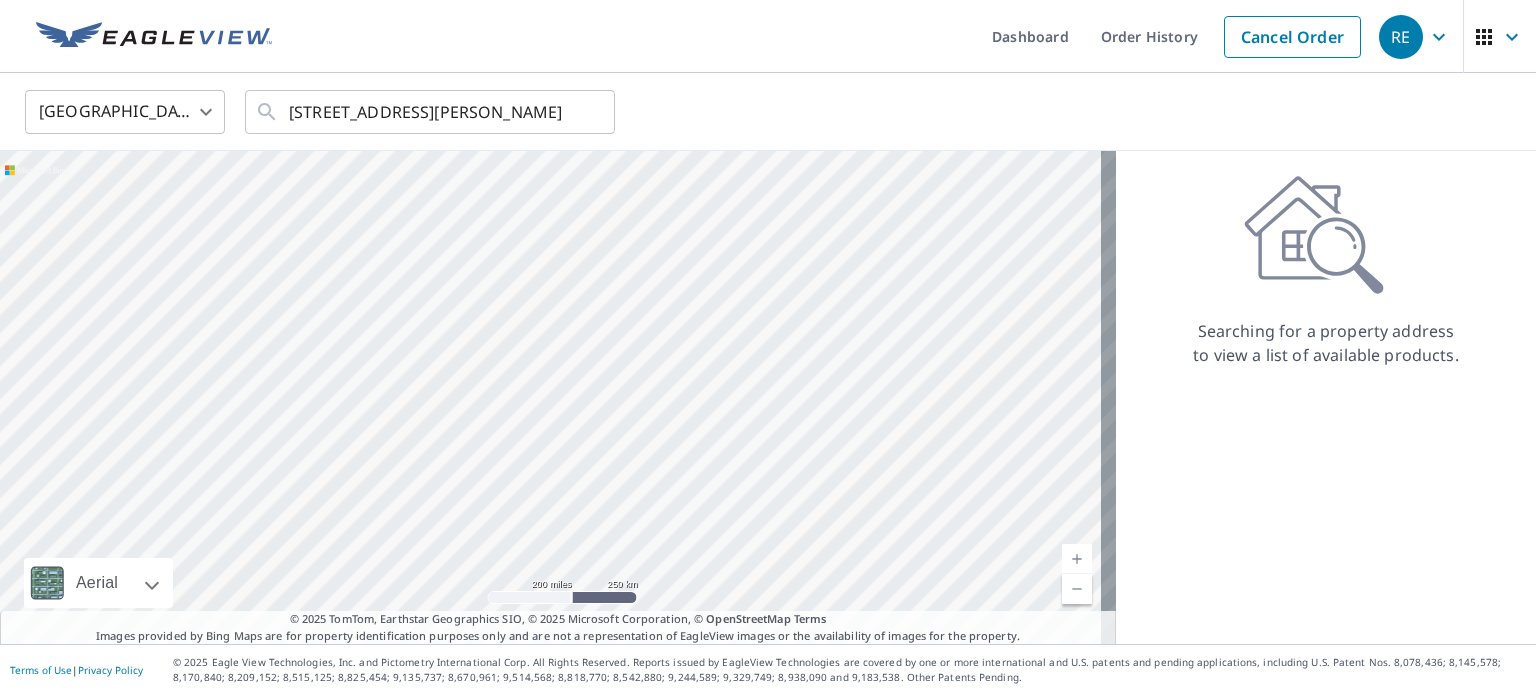 type on "[STREET_ADDRESS][PERSON_NAME]" 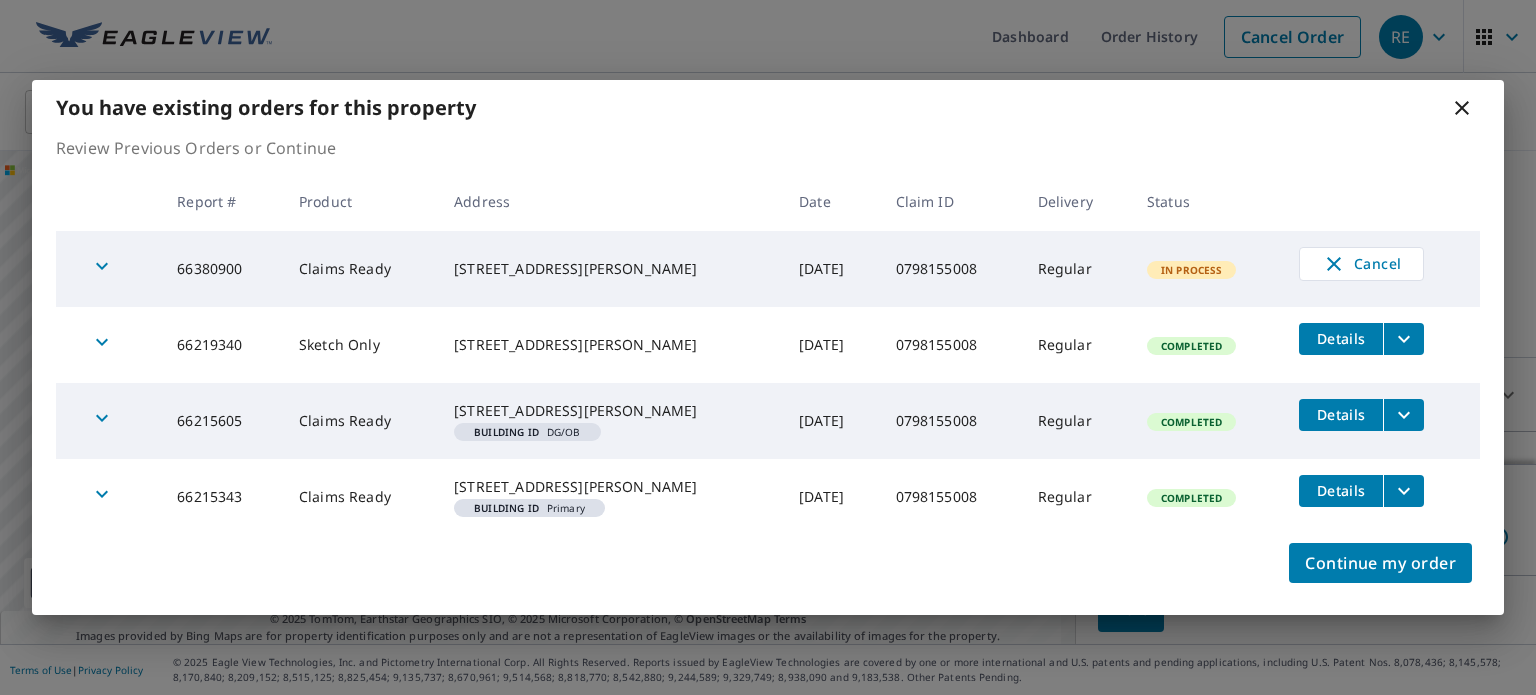 click 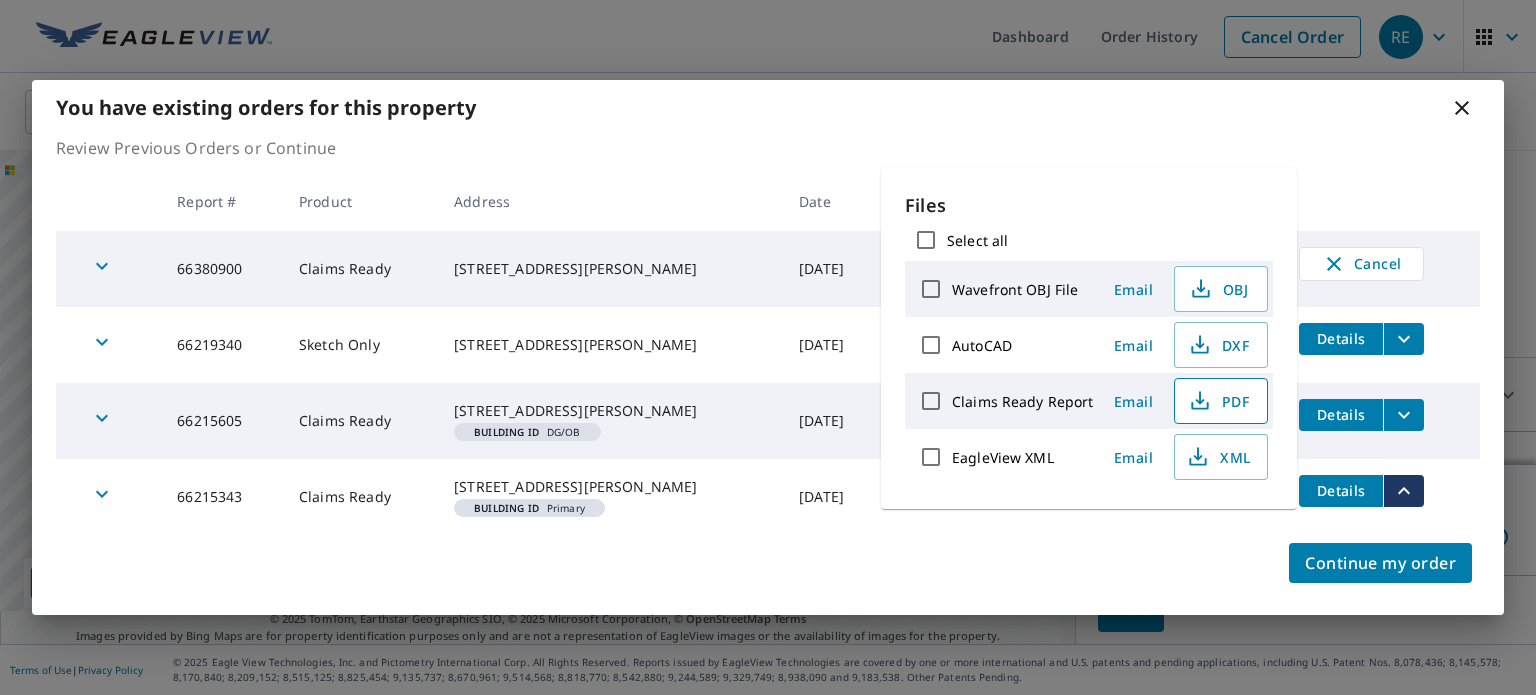 click 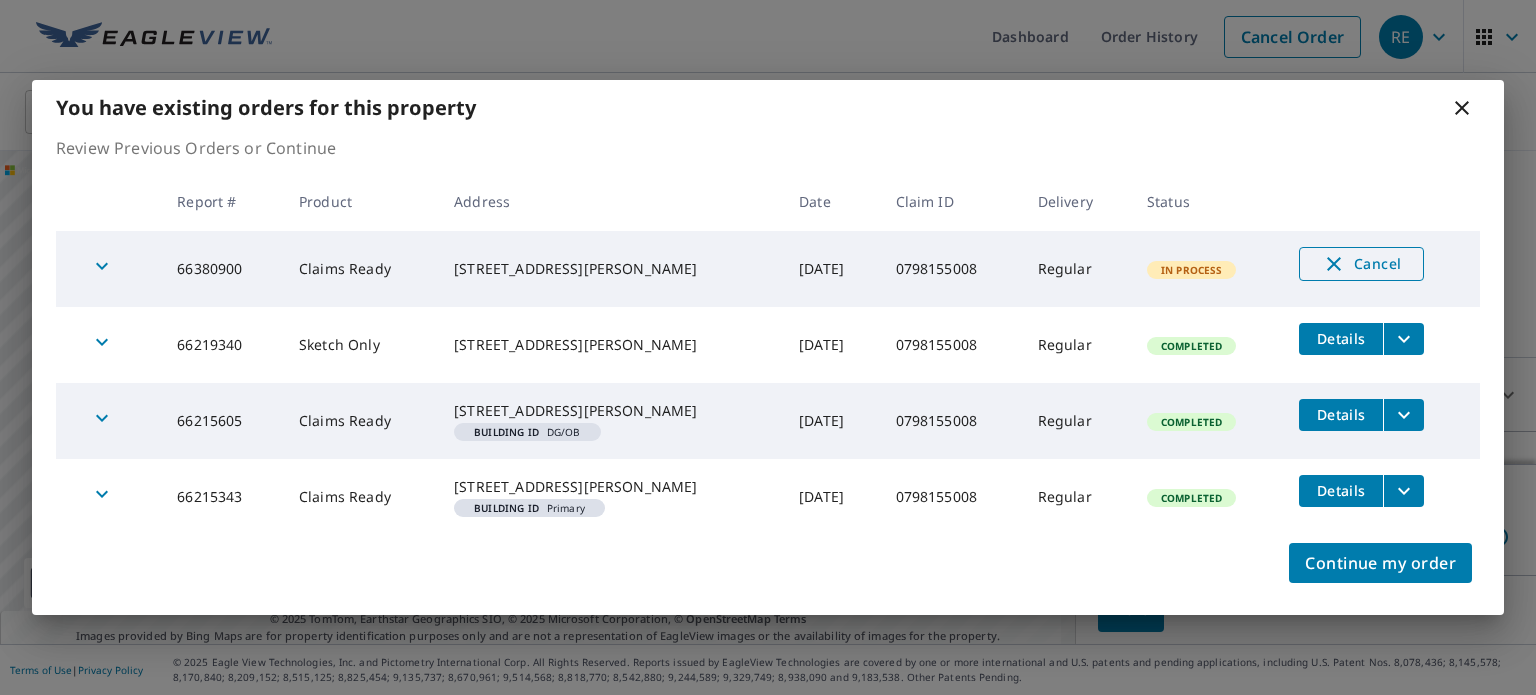 click 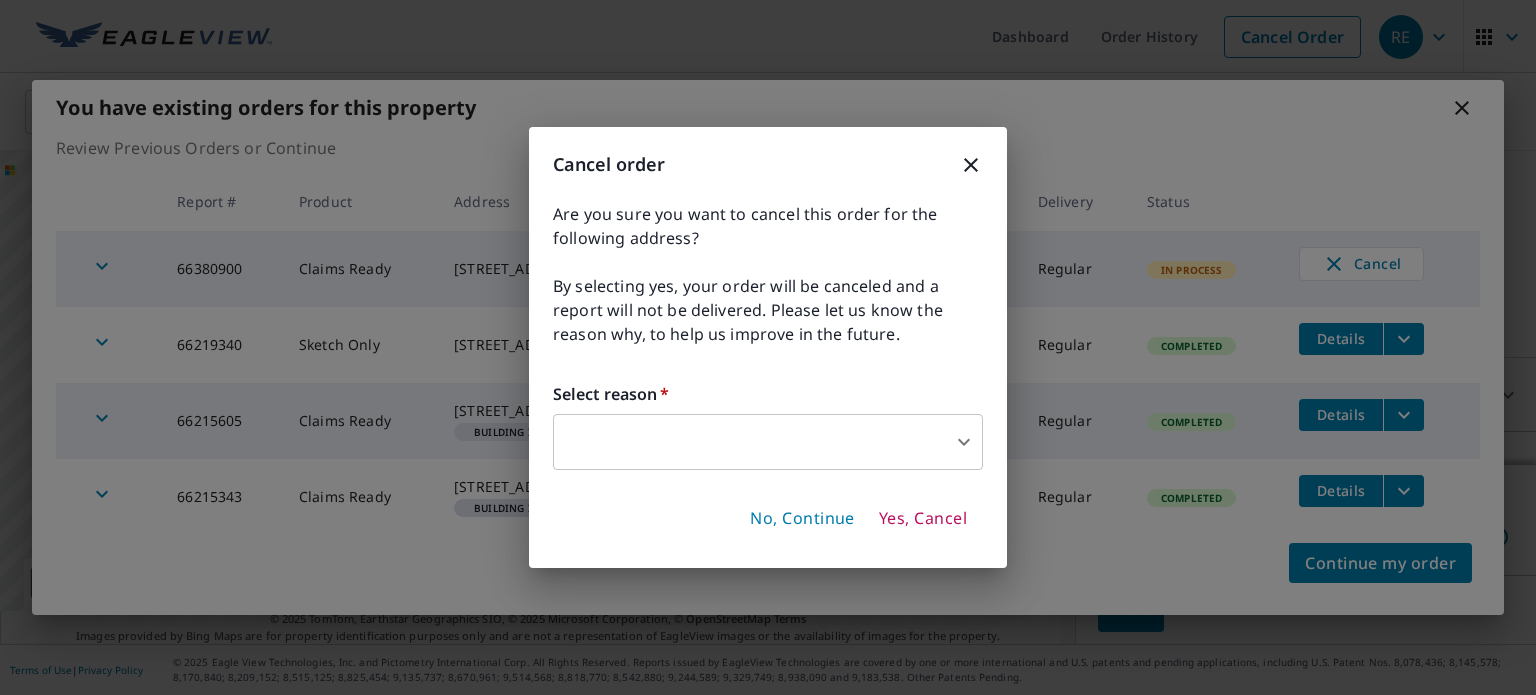click on "RE RE
Dashboard Order History Cancel Order RE [GEOGRAPHIC_DATA] [GEOGRAPHIC_DATA] ​ [STREET_ADDRESS][PERSON_NAME] ​ Check that the address is accurate, then drag the marker over the correct structure. [STREET_ADDRESS][PERSON_NAME] A standard road map Aerial A detailed look from above Labels Labels 250 feet 50 m © 2025 TomTom, © Vexcel Imaging, © 2025 Microsoft Corporation,  © OpenStreetMap Terms © 2025 TomTom, Earthstar Geographics SIO, © 2025 Microsoft Corporation, ©   OpenStreetMap   Terms Images provided by Bing Maps are for property identification purposes only and are not a representation of EagleView images or the availability of images for the property. PROPERTY TYPE Residential Commercial This is a complex BUILDING ID [STREET_ADDRESS][PERSON_NAME] Roof Products New ClaimsReady™ Bid Perfect™ Solar Products New TrueDesign for Sales TrueDesign for Planning Walls Products New Walls, Windows & Doors Measurement Instructions Primary Structure + Detached Garage 1 ​ Next" at bounding box center (768, 347) 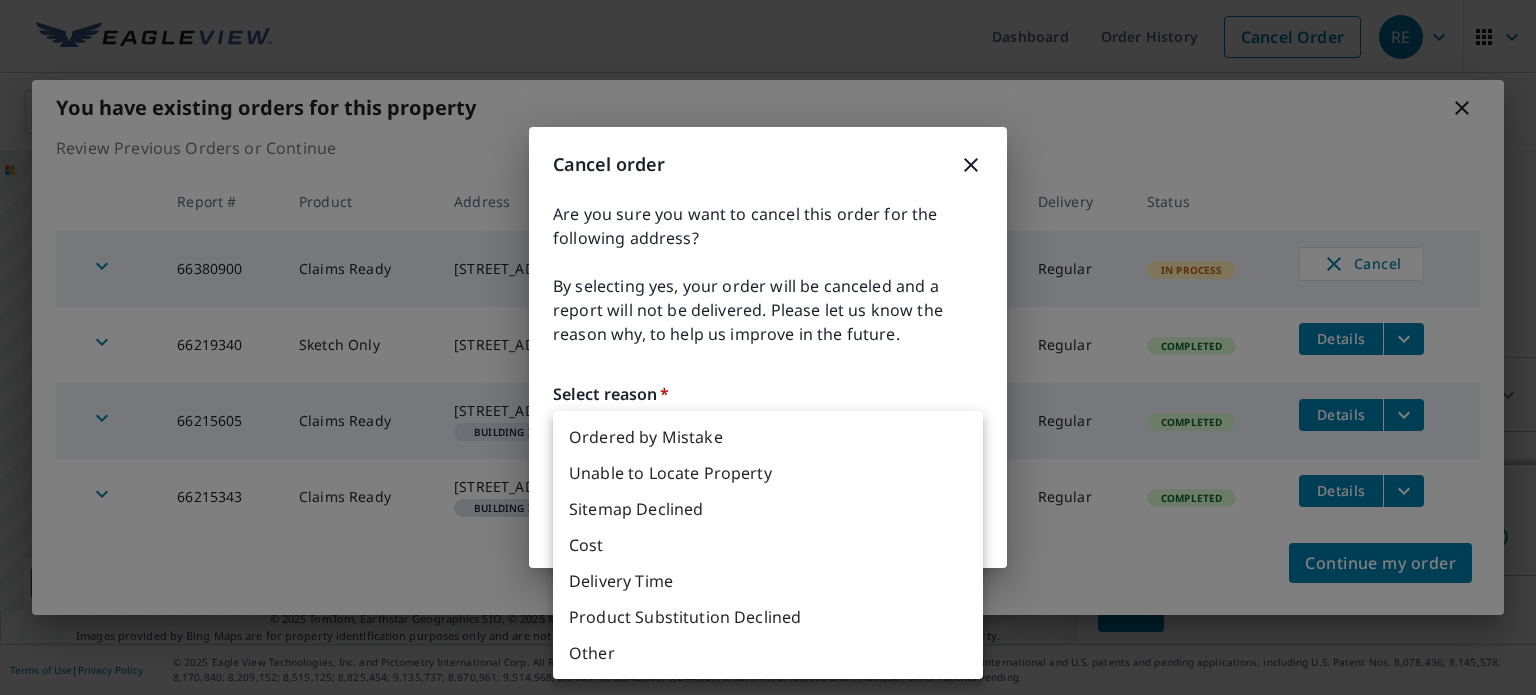 click on "Ordered by Mistake" at bounding box center [768, 437] 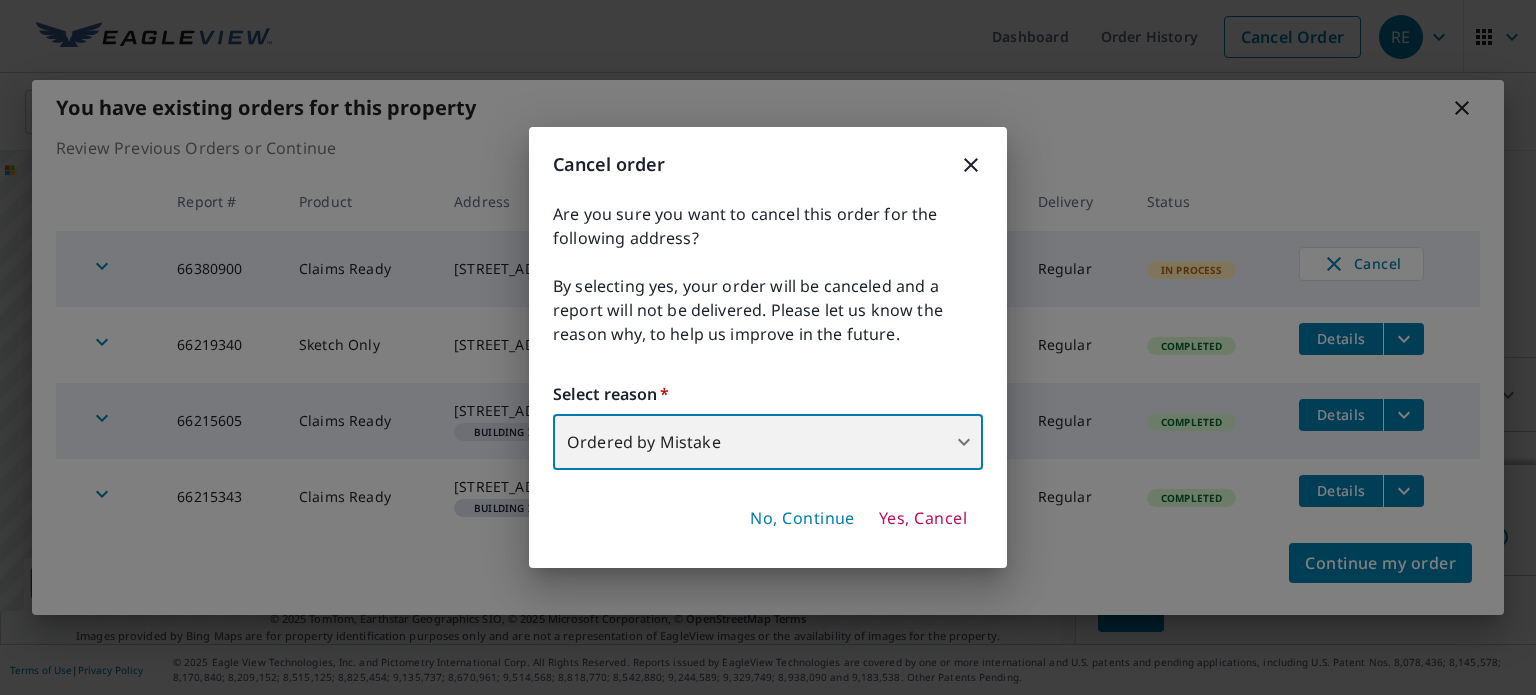 type on "30" 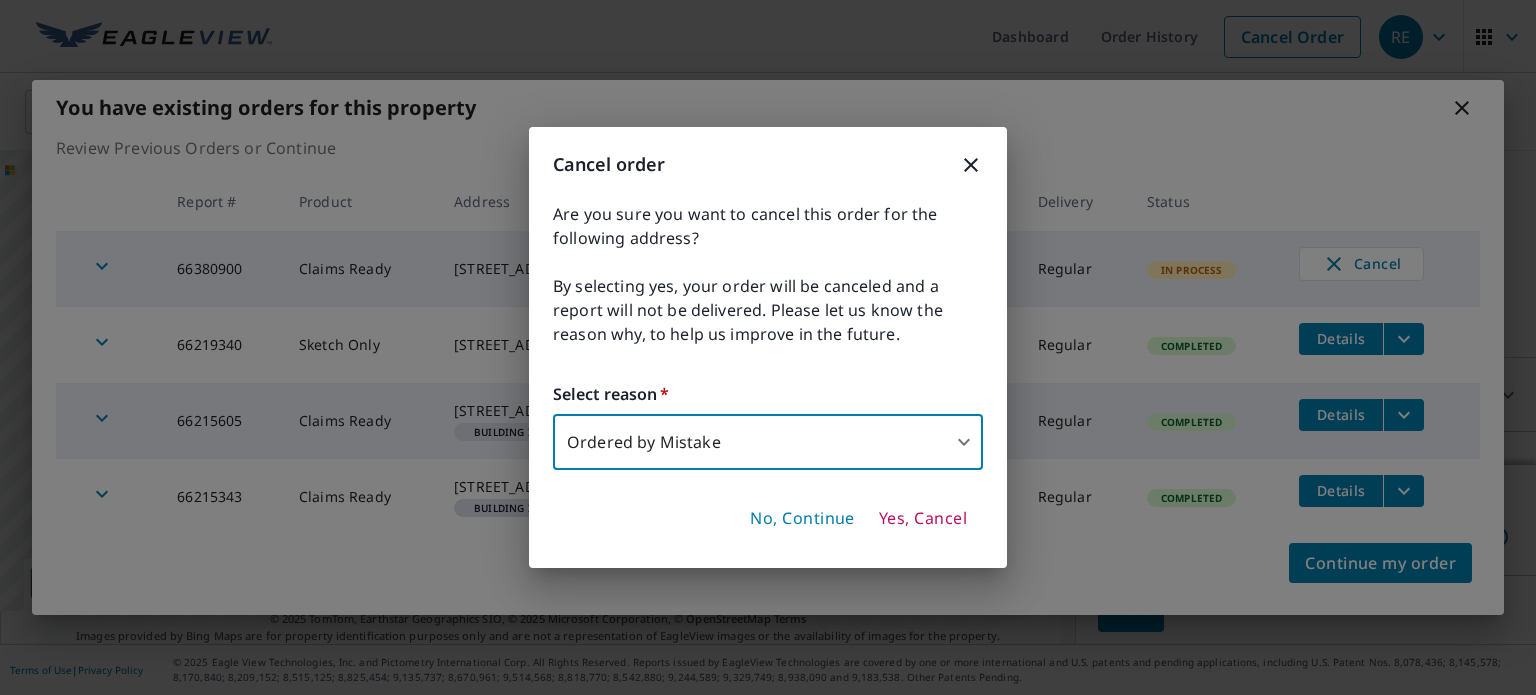 click on "Yes, Cancel" at bounding box center (923, 519) 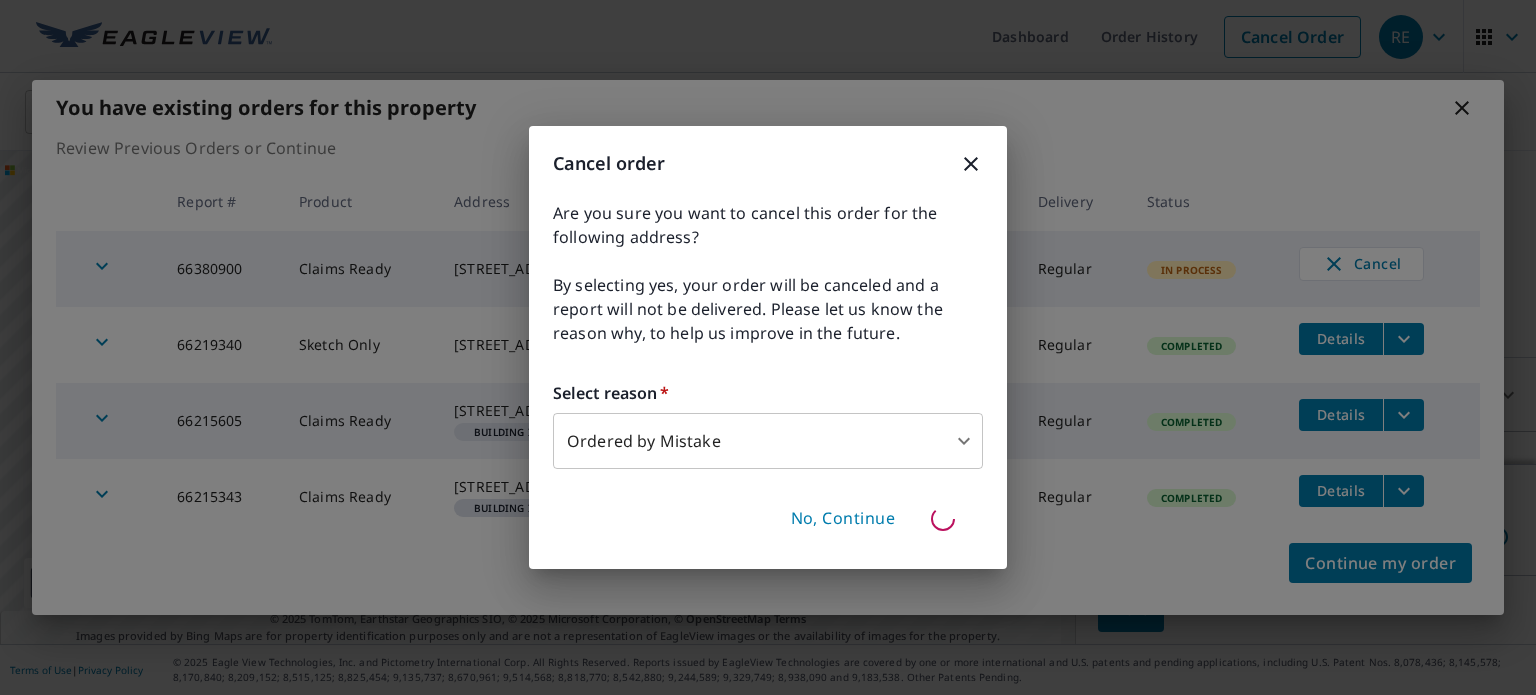 type 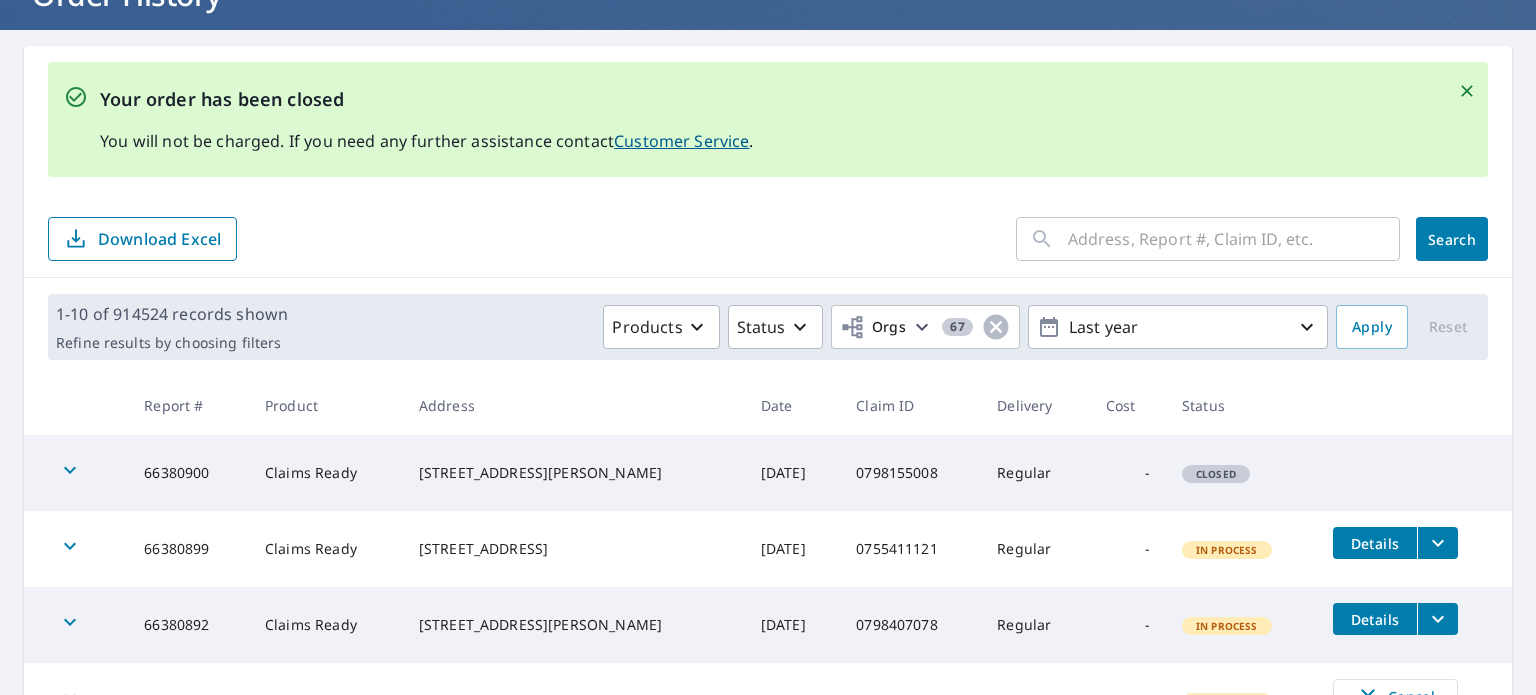 scroll, scrollTop: 160, scrollLeft: 0, axis: vertical 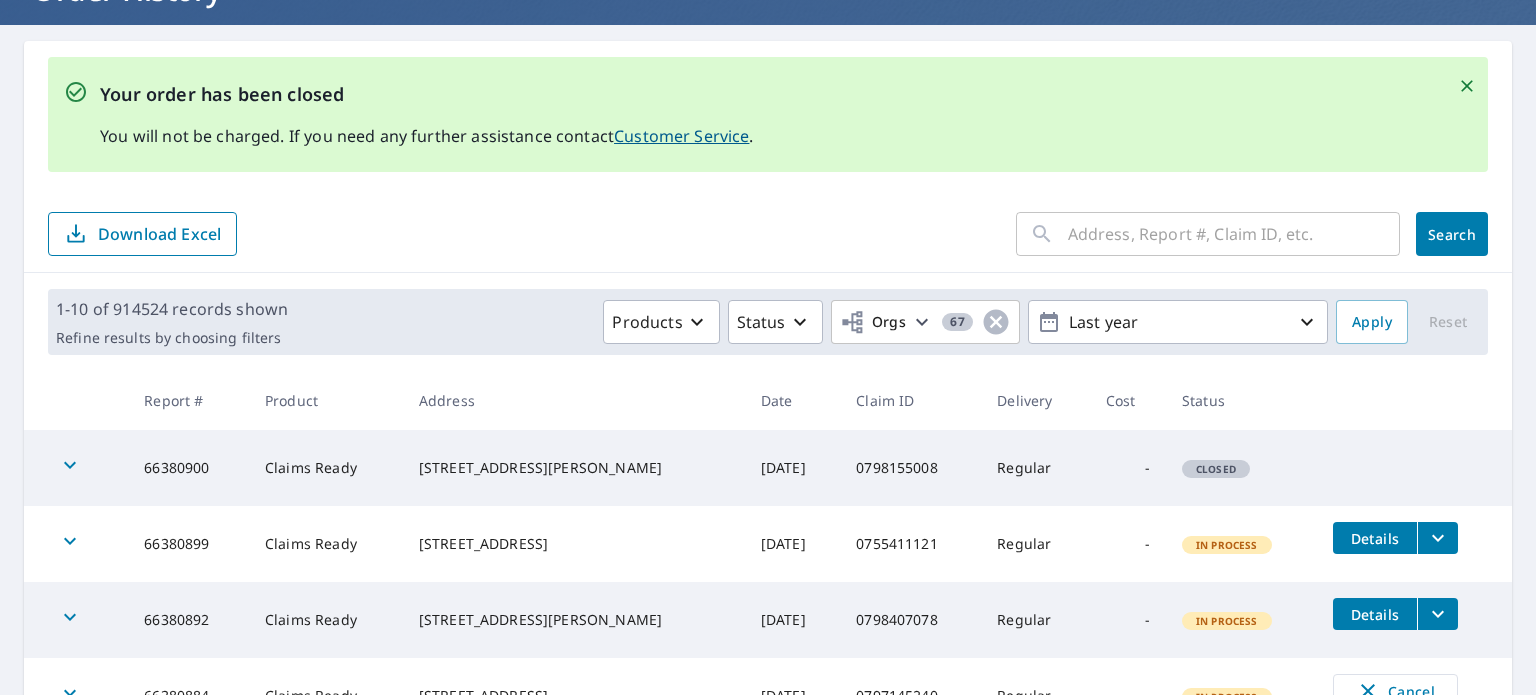 click at bounding box center (1234, 234) 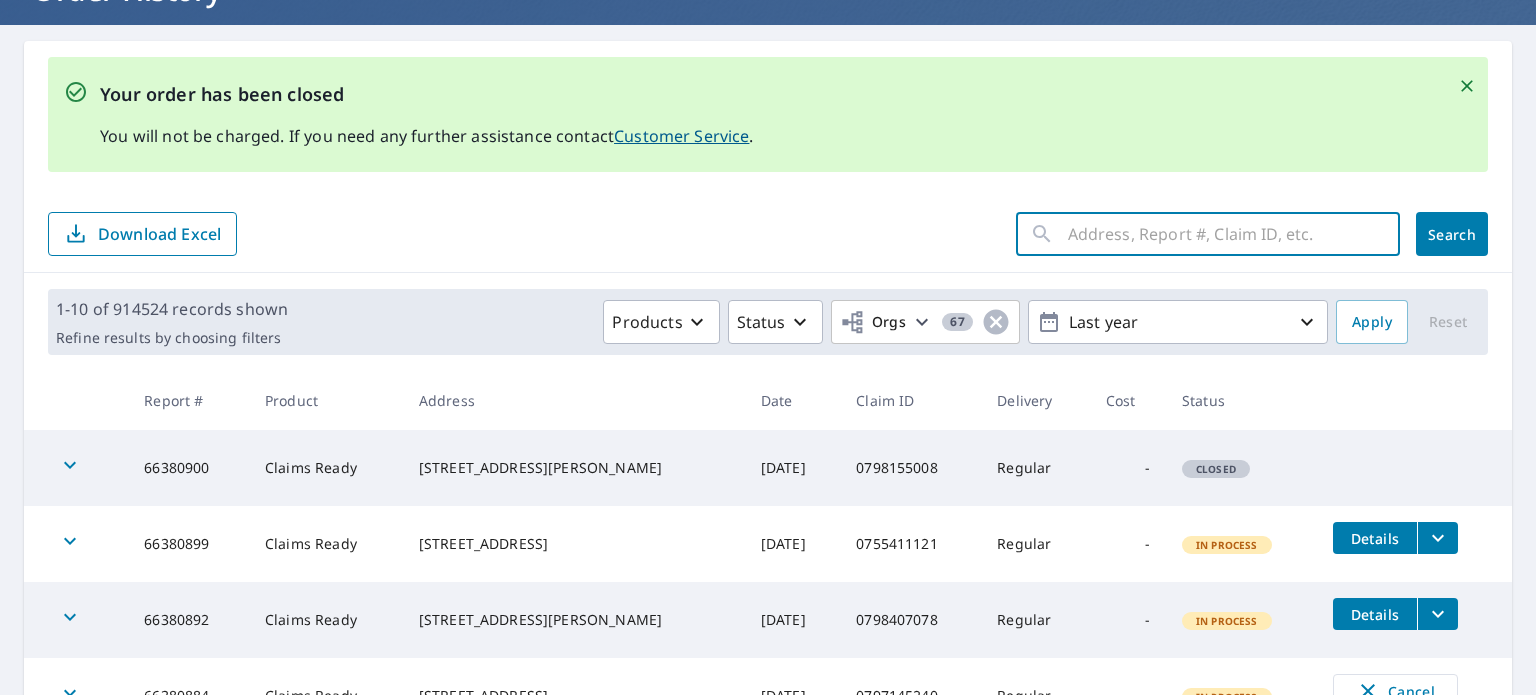 paste on "[STREET_ADDRESS][PERSON_NAME]" 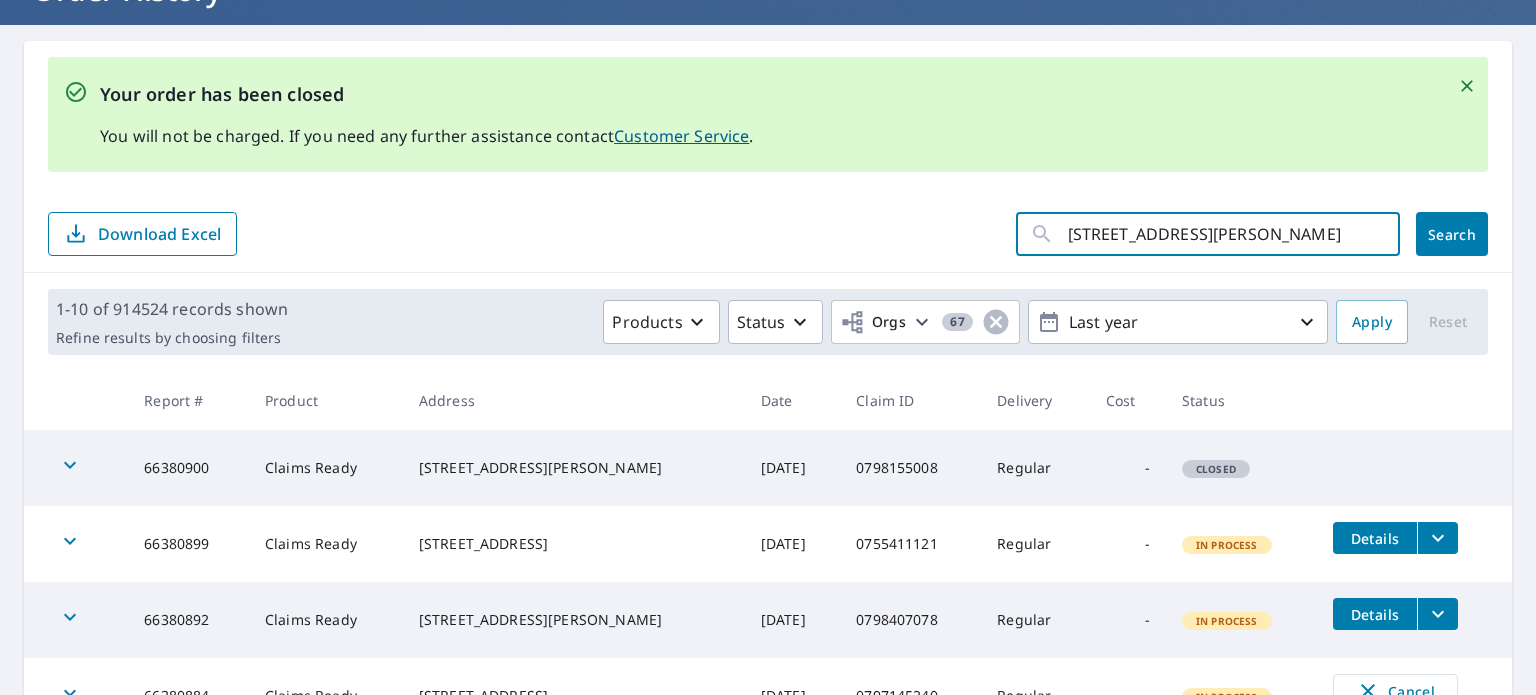 scroll, scrollTop: 0, scrollLeft: 93, axis: horizontal 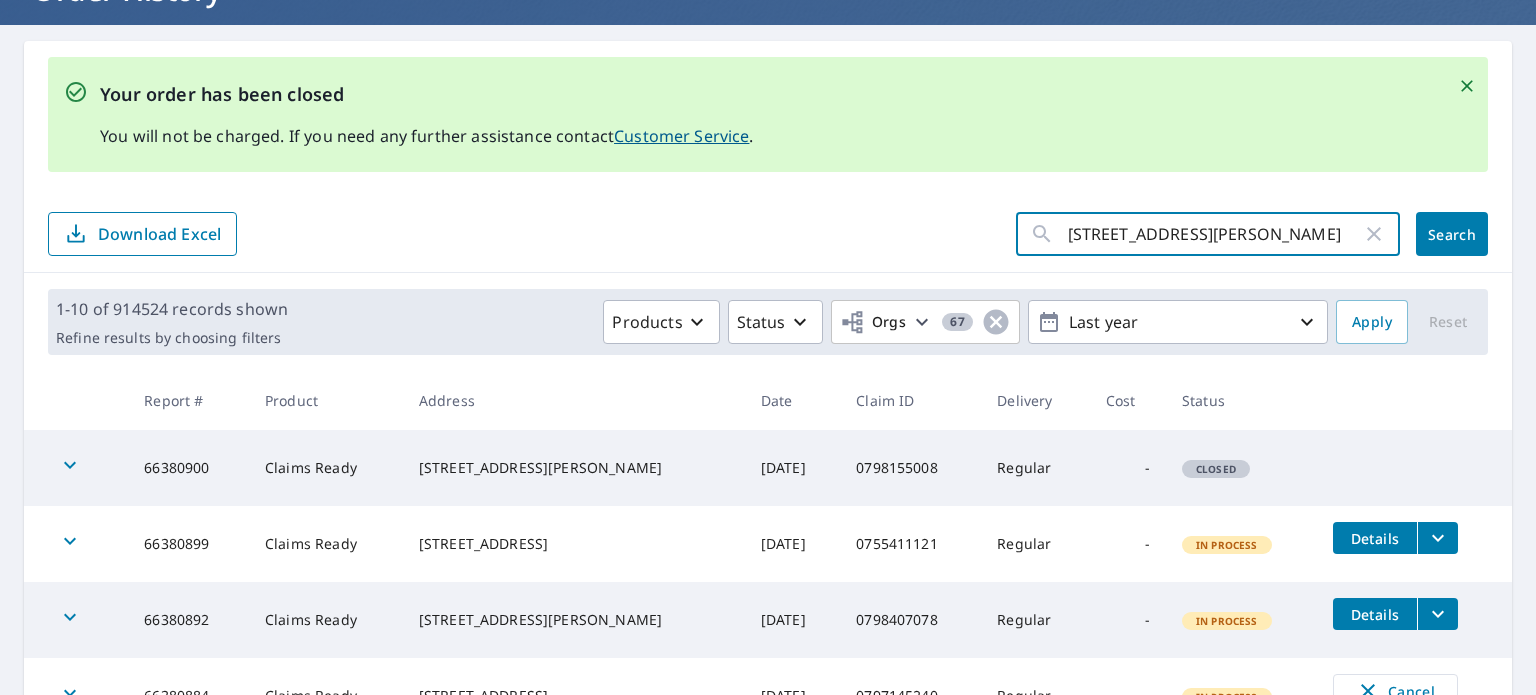 type on "[STREET_ADDRESS][PERSON_NAME]" 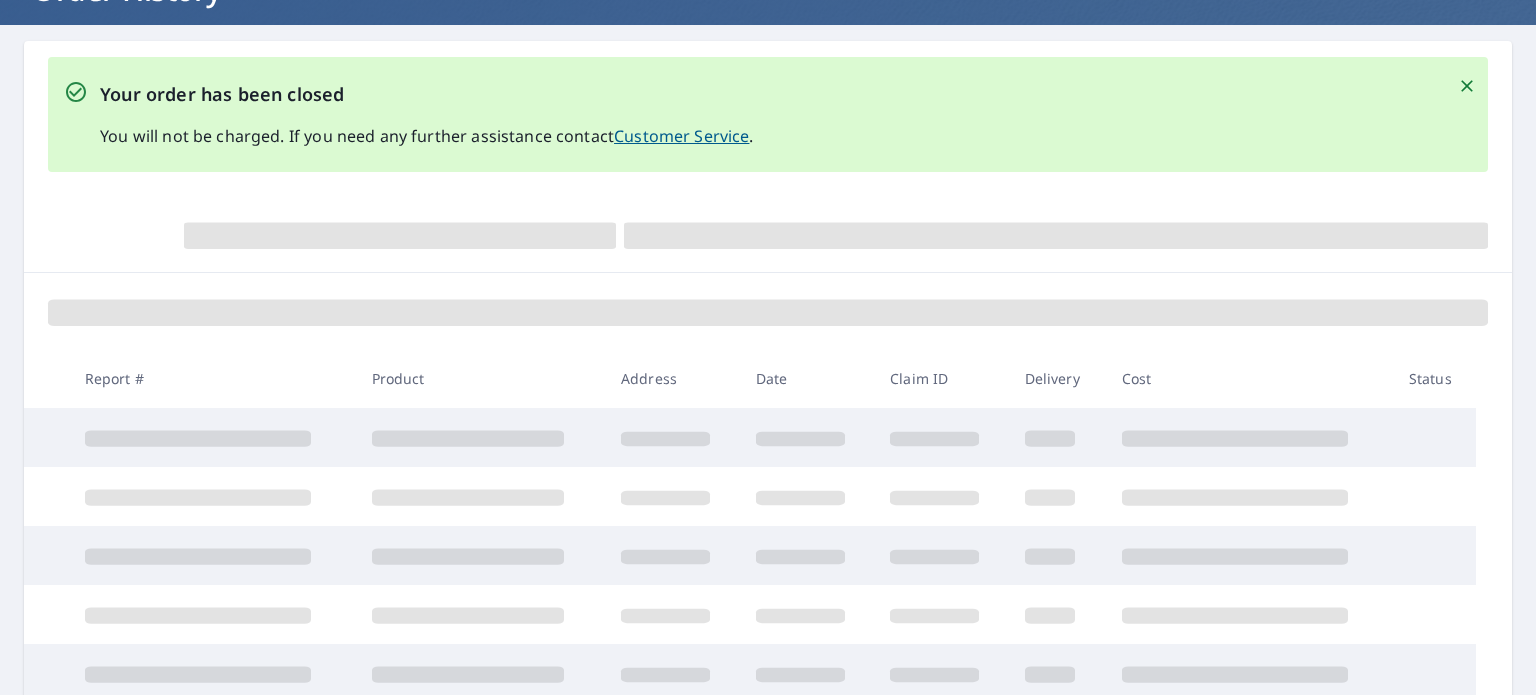 drag, startPoint x: 1184, startPoint y: 383, endPoint x: 1147, endPoint y: 144, distance: 241.84706 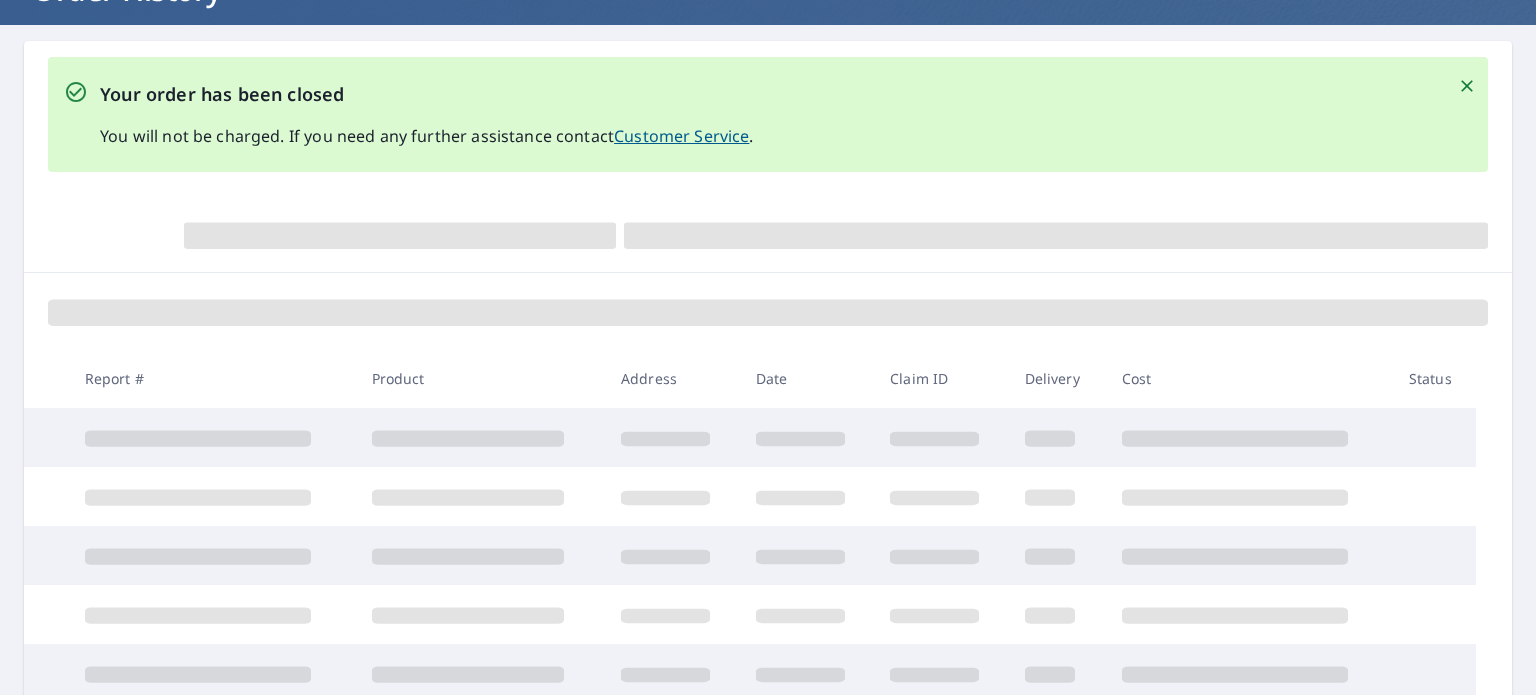 scroll, scrollTop: 0, scrollLeft: 0, axis: both 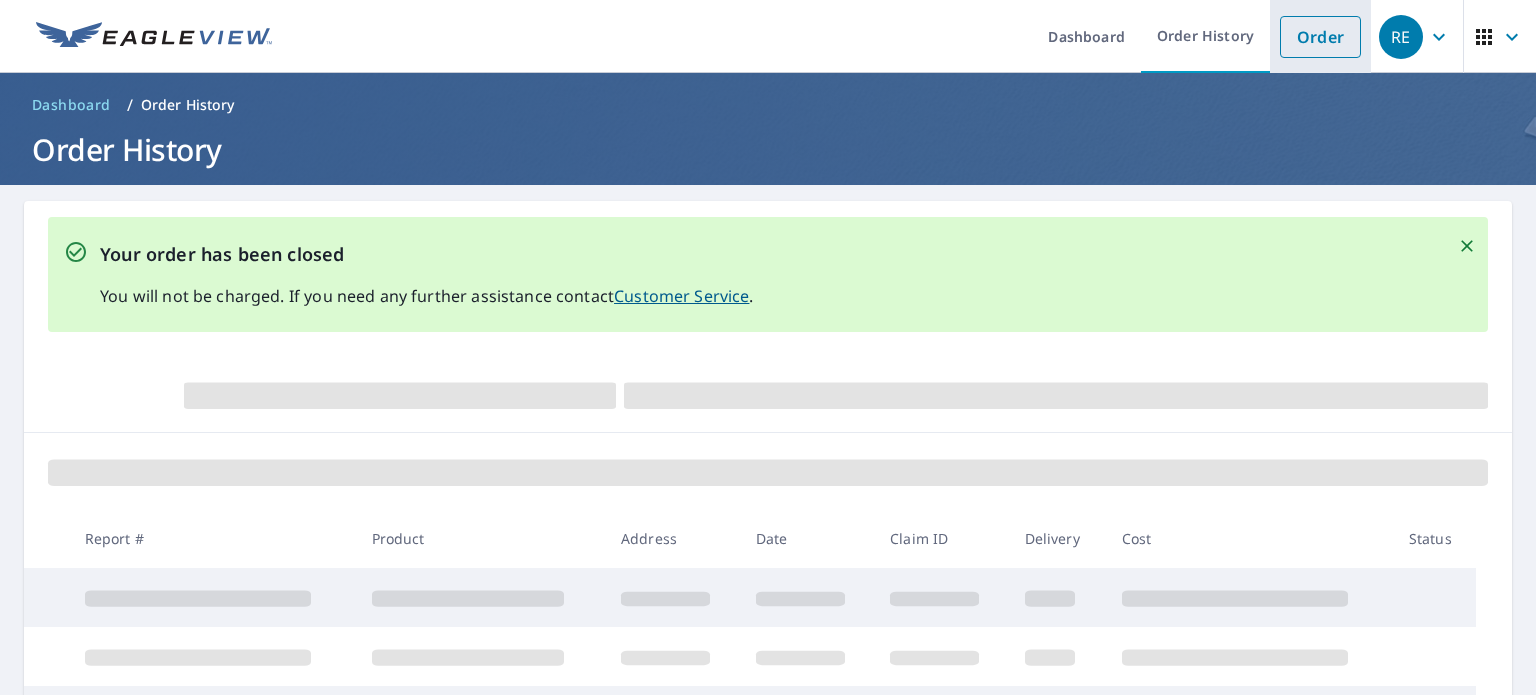 click on "Order" at bounding box center [1320, 37] 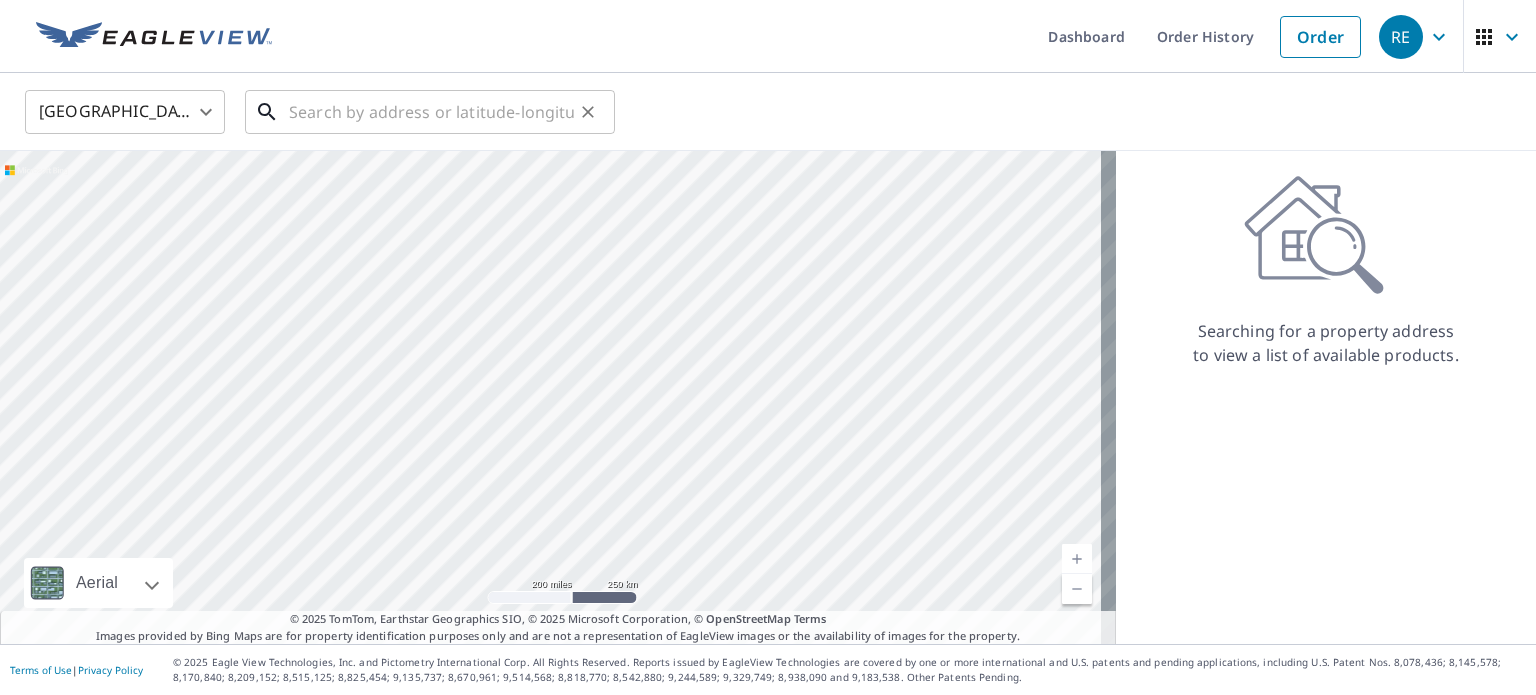click at bounding box center [431, 112] 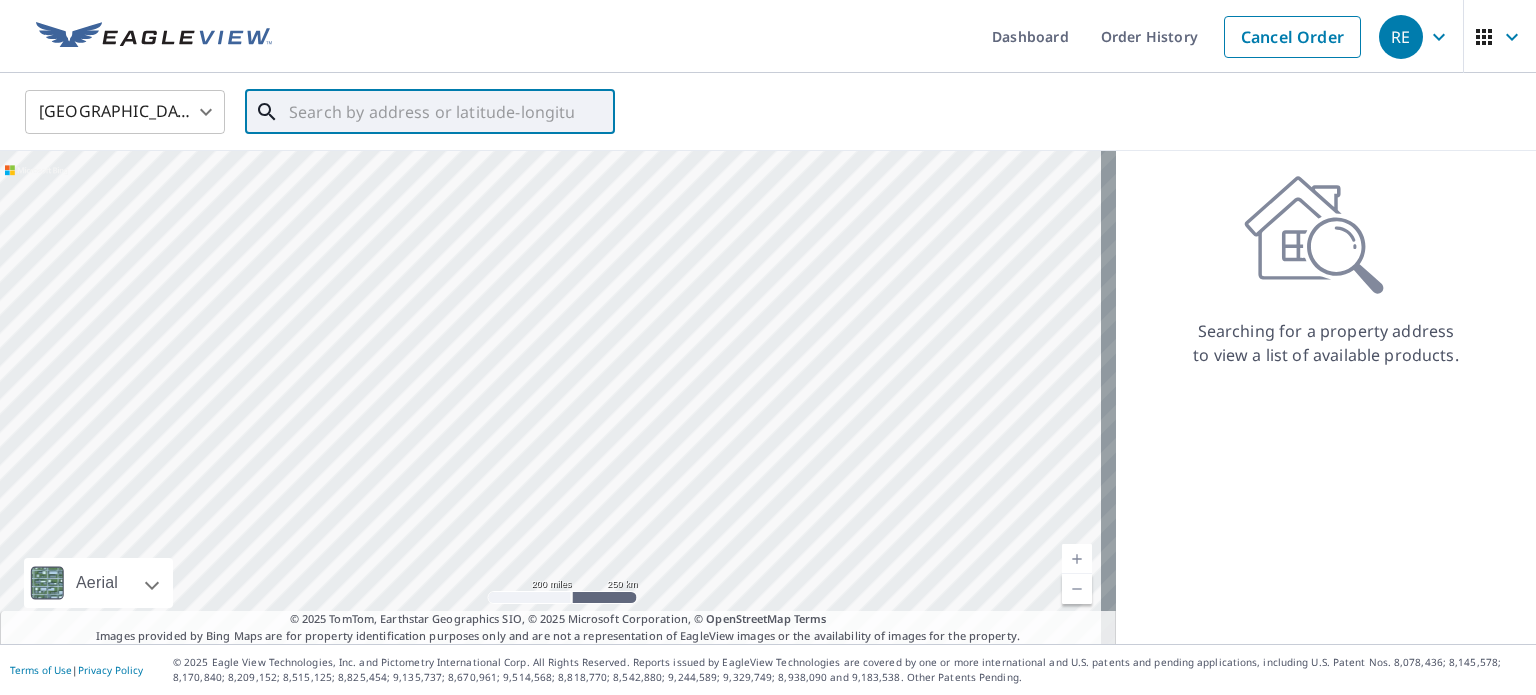 paste on "[STREET_ADDRESS][PERSON_NAME]" 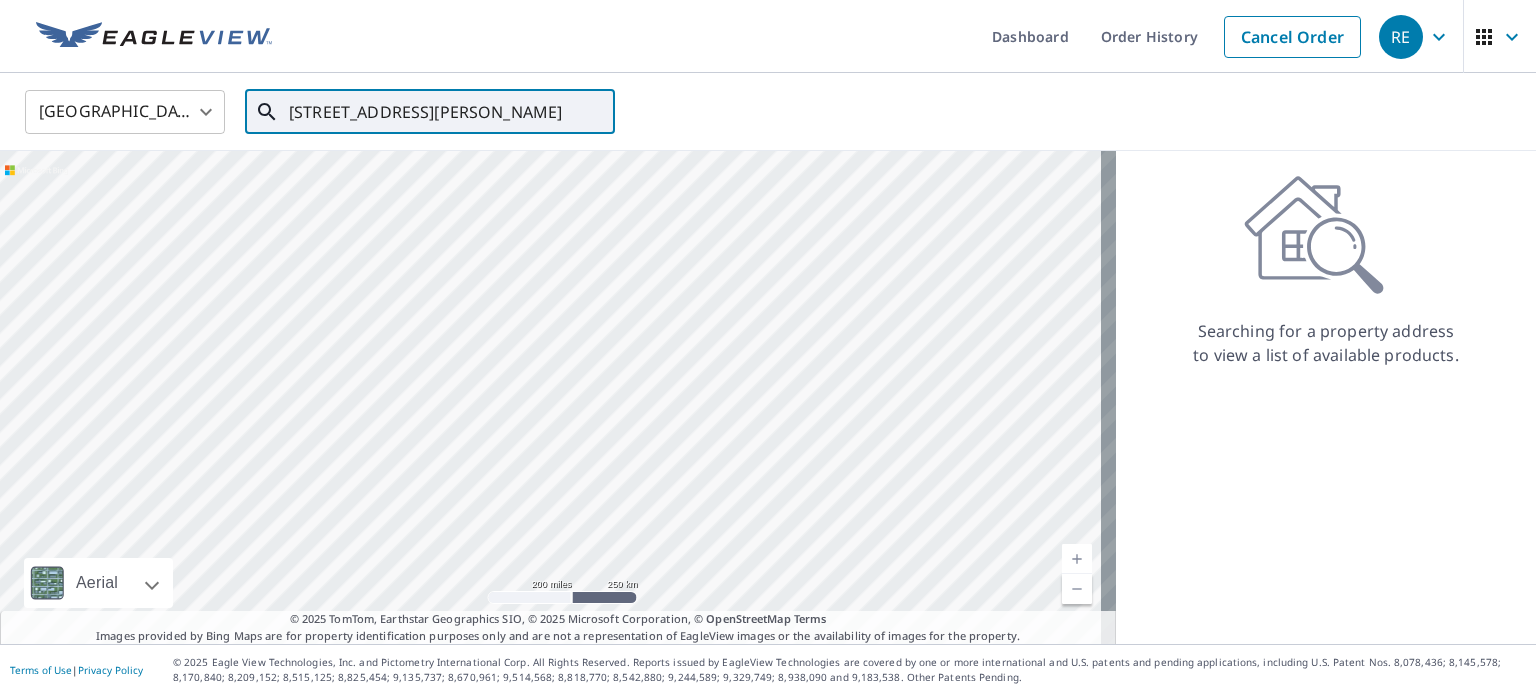 scroll, scrollTop: 0, scrollLeft: 103, axis: horizontal 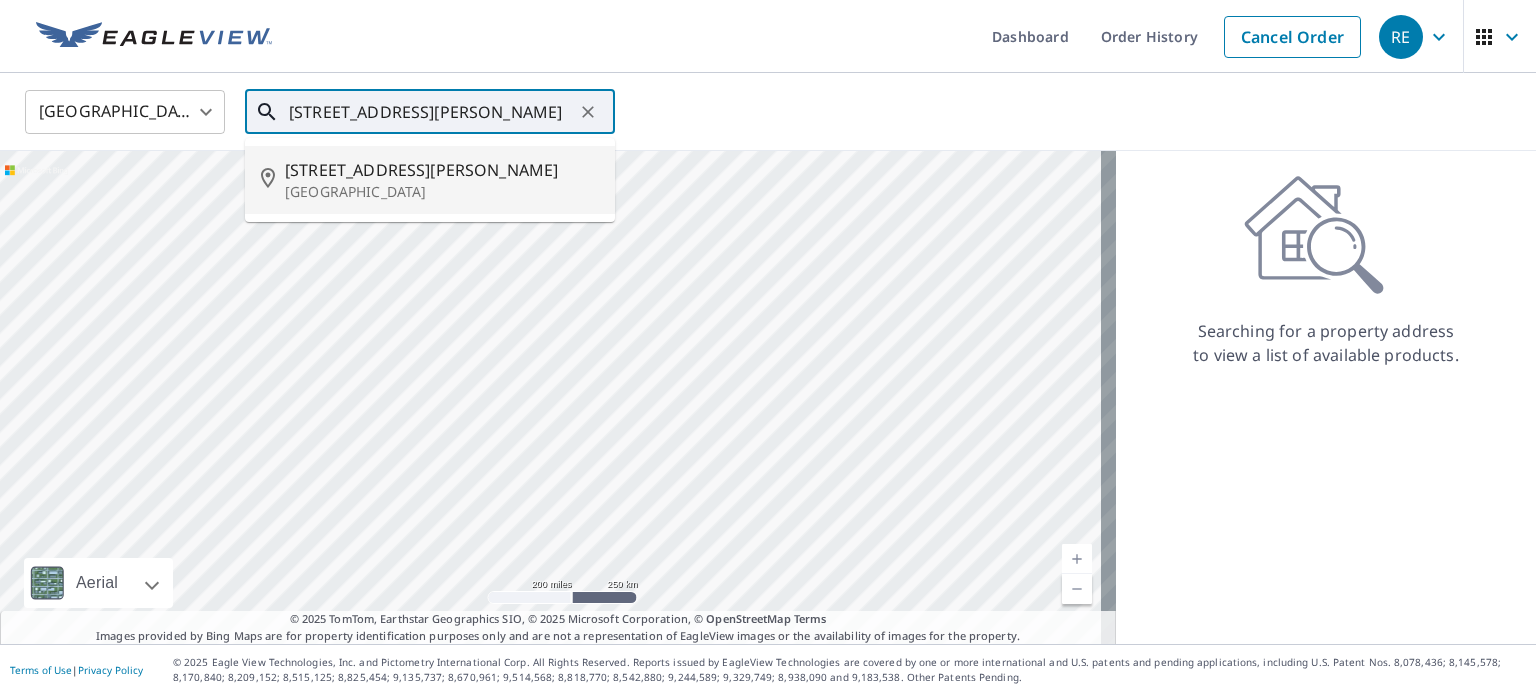 click on "[STREET_ADDRESS][PERSON_NAME]" at bounding box center (442, 170) 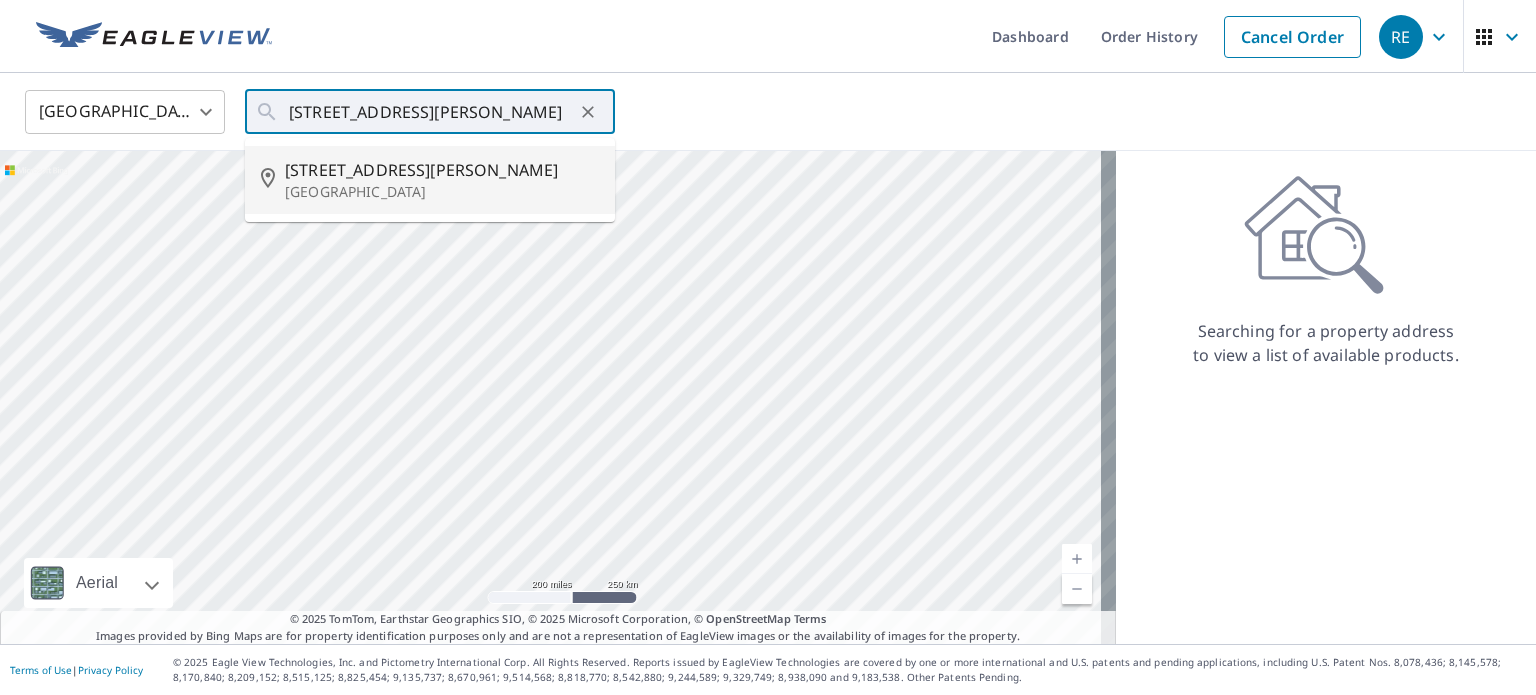 type on "[STREET_ADDRESS][PERSON_NAME]" 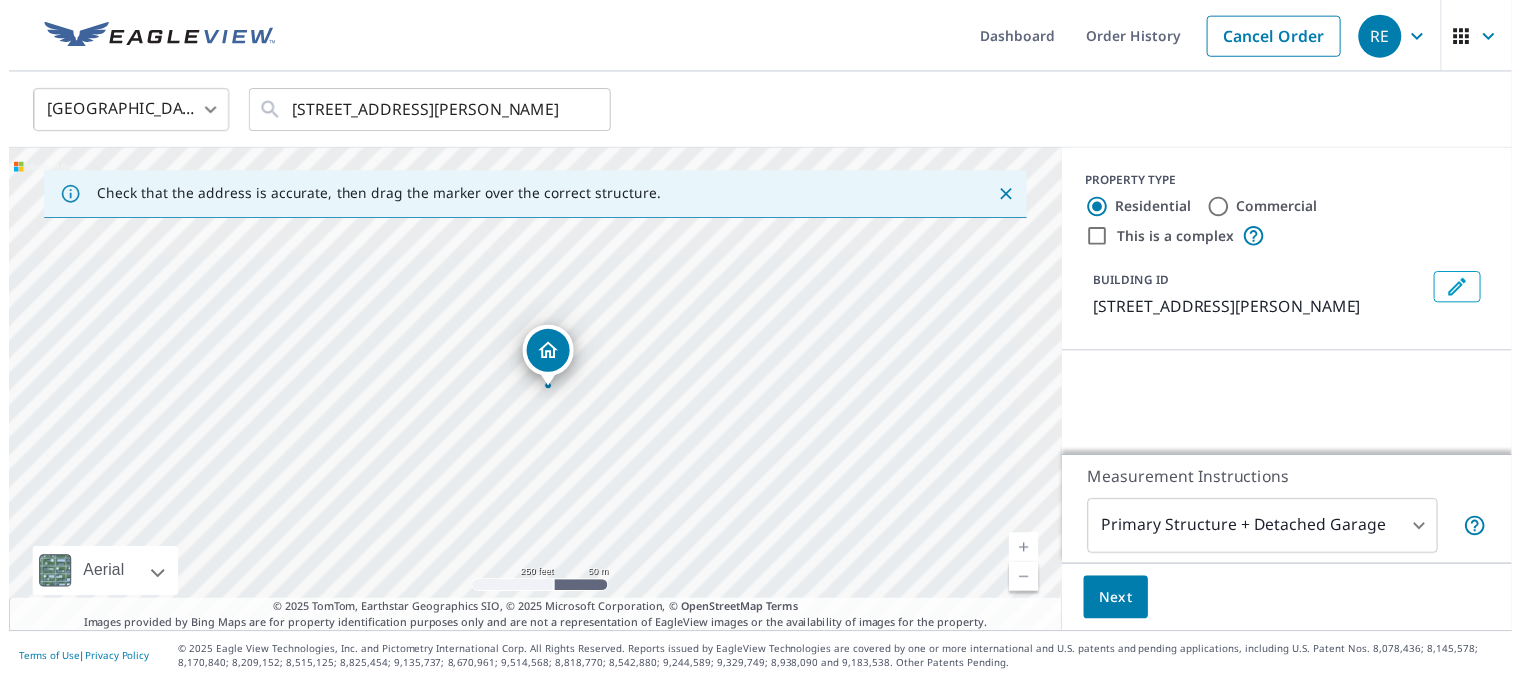 scroll, scrollTop: 0, scrollLeft: 0, axis: both 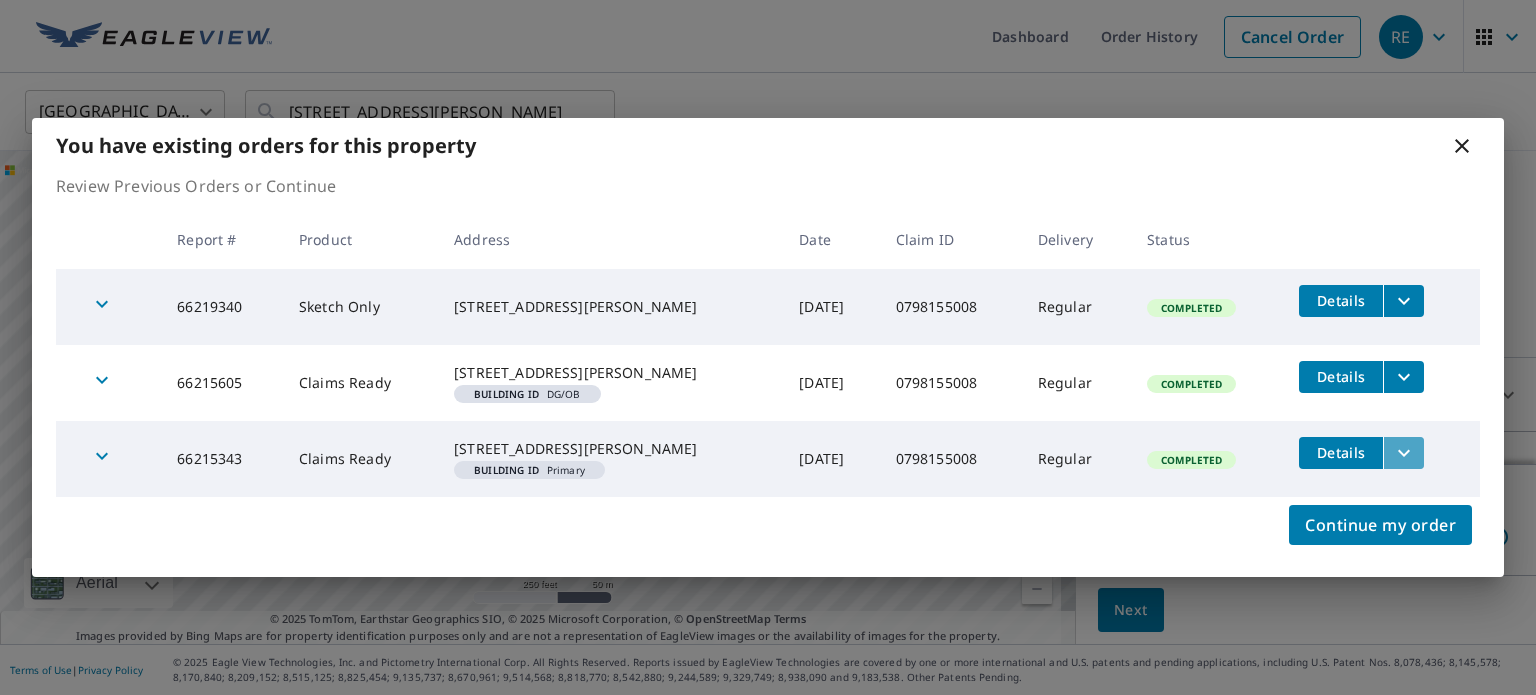 click 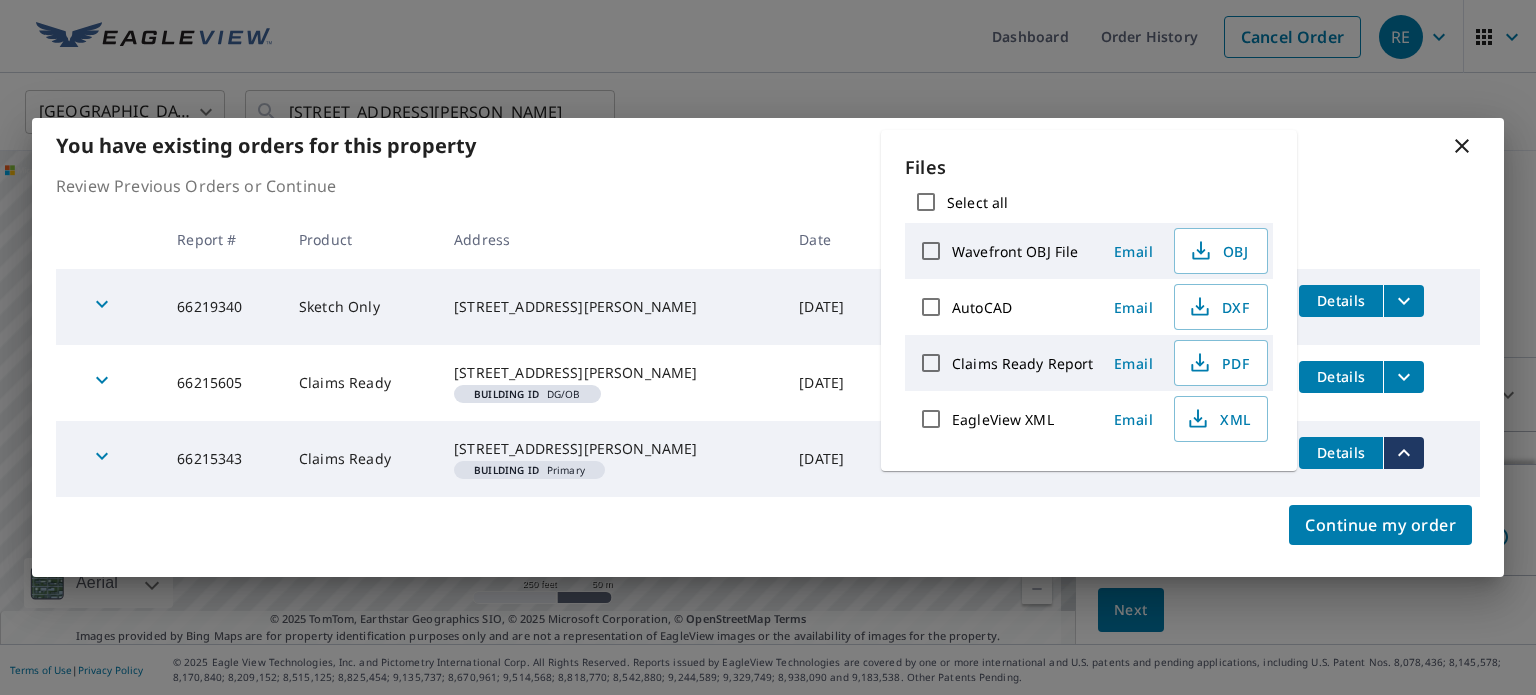 click on "Continue my order" at bounding box center (768, 537) 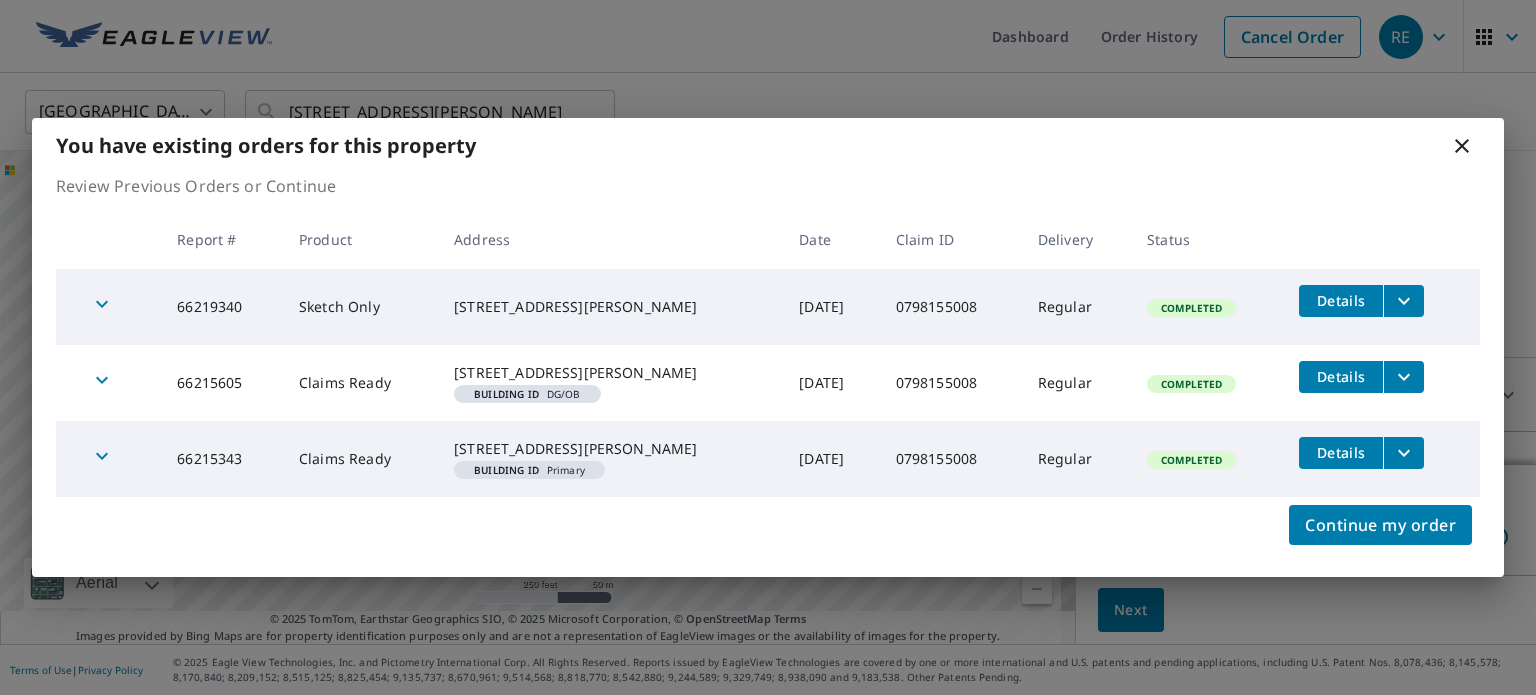 click 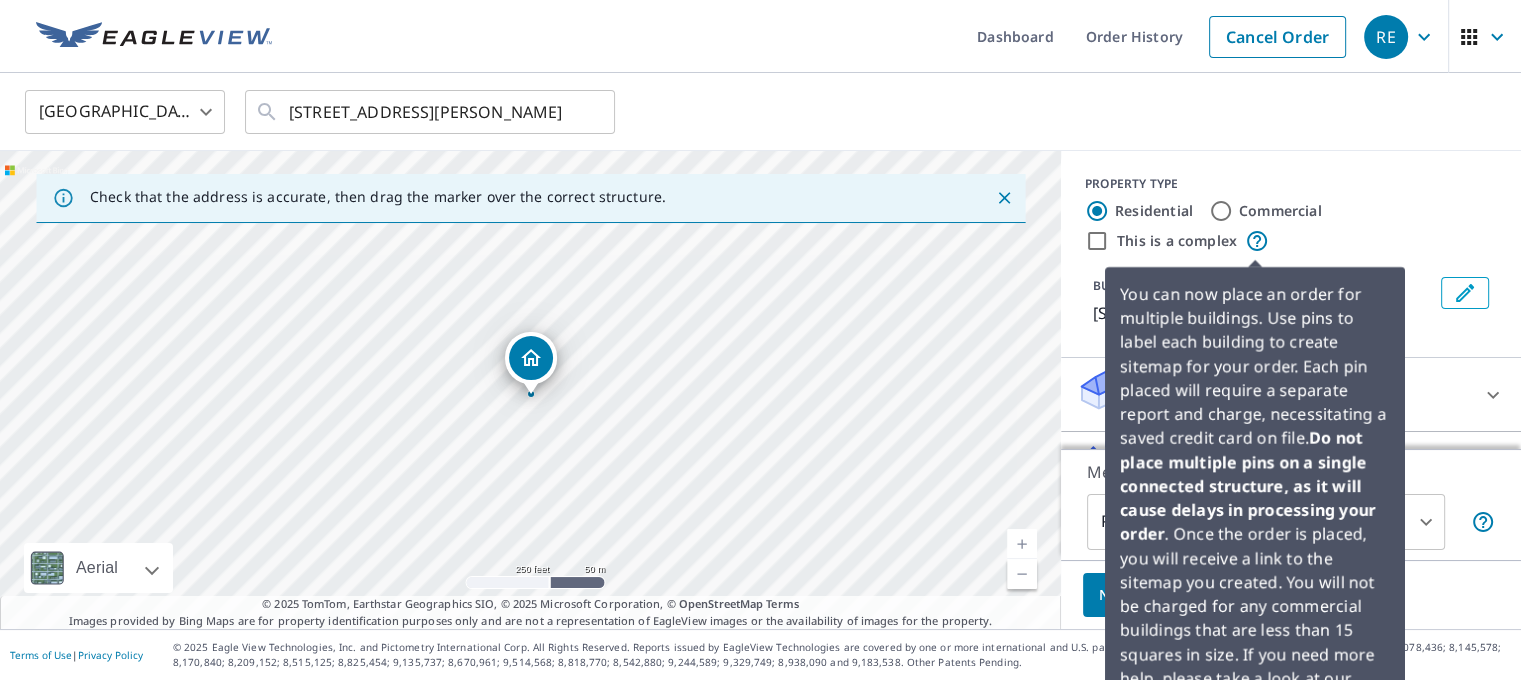 click 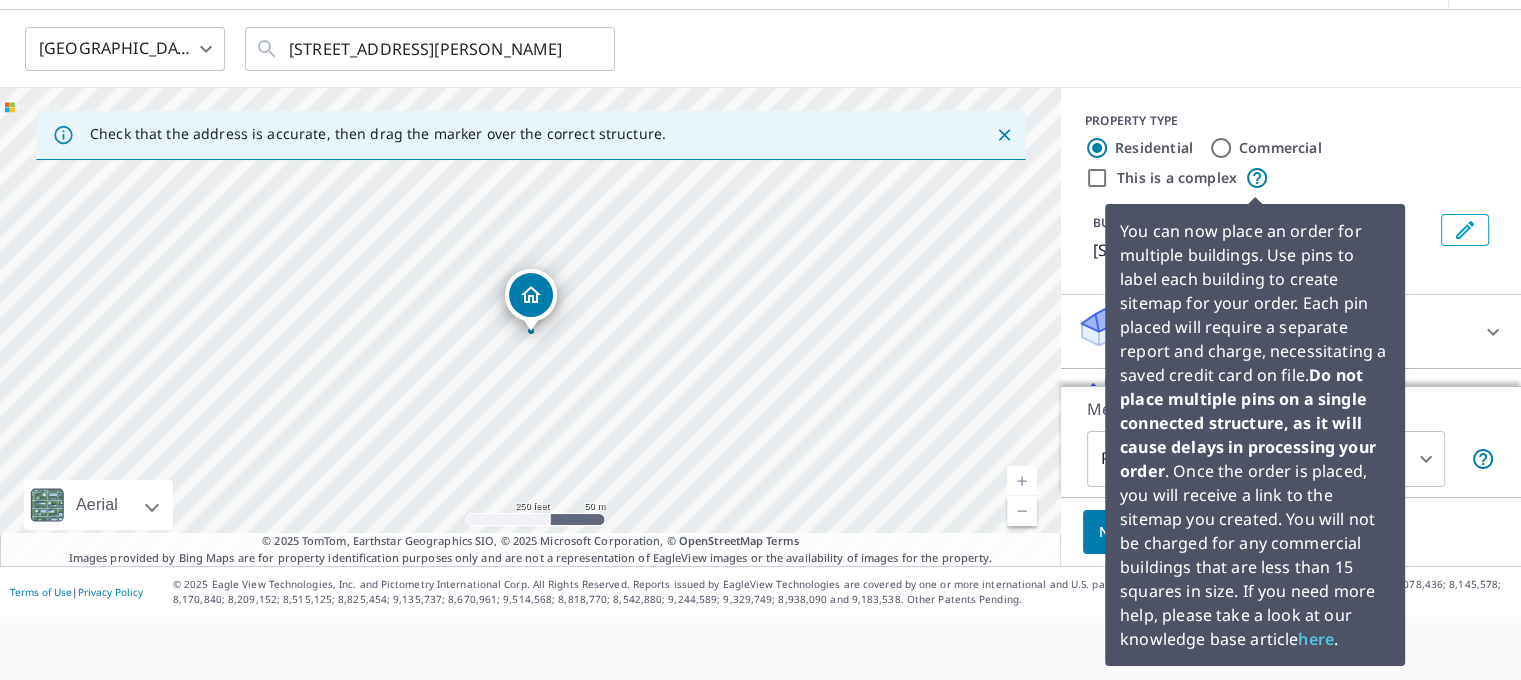 scroll, scrollTop: 62, scrollLeft: 0, axis: vertical 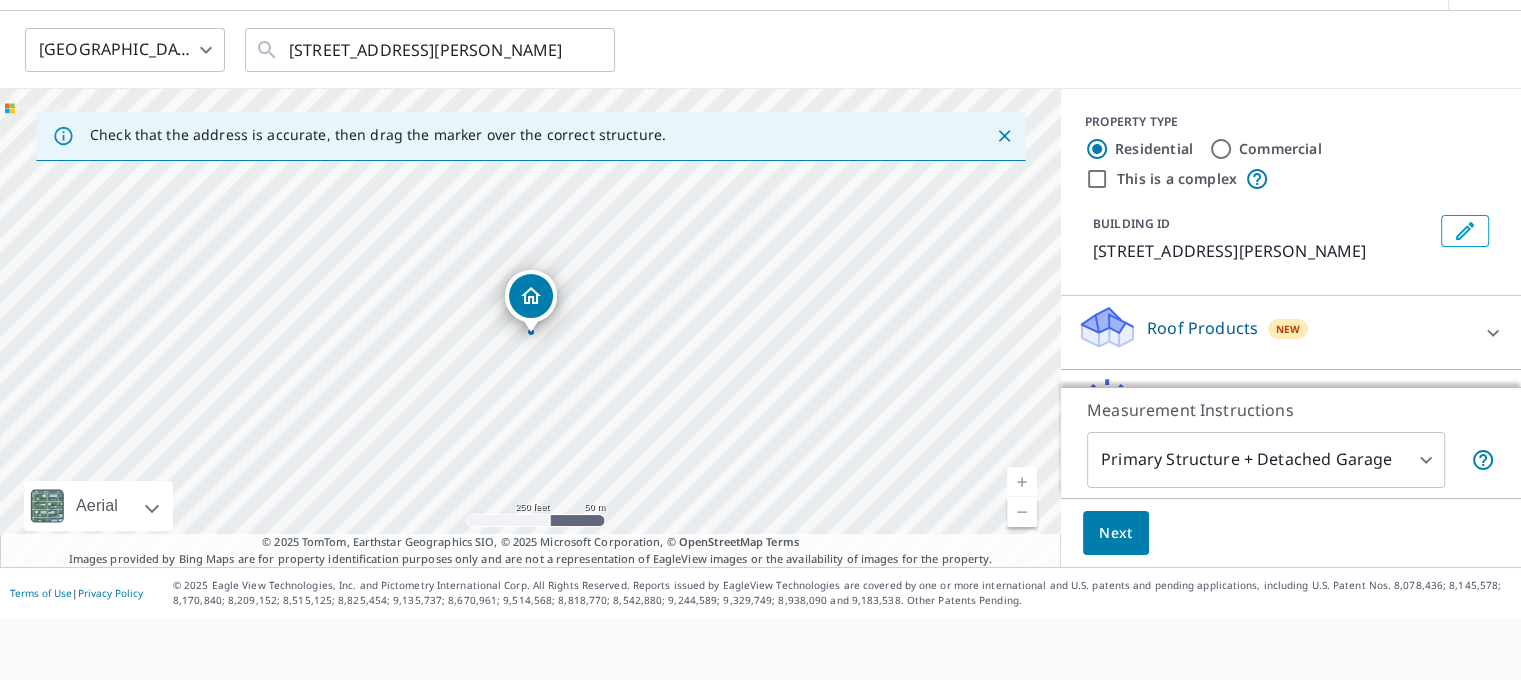 click on "PROPERTY TYPE Residential Commercial This is a complex" at bounding box center [1291, 152] 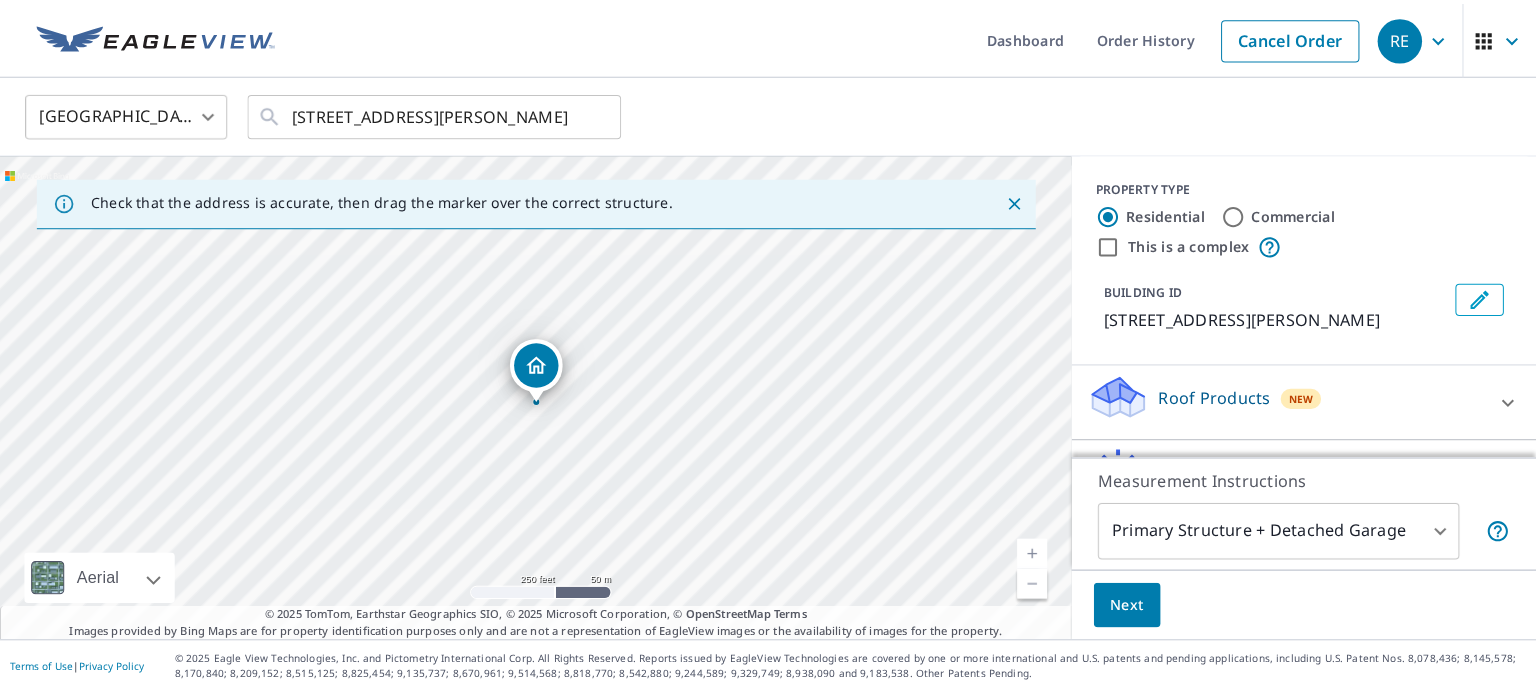 scroll, scrollTop: 0, scrollLeft: 0, axis: both 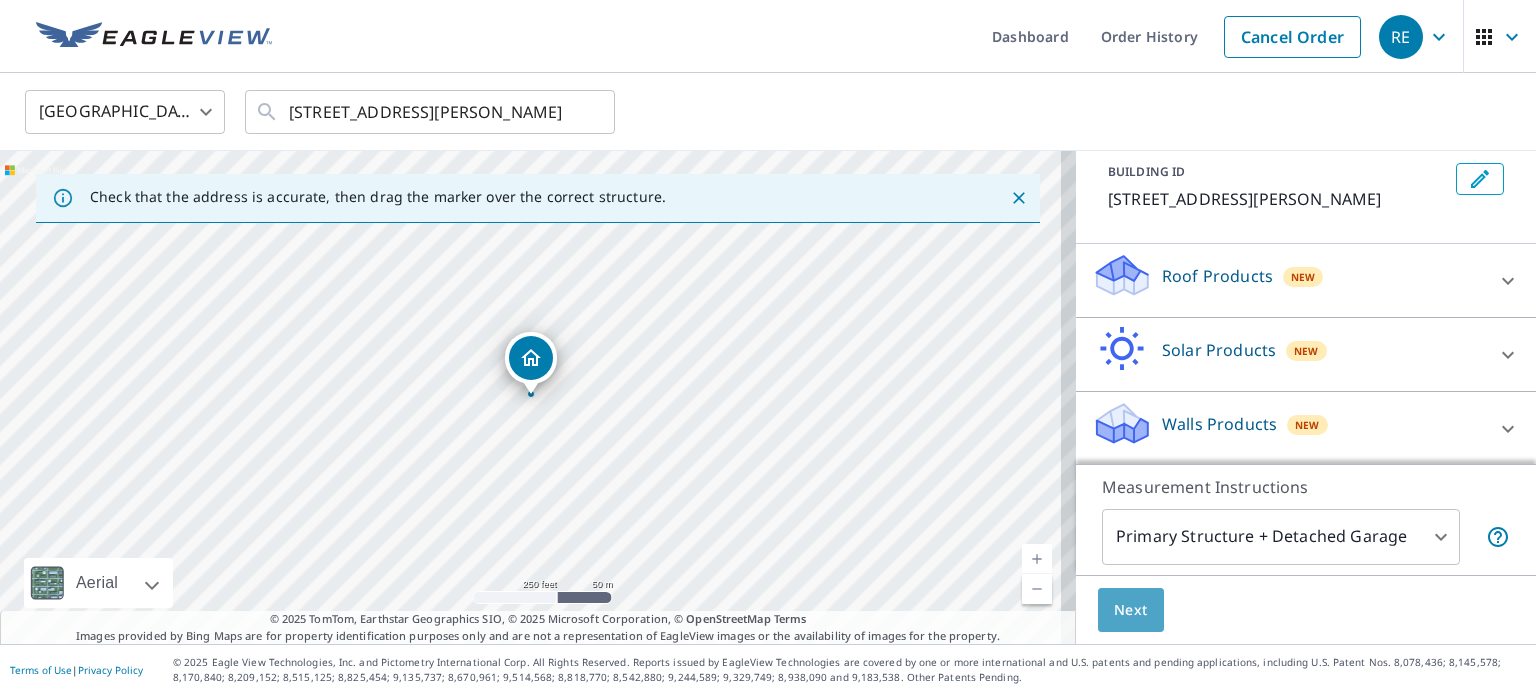 click on "Next" at bounding box center (1131, 610) 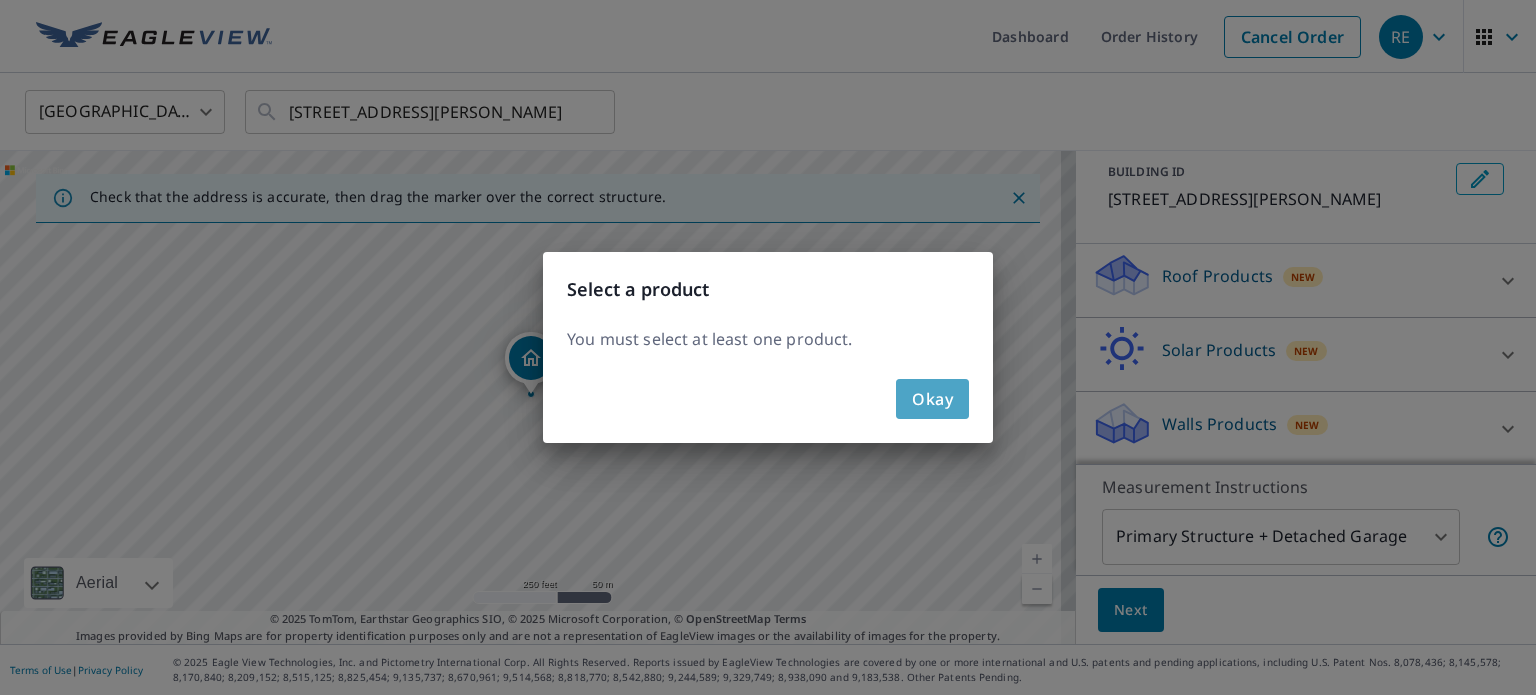 click on "Okay" at bounding box center [932, 399] 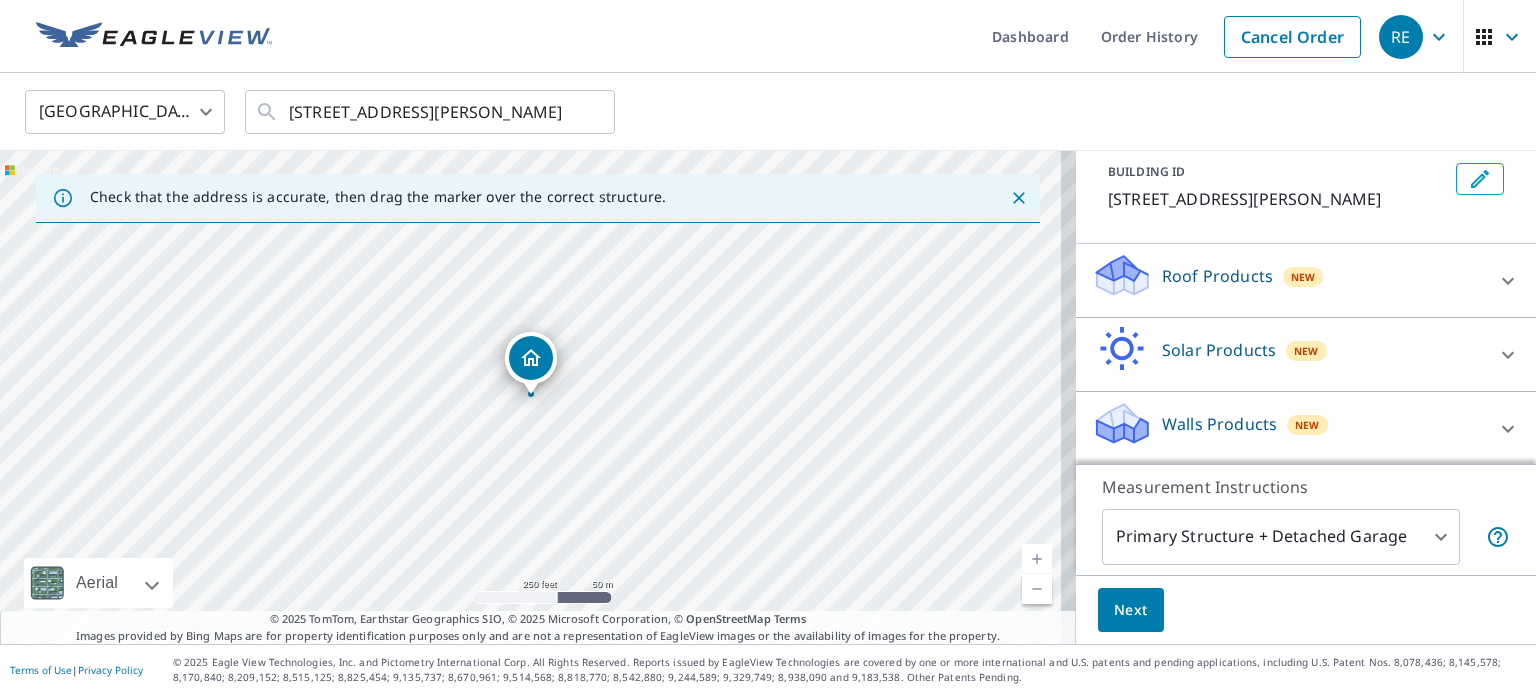 click on "Roof Products New" at bounding box center (1288, 280) 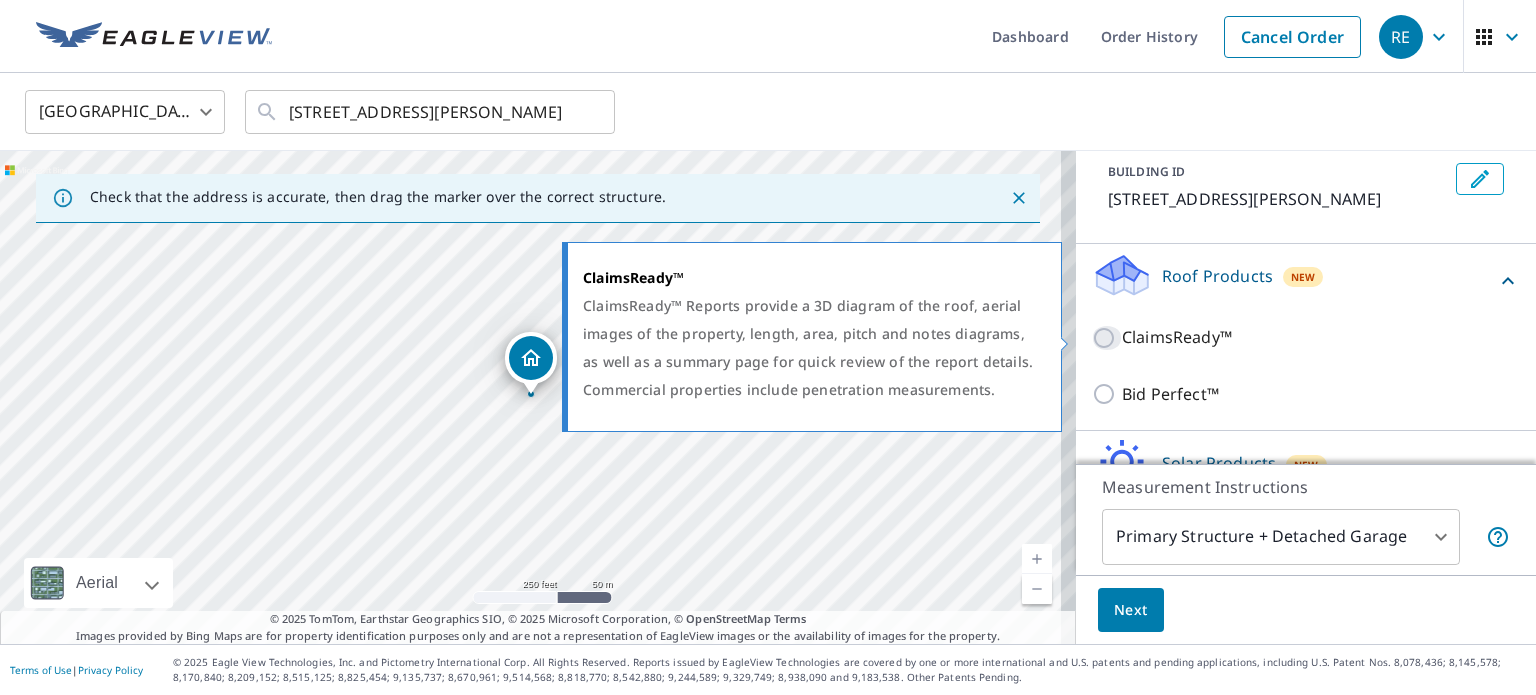 click on "ClaimsReady™" at bounding box center [1107, 338] 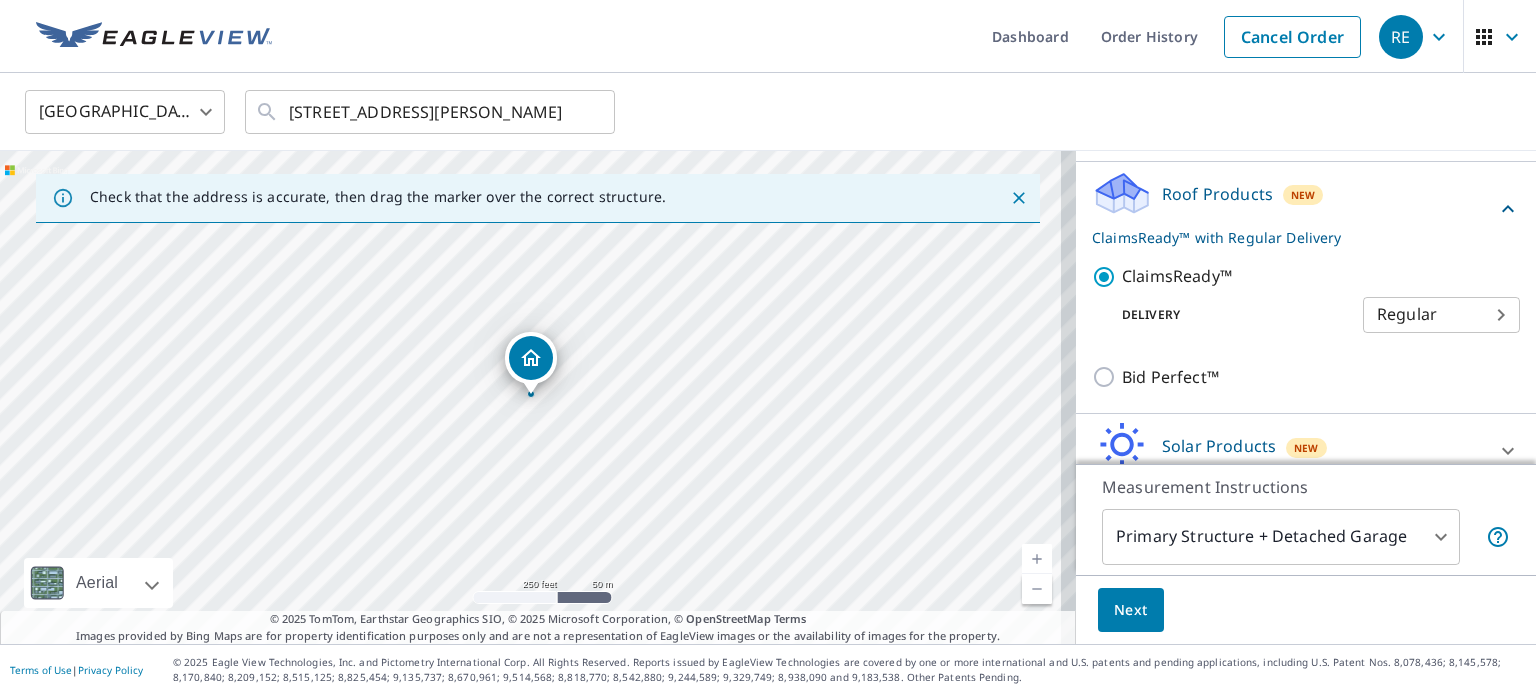 scroll, scrollTop: 198, scrollLeft: 0, axis: vertical 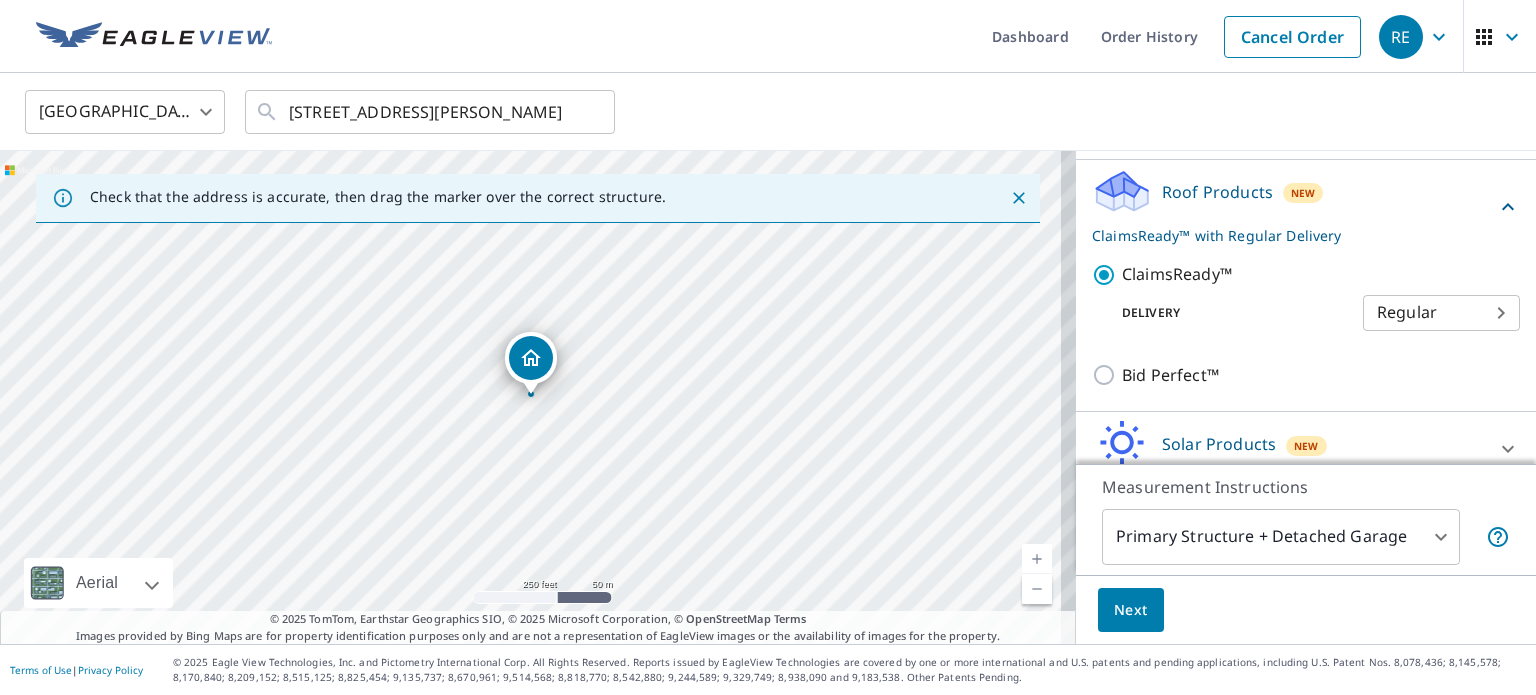 click on "RE RE
Dashboard Order History Cancel Order RE [GEOGRAPHIC_DATA] [GEOGRAPHIC_DATA] ​ [STREET_ADDRESS][PERSON_NAME] ​ Check that the address is accurate, then drag the marker over the correct structure. [STREET_ADDRESS][PERSON_NAME] A standard road map Aerial A detailed look from above Labels Labels 250 feet 50 m © 2025 TomTom, © Vexcel Imaging, © 2025 Microsoft Corporation,  © OpenStreetMap Terms © 2025 TomTom, Earthstar Geographics SIO, © 2025 Microsoft Corporation, ©   OpenStreetMap   Terms Images provided by Bing Maps are for property identification purposes only and are not a representation of EagleView images or the availability of images for the property. PROPERTY TYPE Residential Commercial This is a complex BUILDING ID [STREET_ADDRESS][PERSON_NAME] Roof Products New ClaimsReady™ with Regular Delivery ClaimsReady™ Delivery Regular 8 ​ Bid Perfect™ Solar Products New TrueDesign for Sales TrueDesign for Planning Walls Products New Walls, Windows & Doors 1 ​ Next" at bounding box center [768, 347] 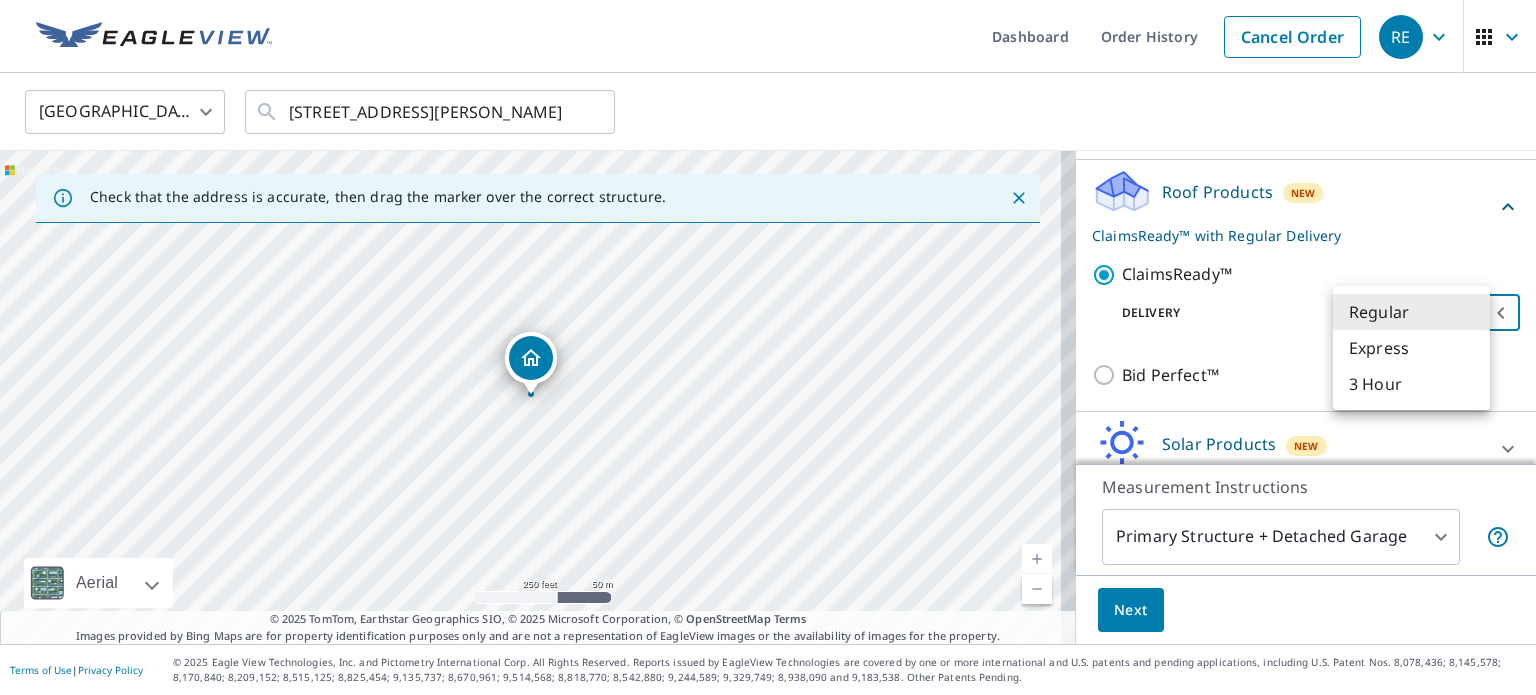 click on "Express" at bounding box center (1411, 348) 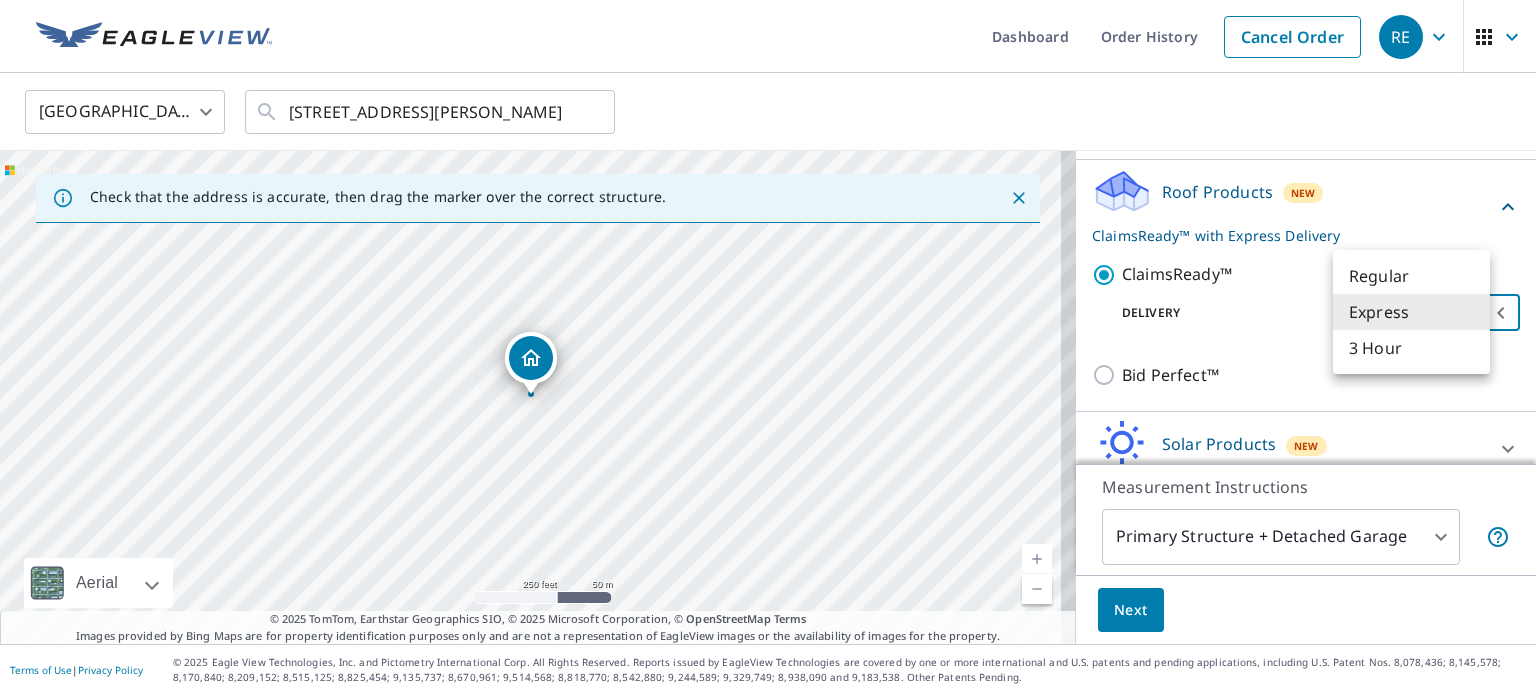 click on "RE RE
Dashboard Order History Cancel Order RE [GEOGRAPHIC_DATA] [GEOGRAPHIC_DATA] ​ [STREET_ADDRESS][PERSON_NAME] ​ Check that the address is accurate, then drag the marker over the correct structure. [STREET_ADDRESS][PERSON_NAME] A standard road map Aerial A detailed look from above Labels Labels 250 feet 50 m © 2025 TomTom, © Vexcel Imaging, © 2025 Microsoft Corporation,  © OpenStreetMap Terms © 2025 TomTom, Earthstar Geographics SIO, © 2025 Microsoft Corporation, ©   OpenStreetMap   Terms Images provided by Bing Maps are for property identification purposes only and are not a representation of EagleView images or the availability of images for the property. PROPERTY TYPE Residential Commercial This is a complex BUILDING ID [STREET_ADDRESS][PERSON_NAME] Roof Products New ClaimsReady™ with Express Delivery ClaimsReady™ Delivery Express 4 ​ Bid Perfect™ Solar Products New TrueDesign for Sales TrueDesign for Planning Walls Products New Walls, Windows & Doors 1 ​ Next" at bounding box center [768, 347] 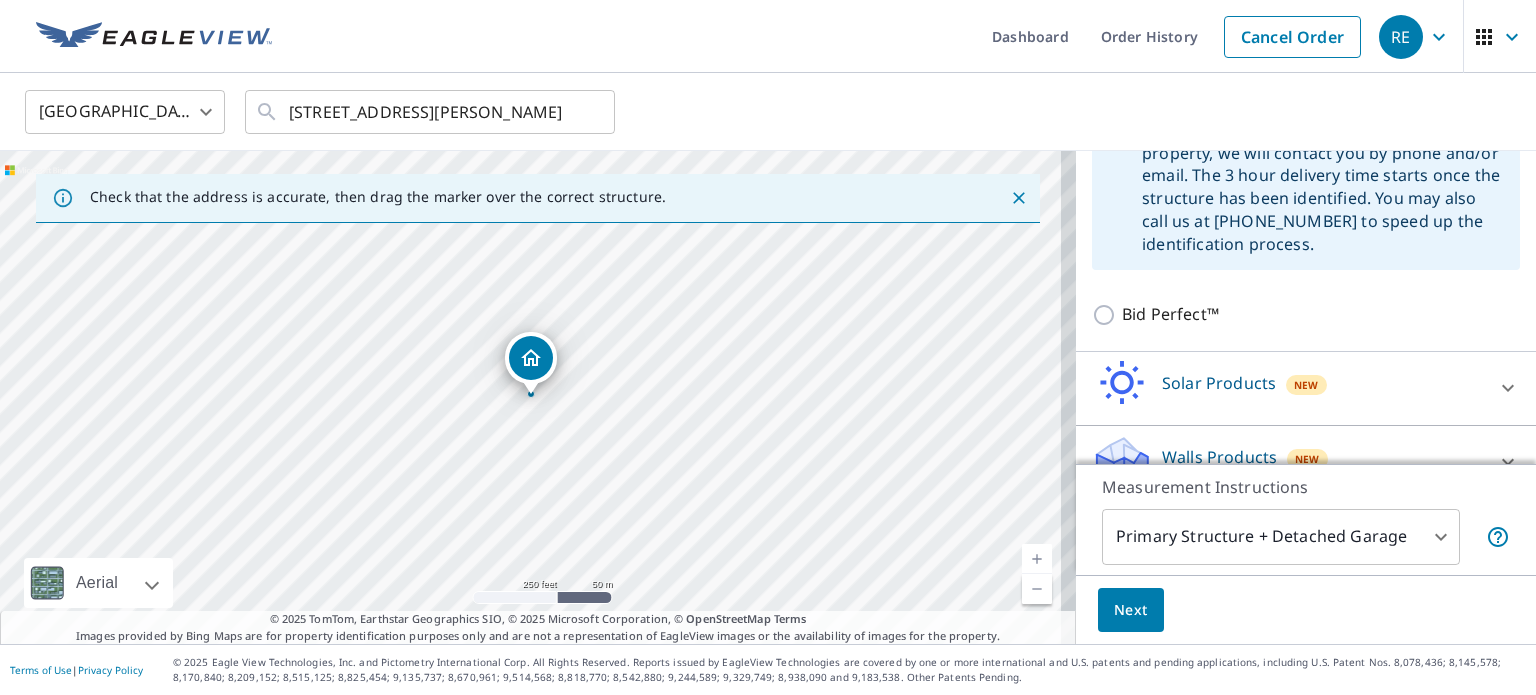 scroll, scrollTop: 465, scrollLeft: 0, axis: vertical 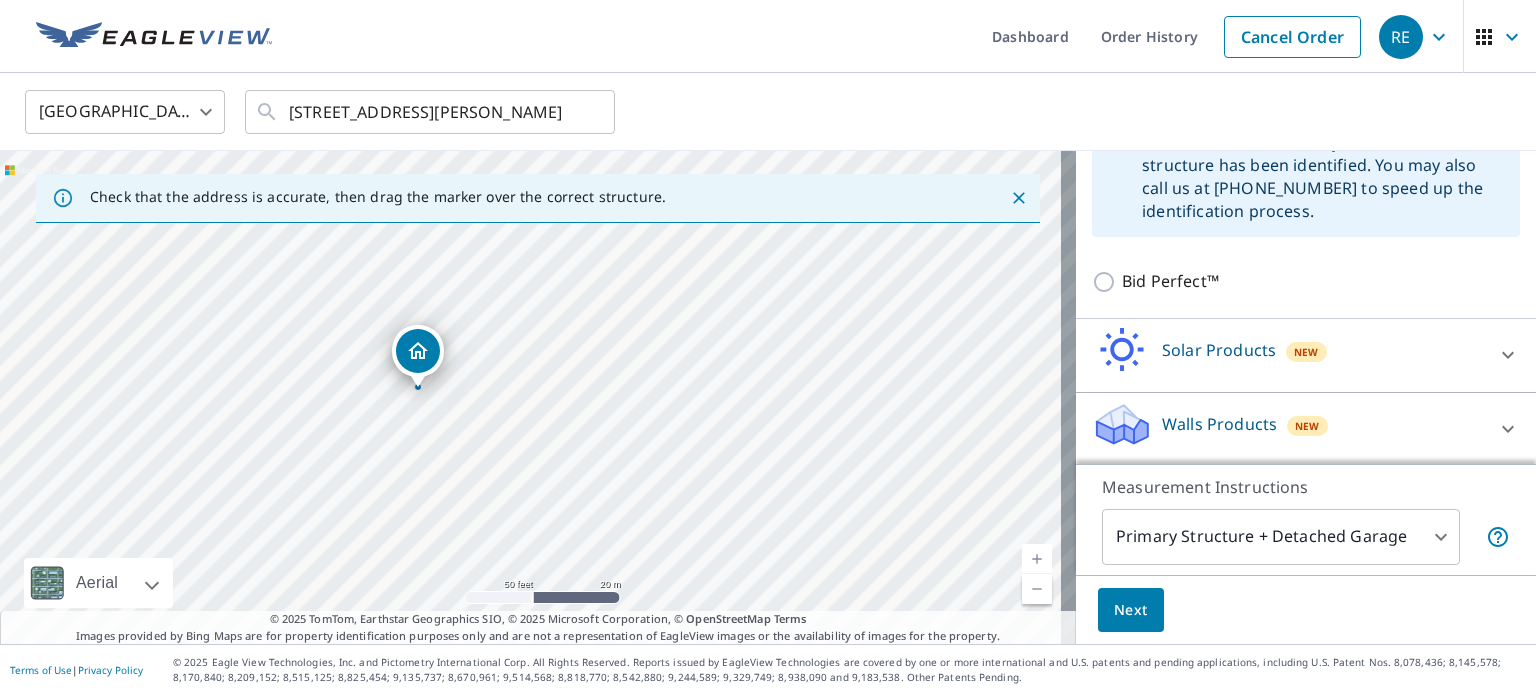 click on "Next" at bounding box center (1131, 610) 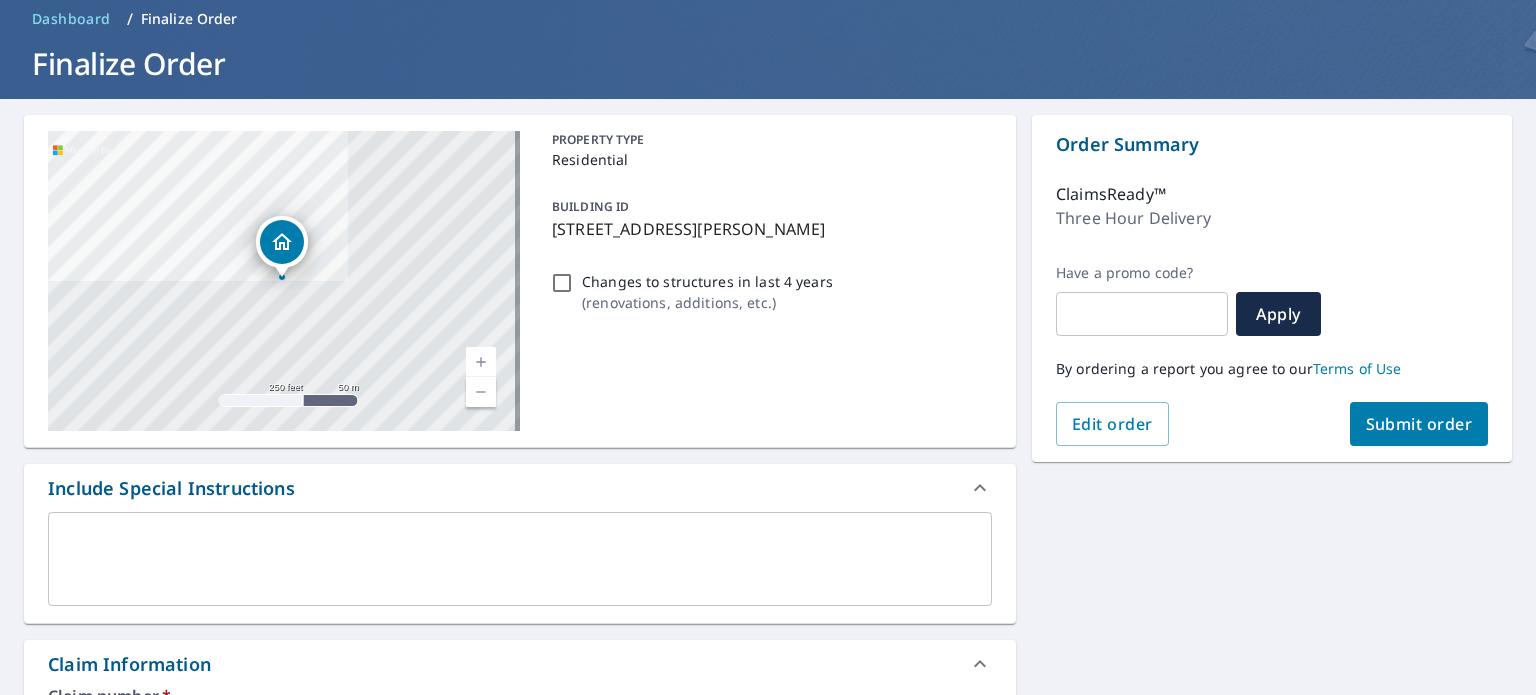 scroll, scrollTop: 88, scrollLeft: 0, axis: vertical 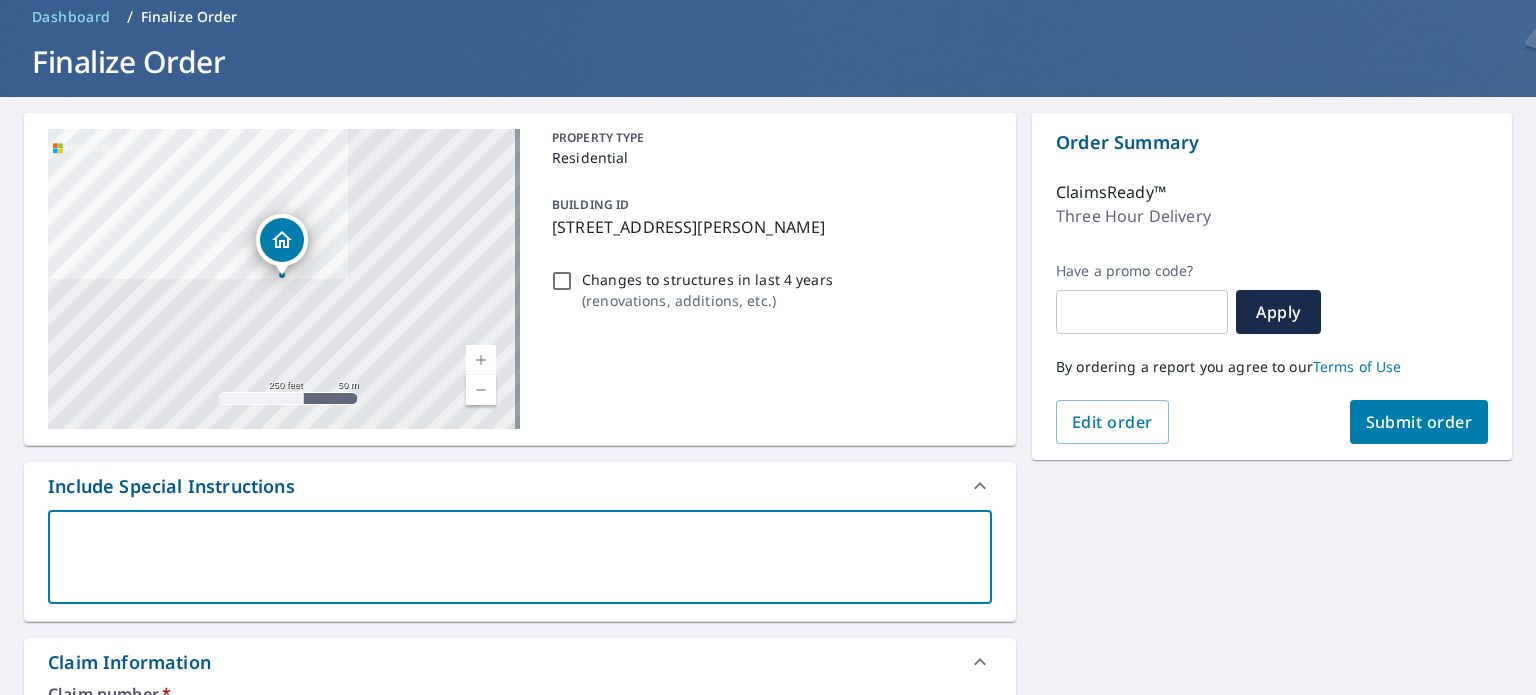 click at bounding box center (520, 557) 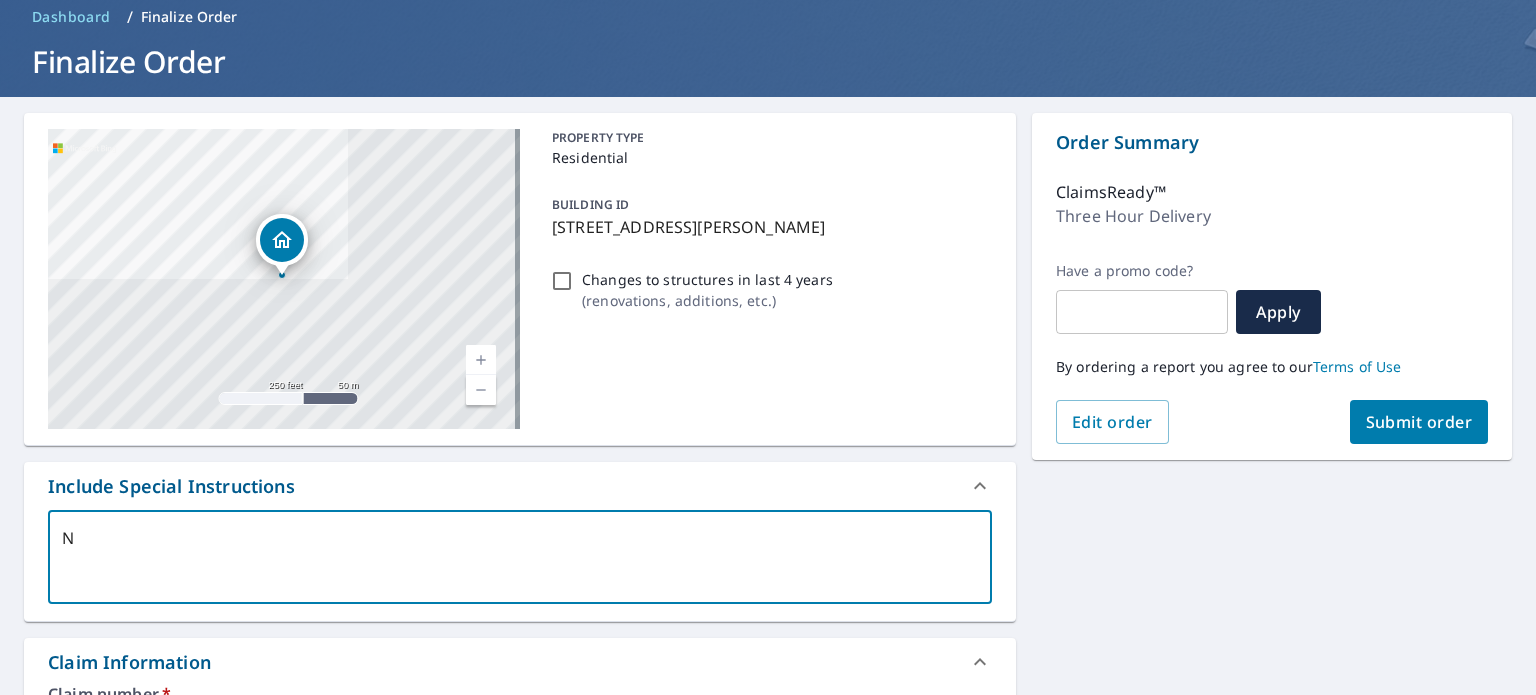 type on "Ne" 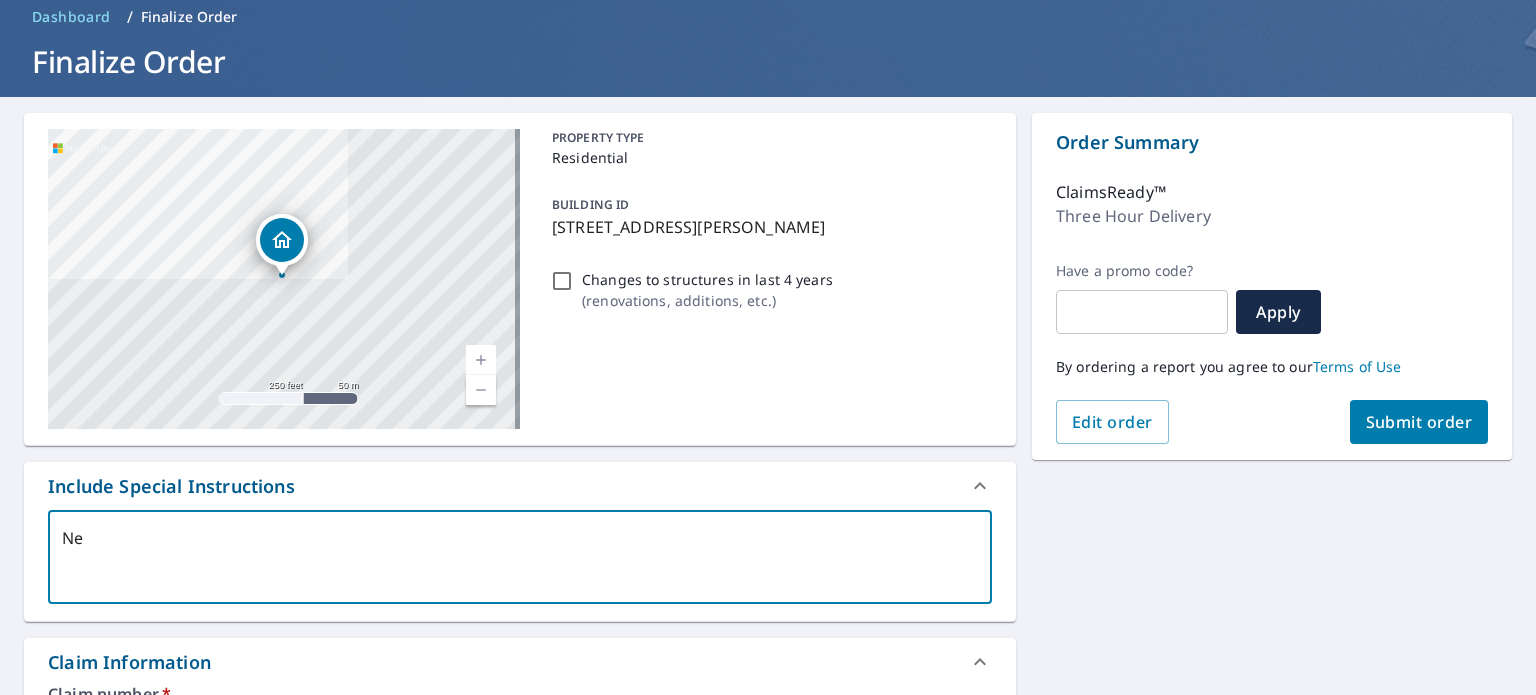 type on "Nee" 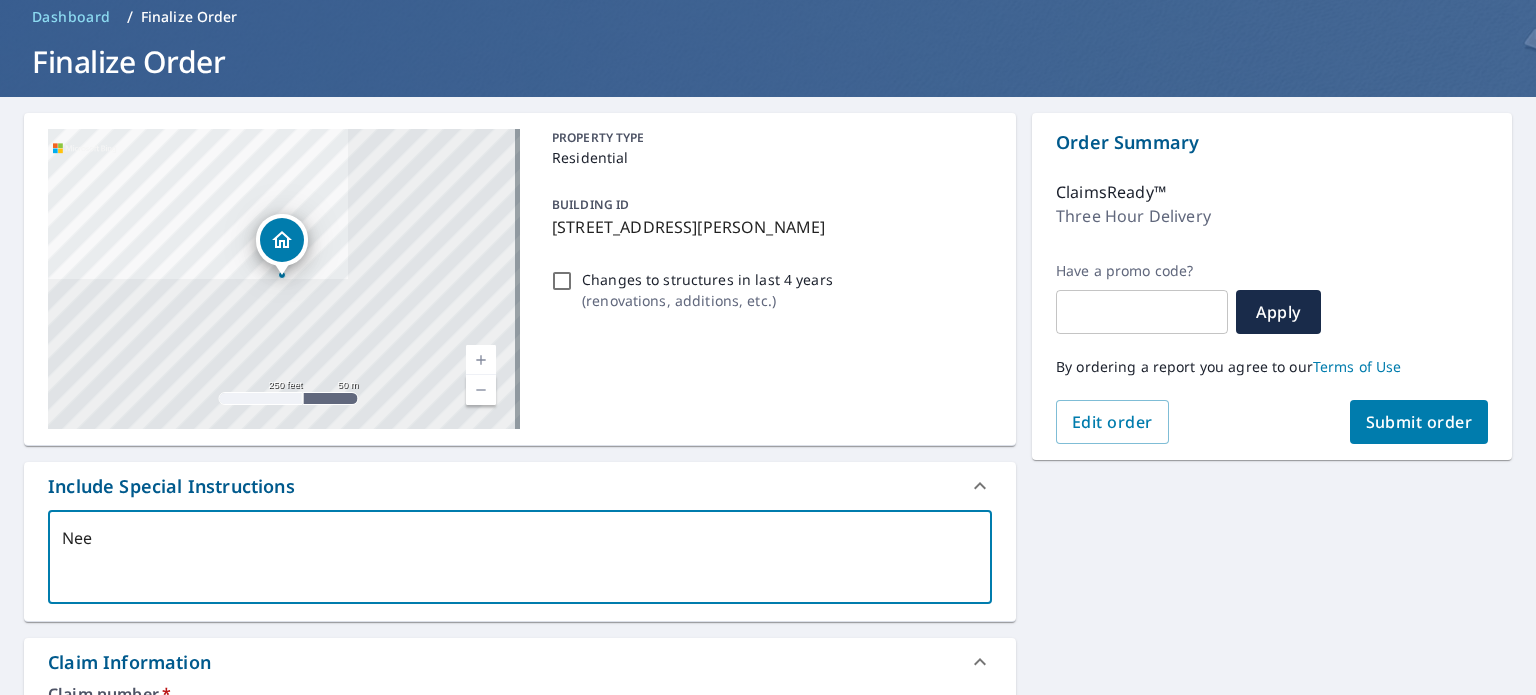 type on "Need" 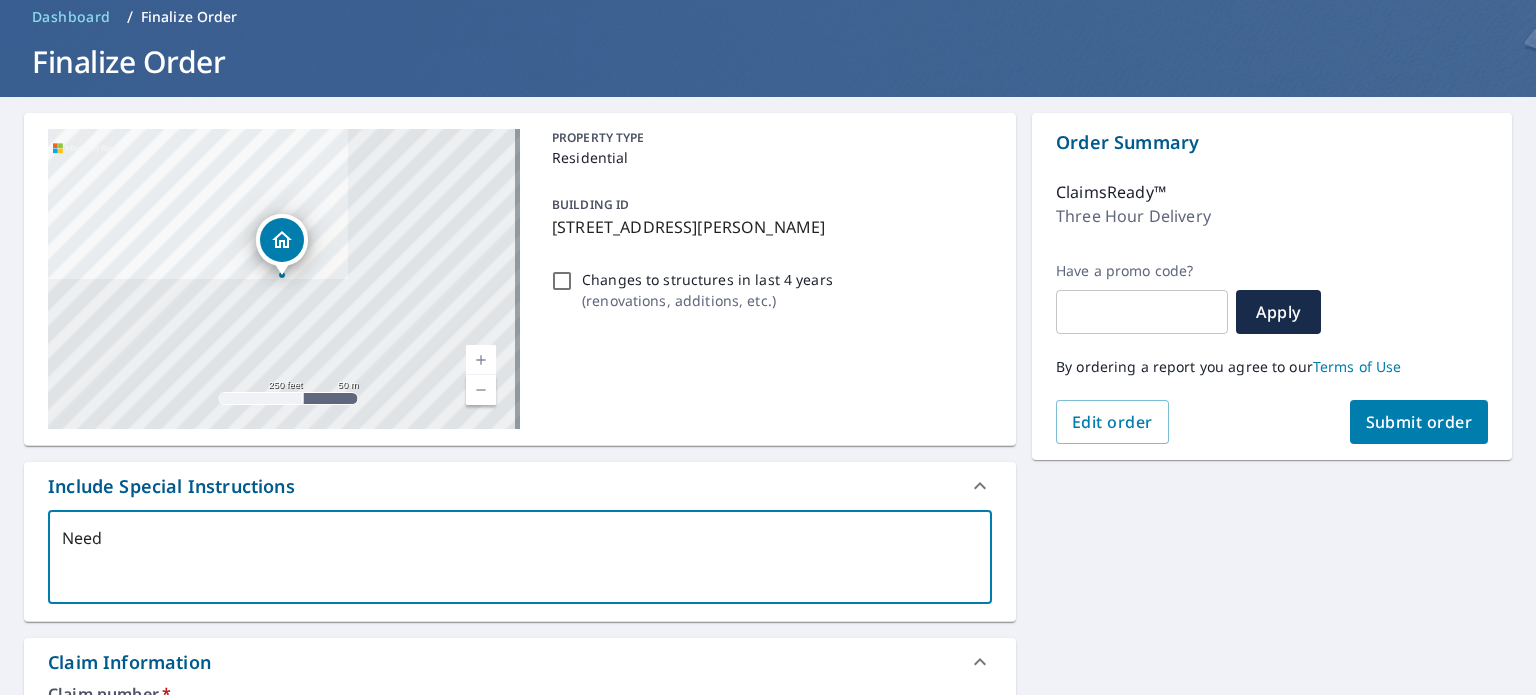 type on "Need" 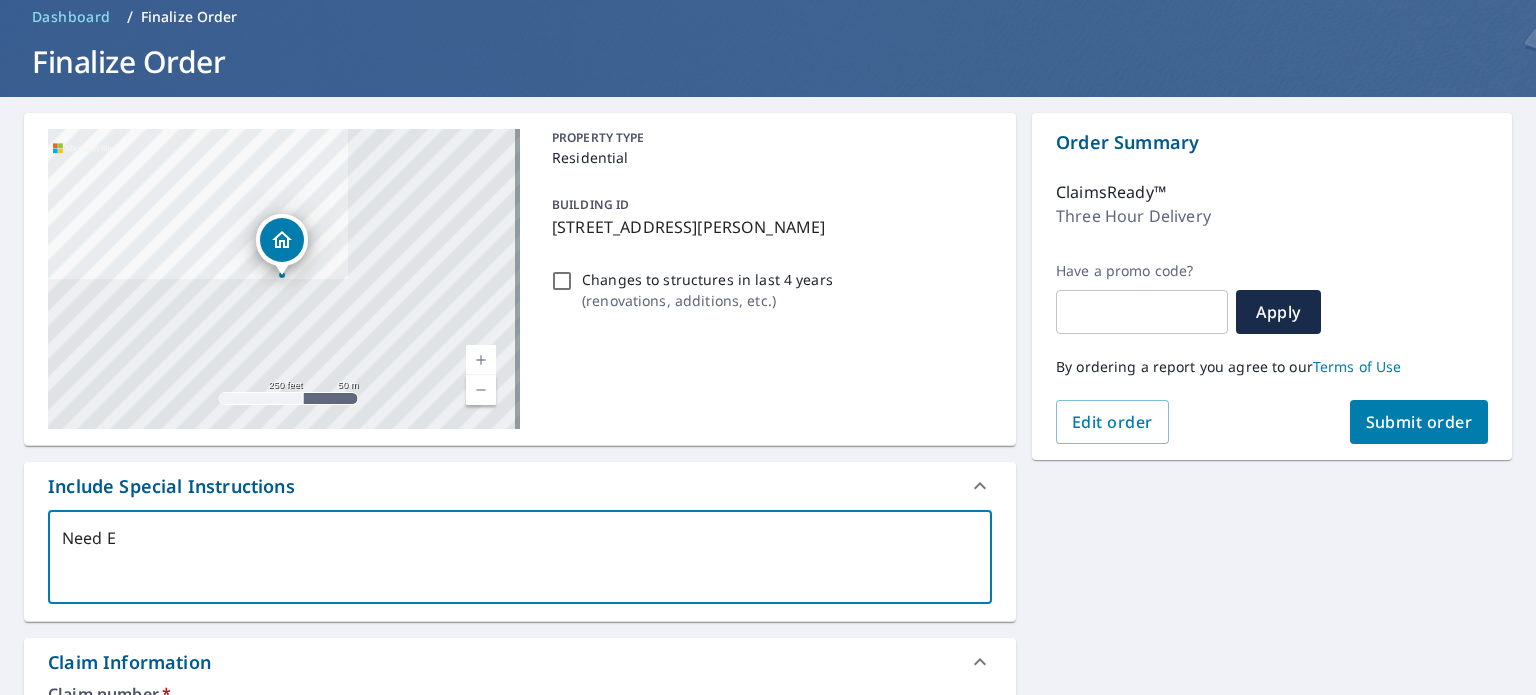 type on "Need Ea" 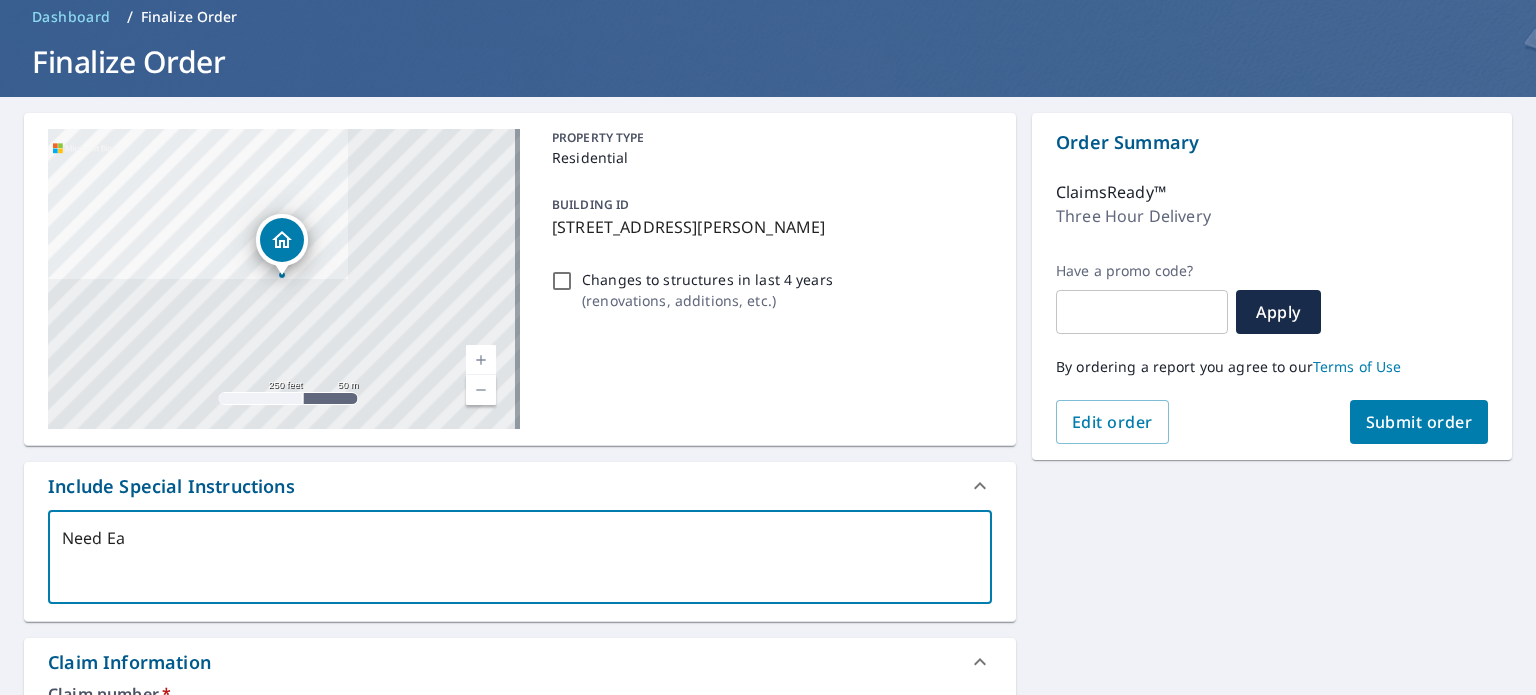 type on "Need Eag" 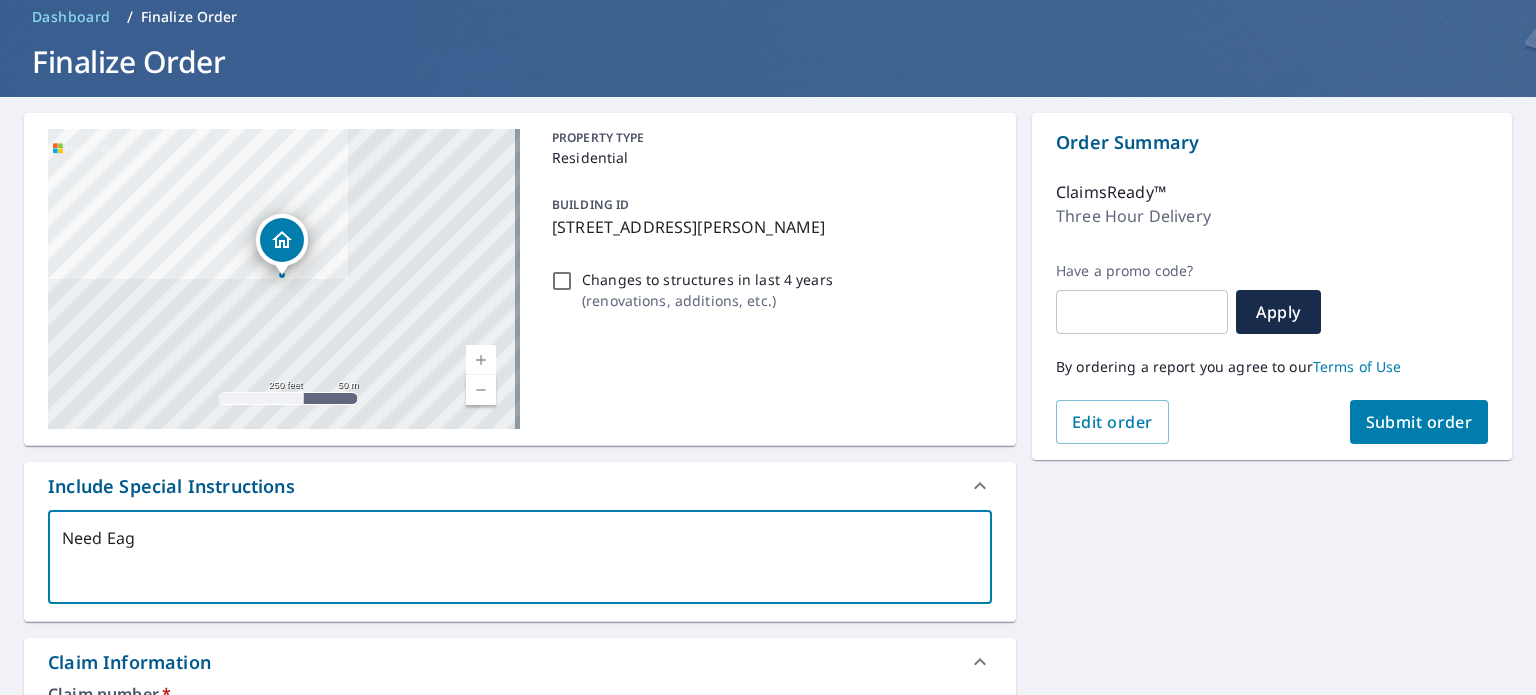 type on "Need Eagl" 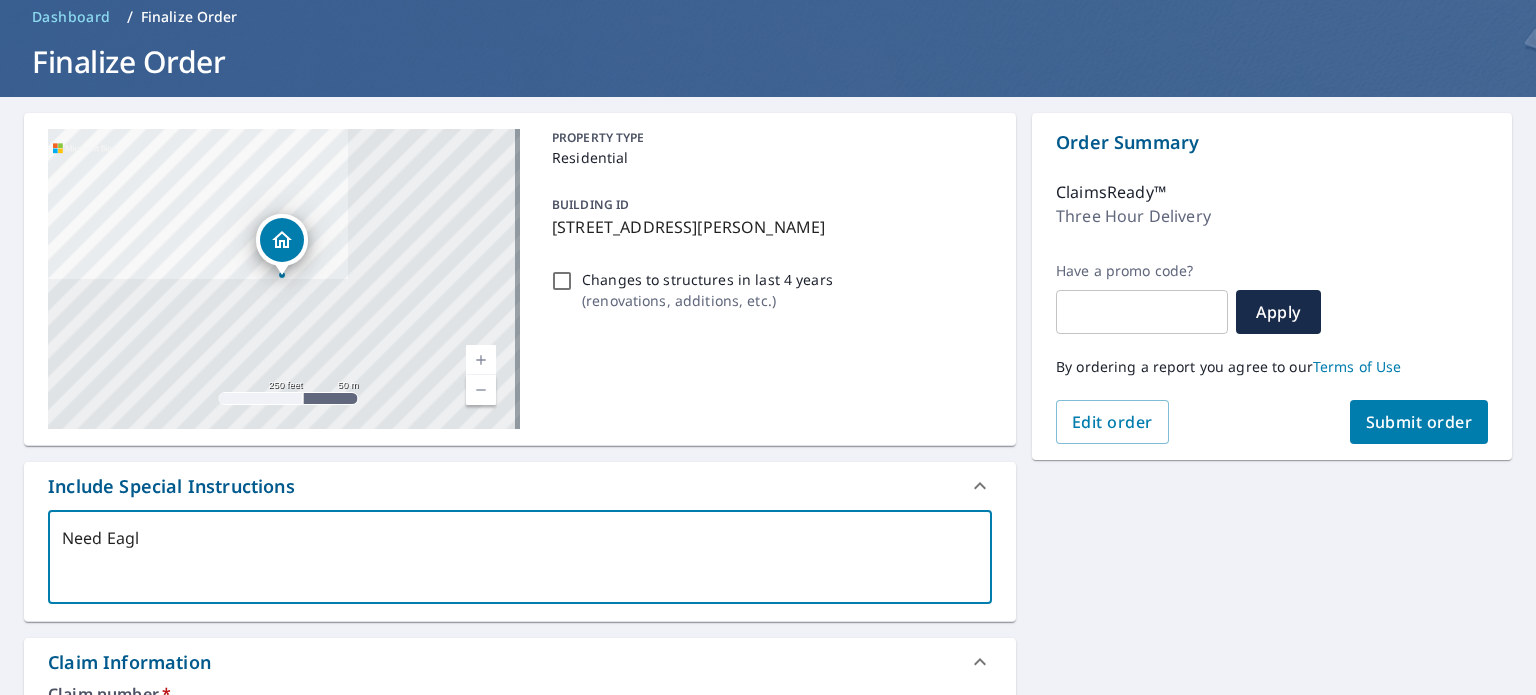 type on "Need Eagle" 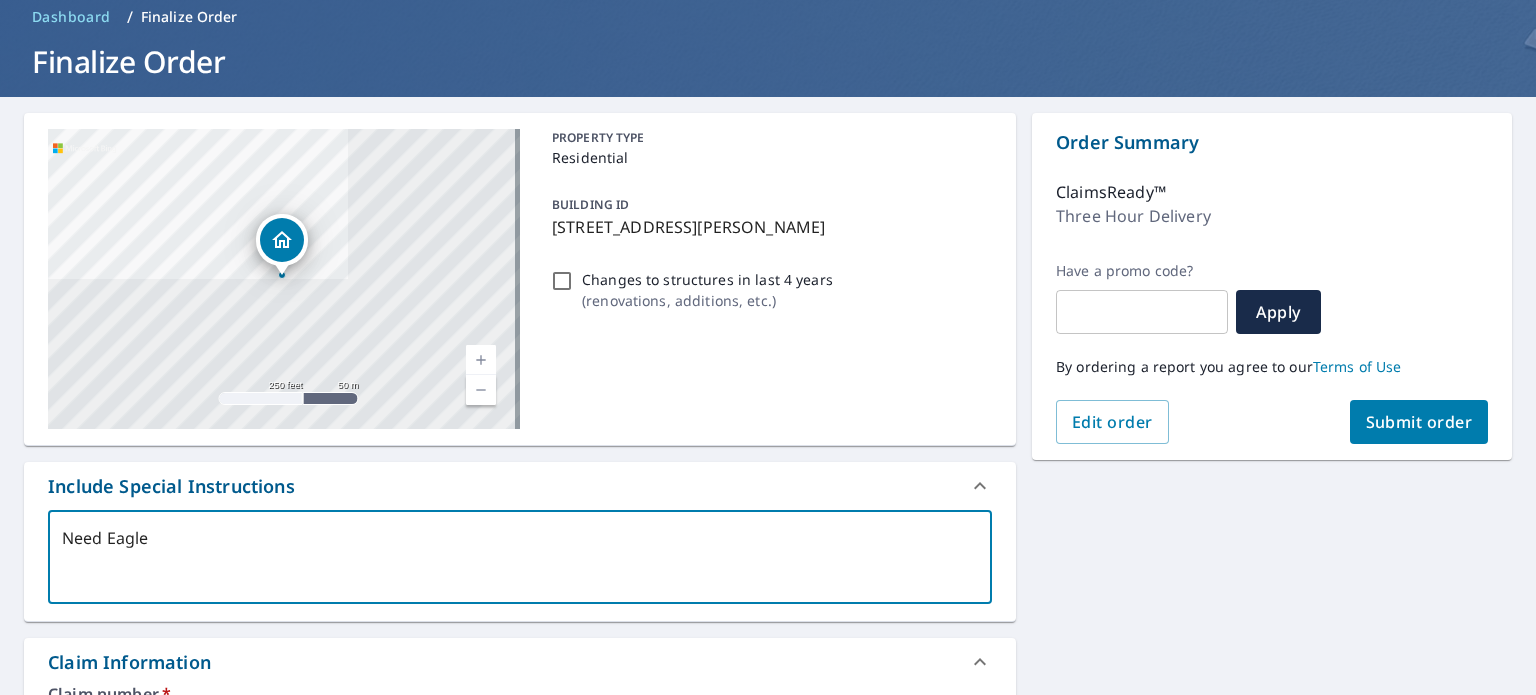 type on "Need Eagle" 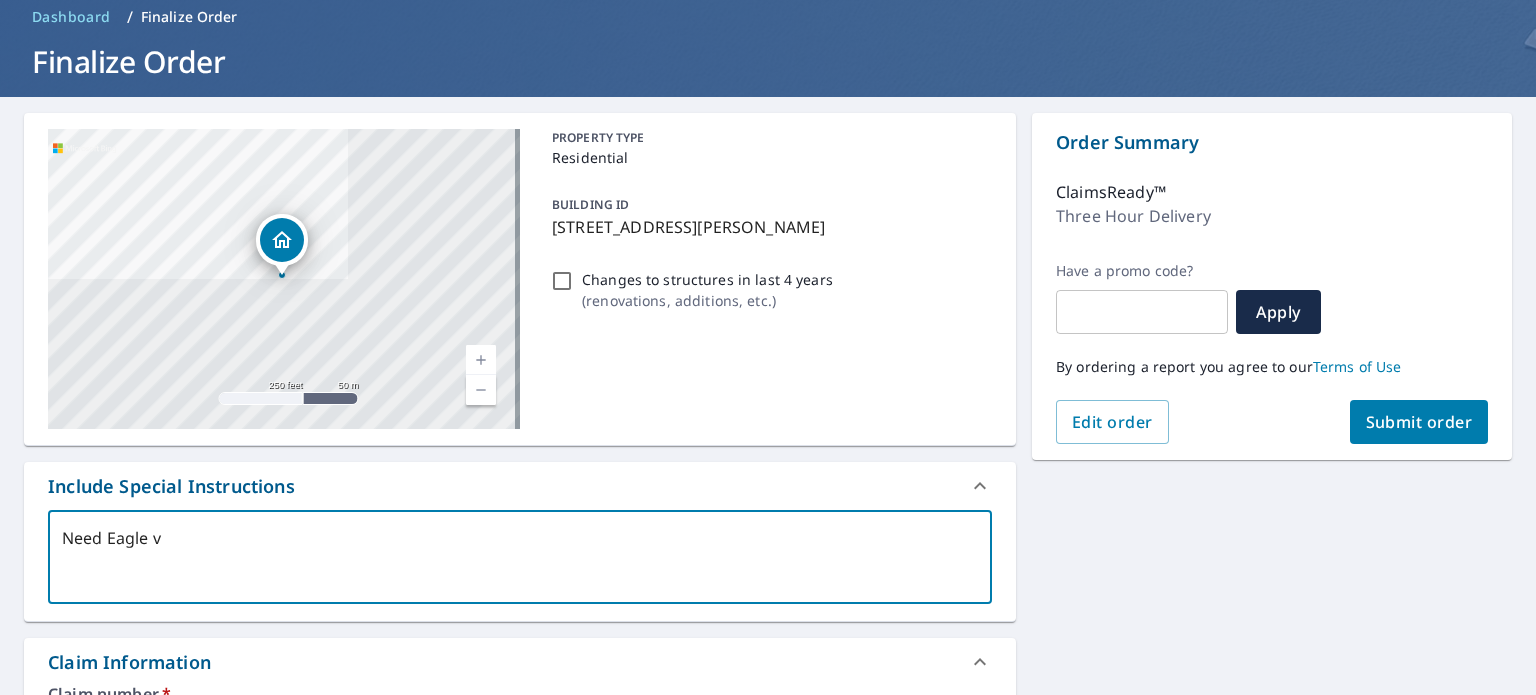 type on "Need Eagle vi" 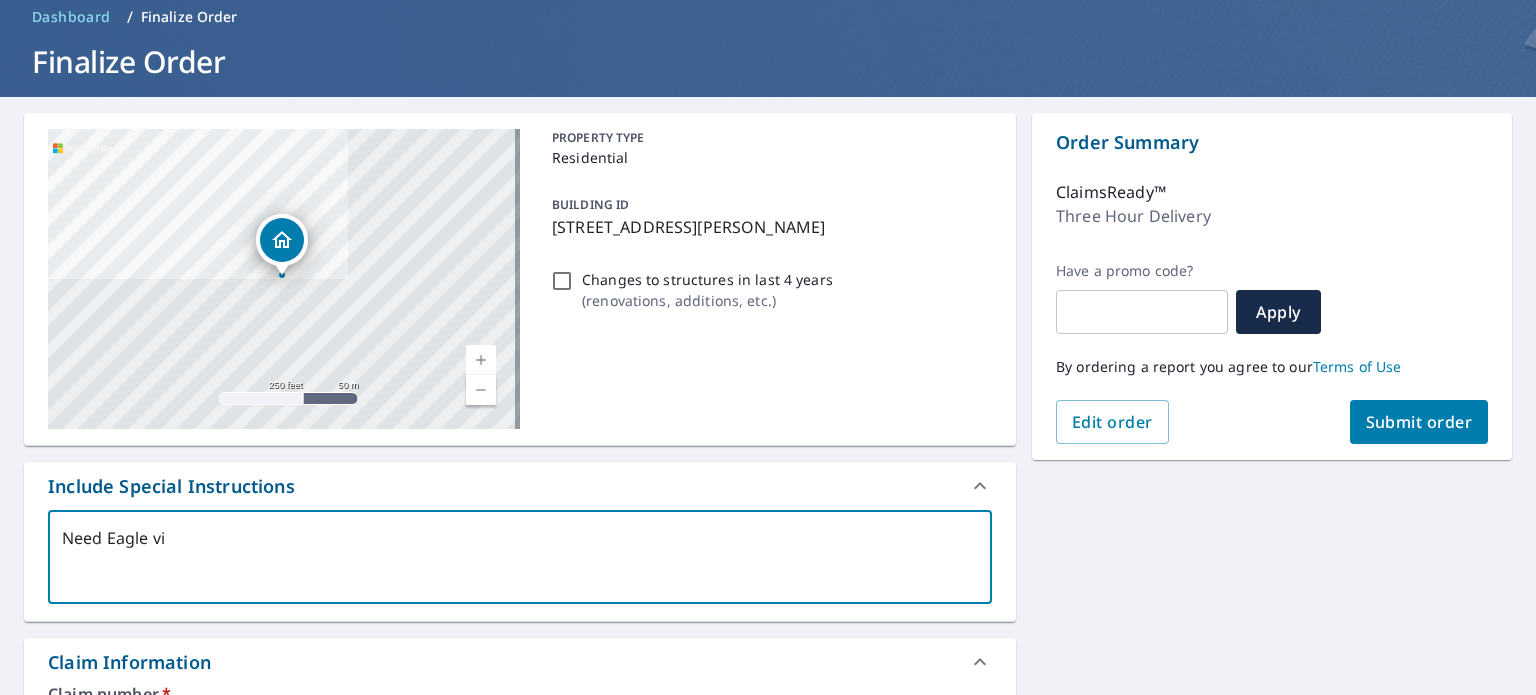 type on "x" 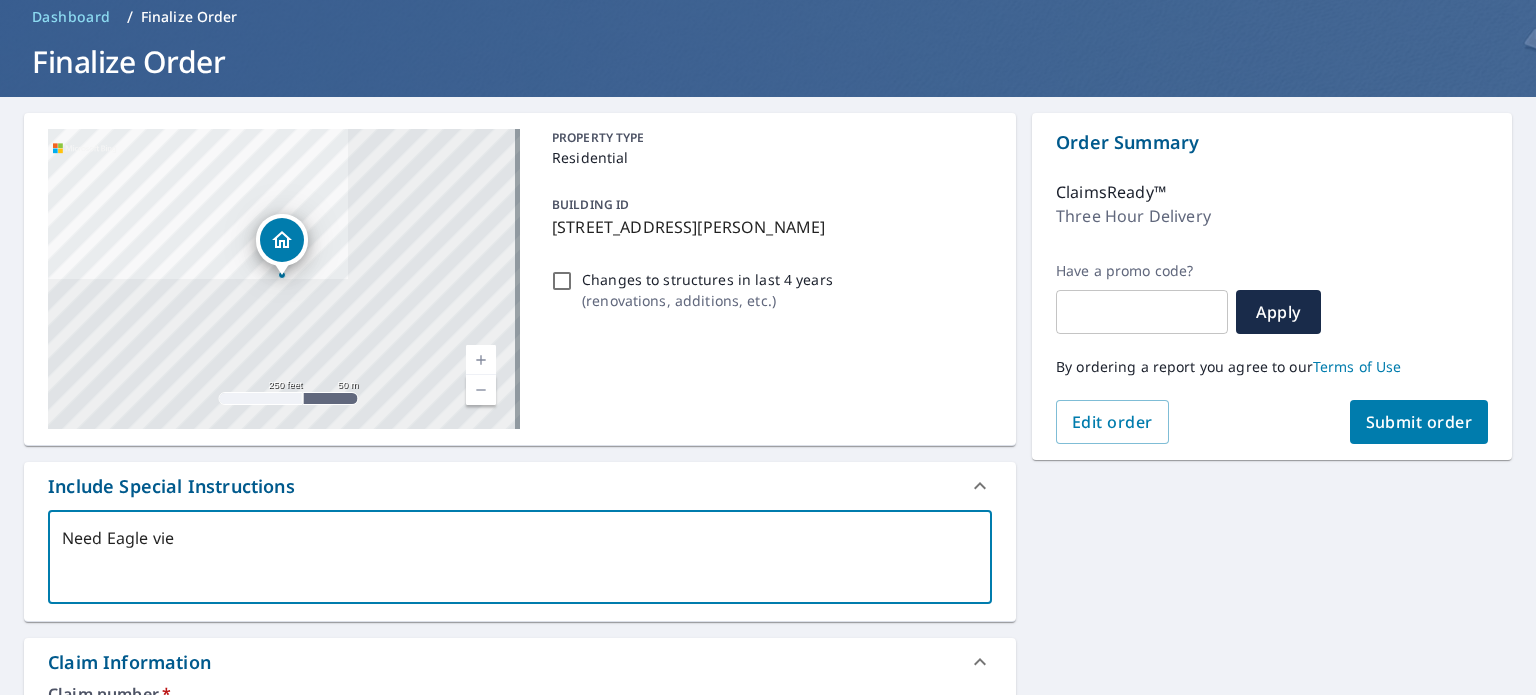 type on "Need Eagle view" 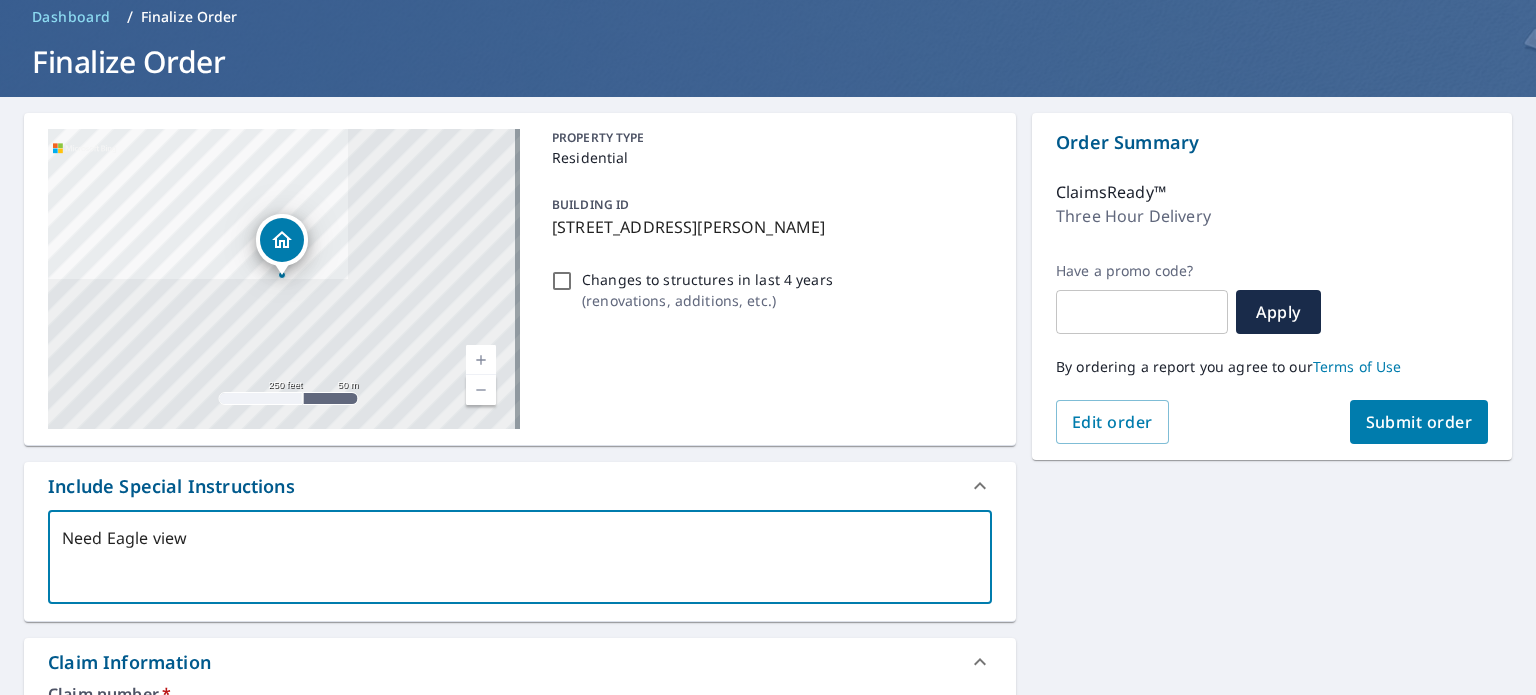 type on "Need Eagle view" 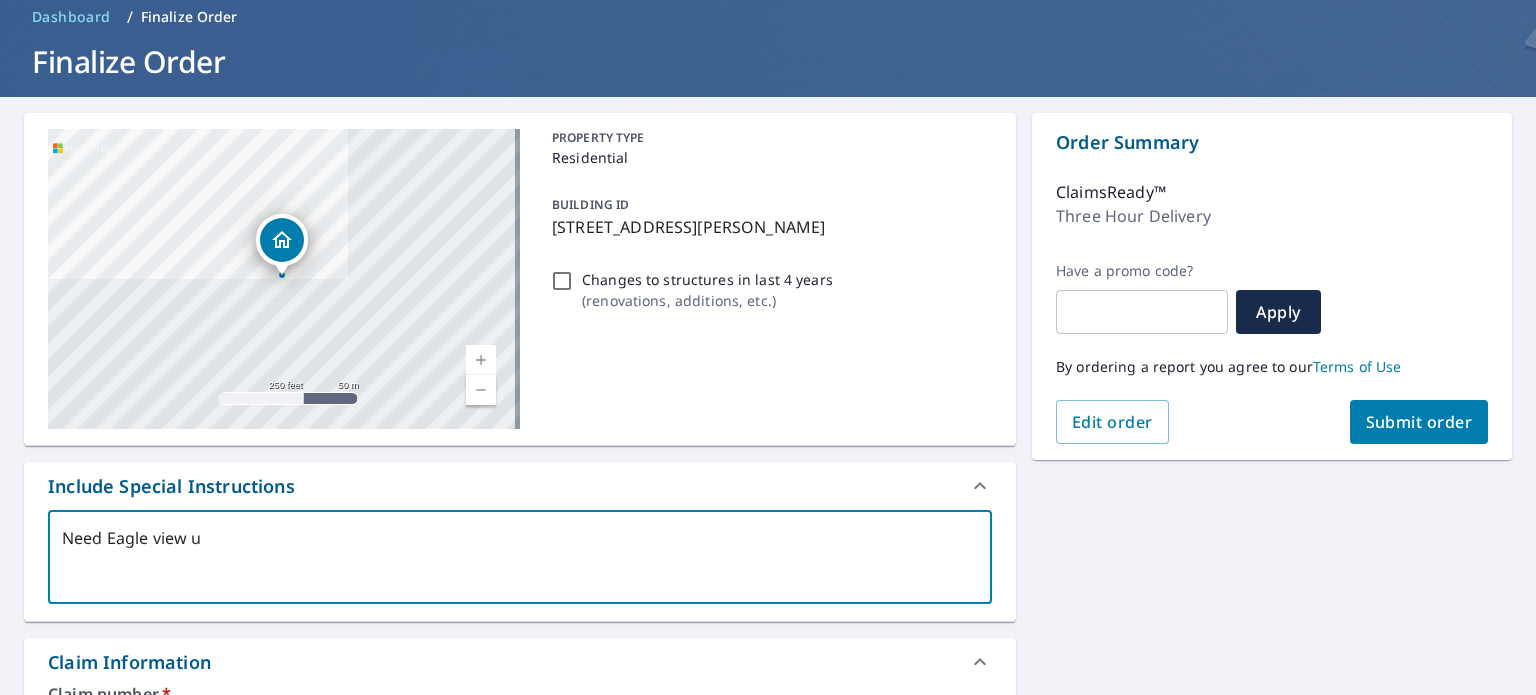 type on "Need Eagle view up" 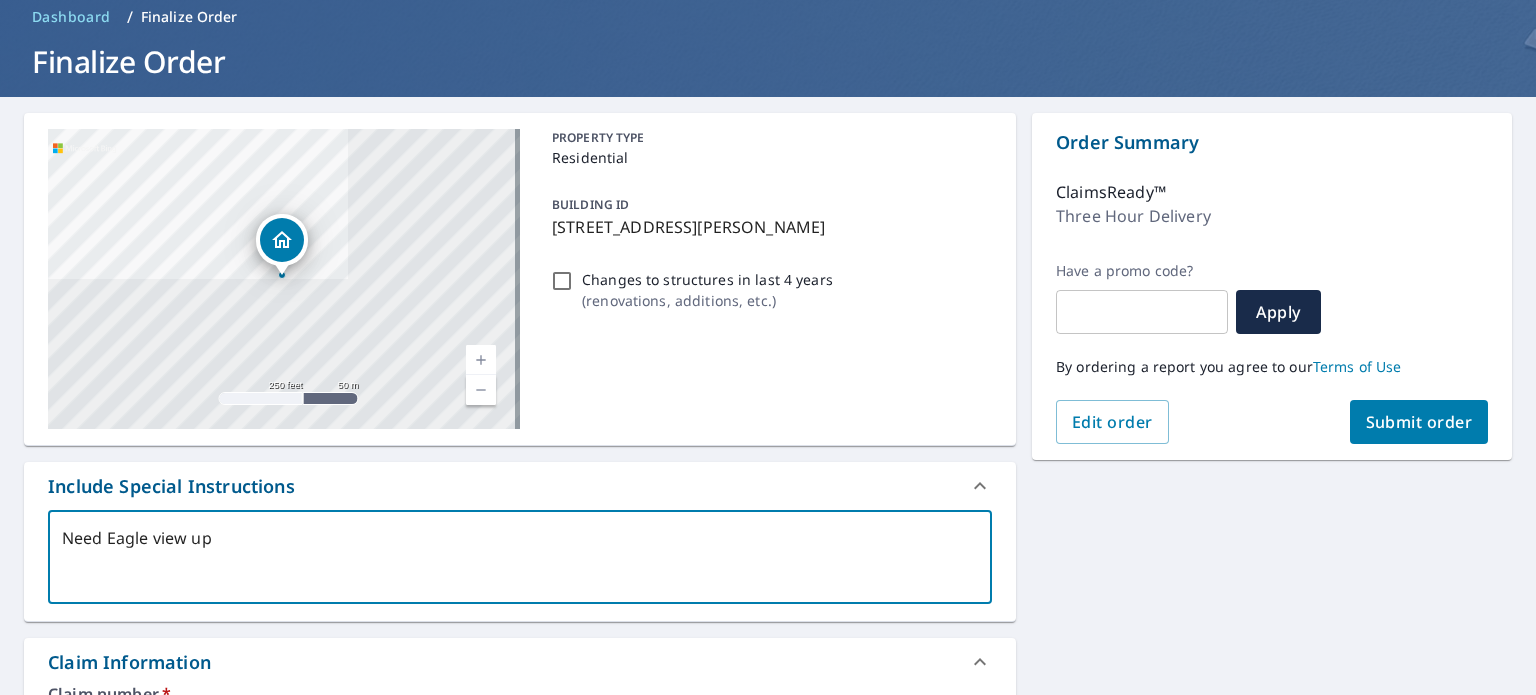 type on "Need Eagle view upd" 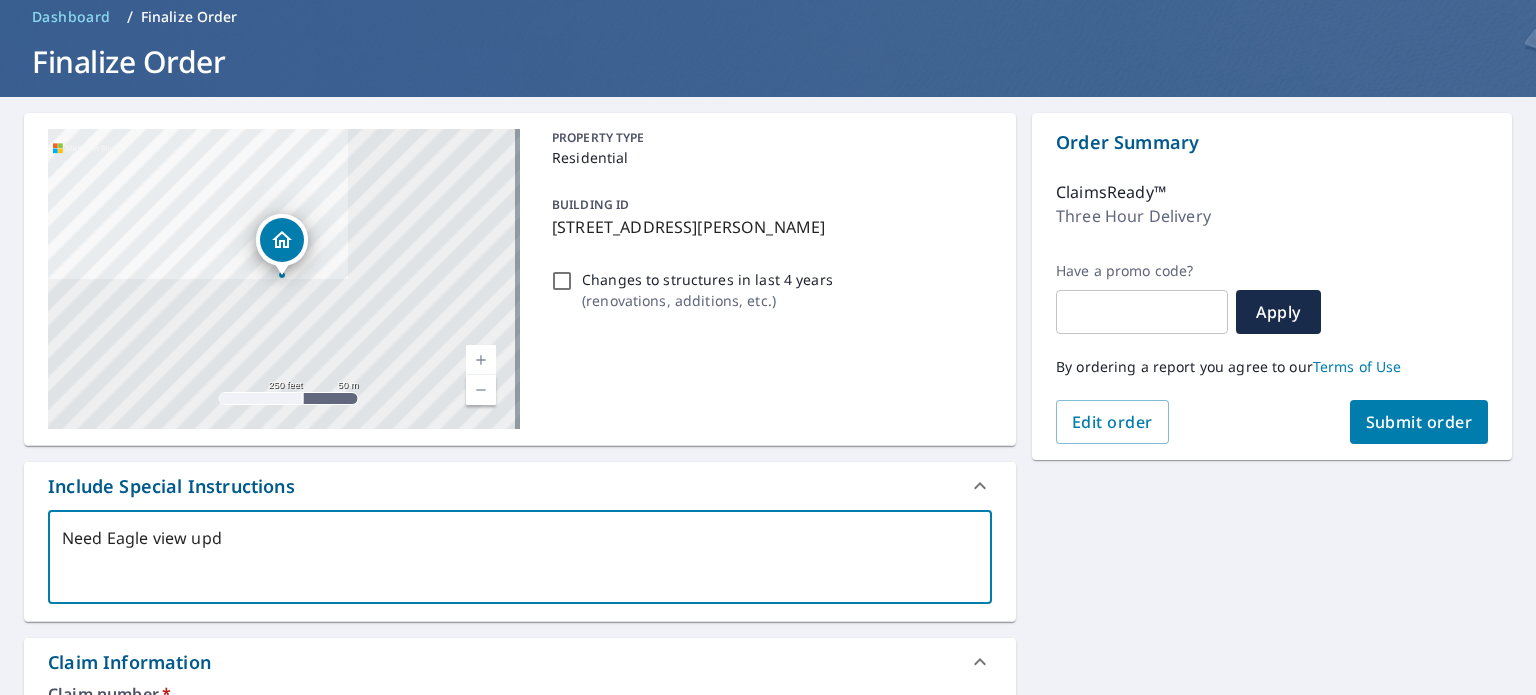 type on "Need Eagle view upda" 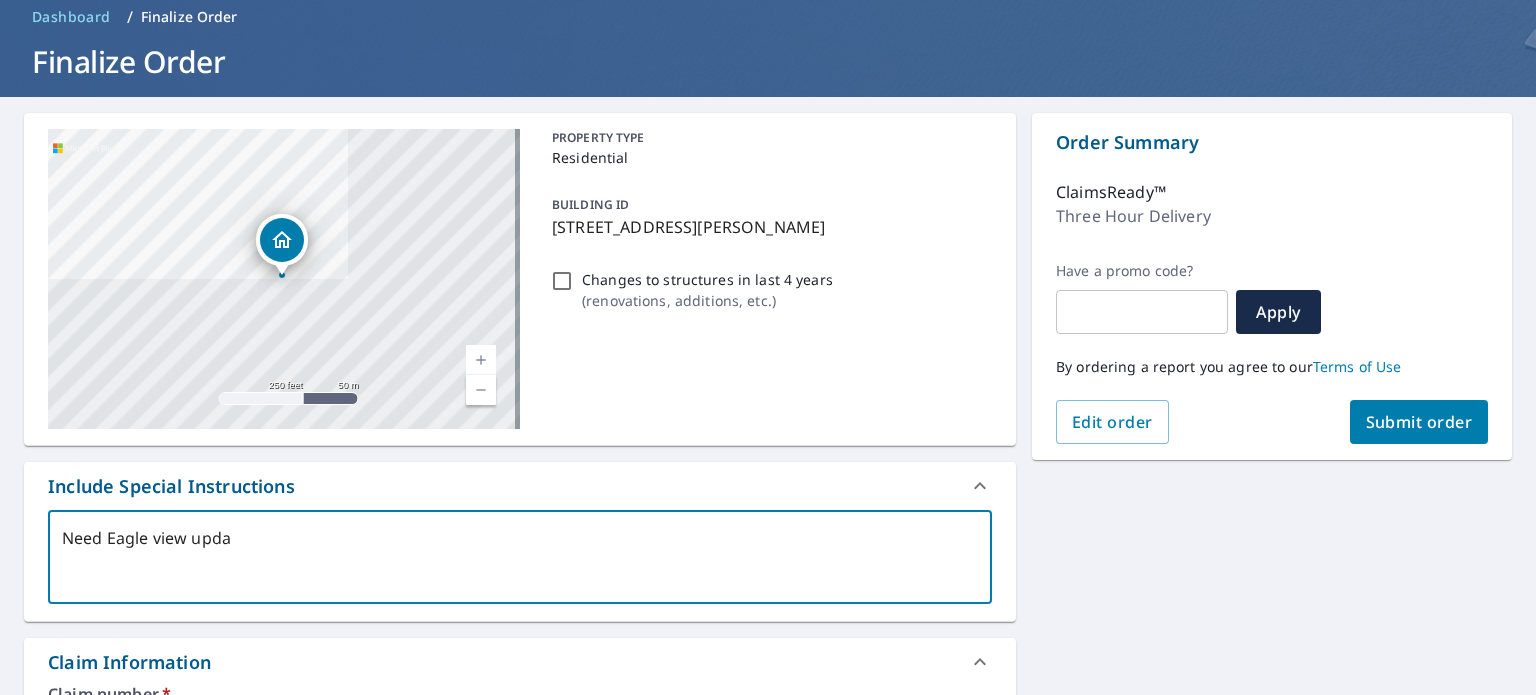 type on "Need Eagle view updat" 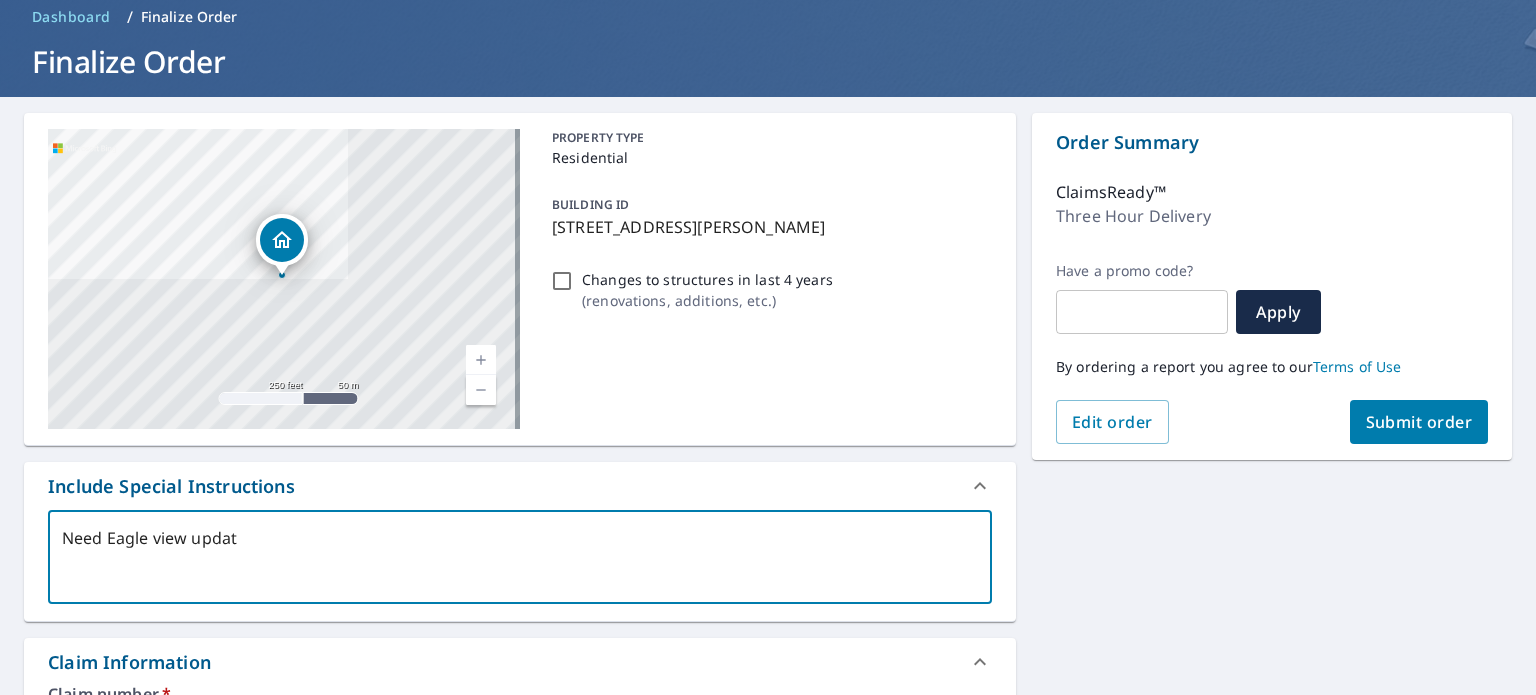 type on "Need Eagle view update" 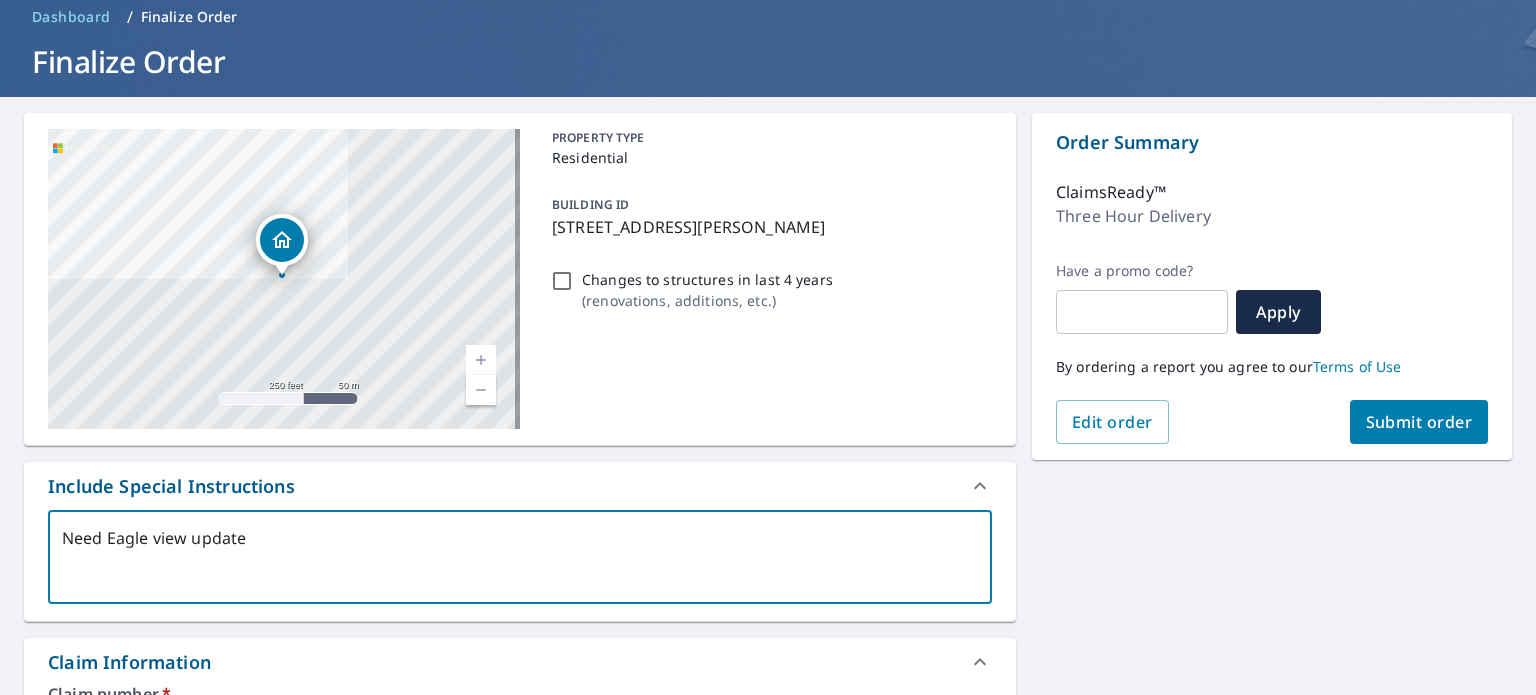 type on "Need Eagle view updated" 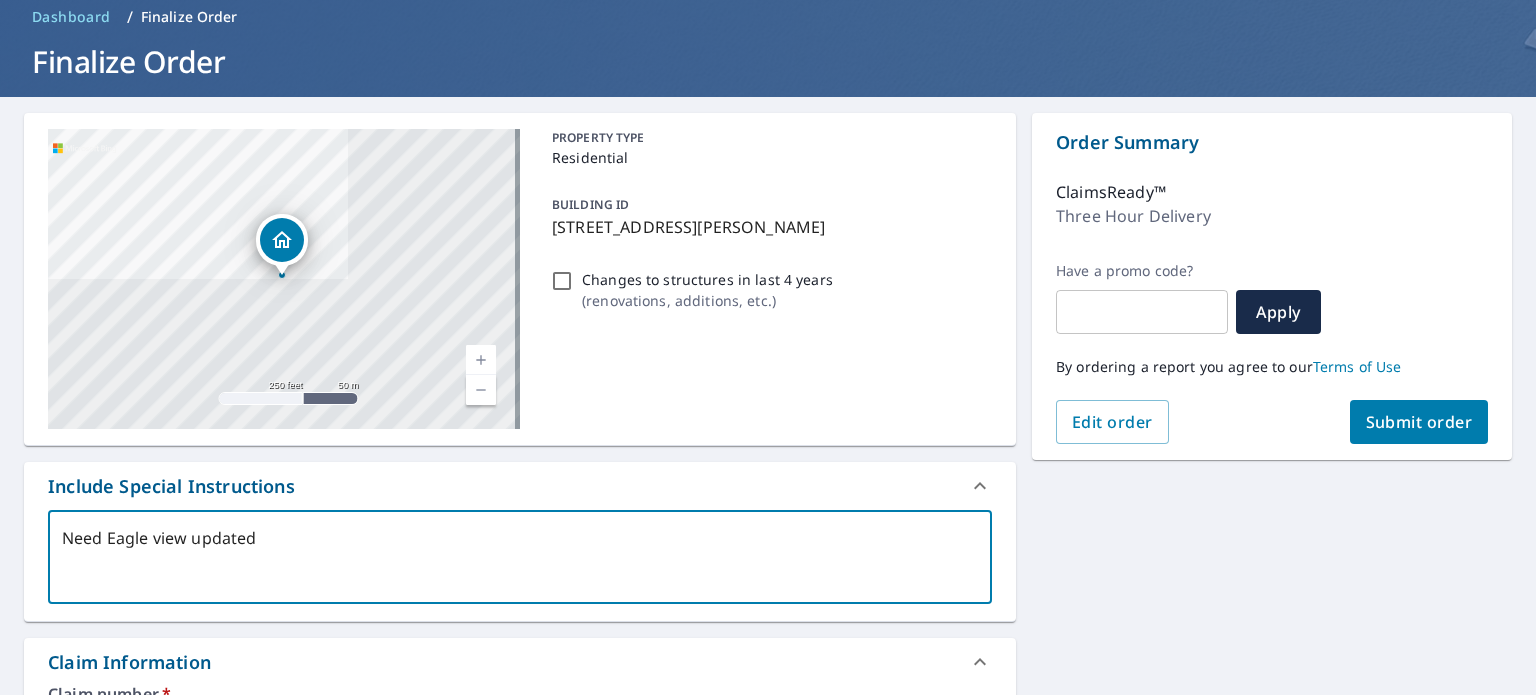 type on "Need Eagle view updated" 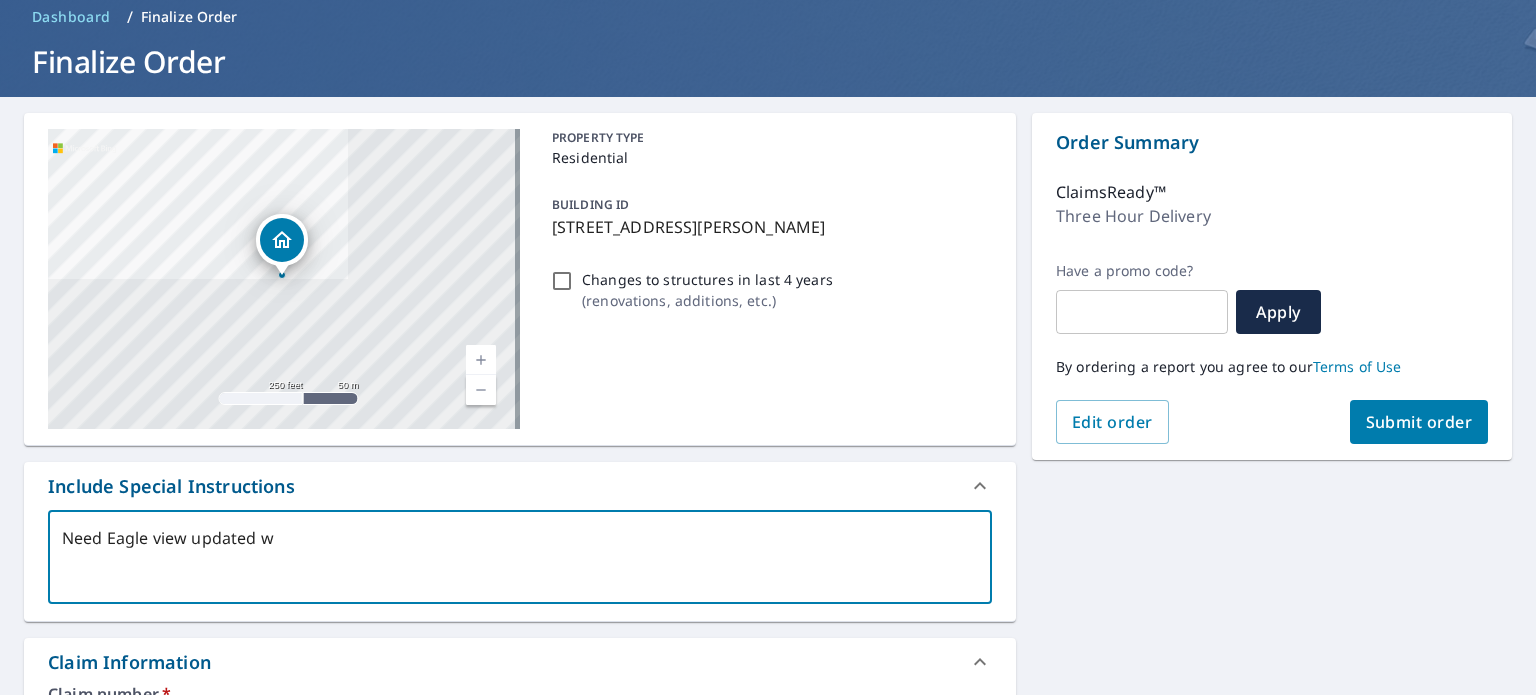 type on "Need Eagle view updated wi" 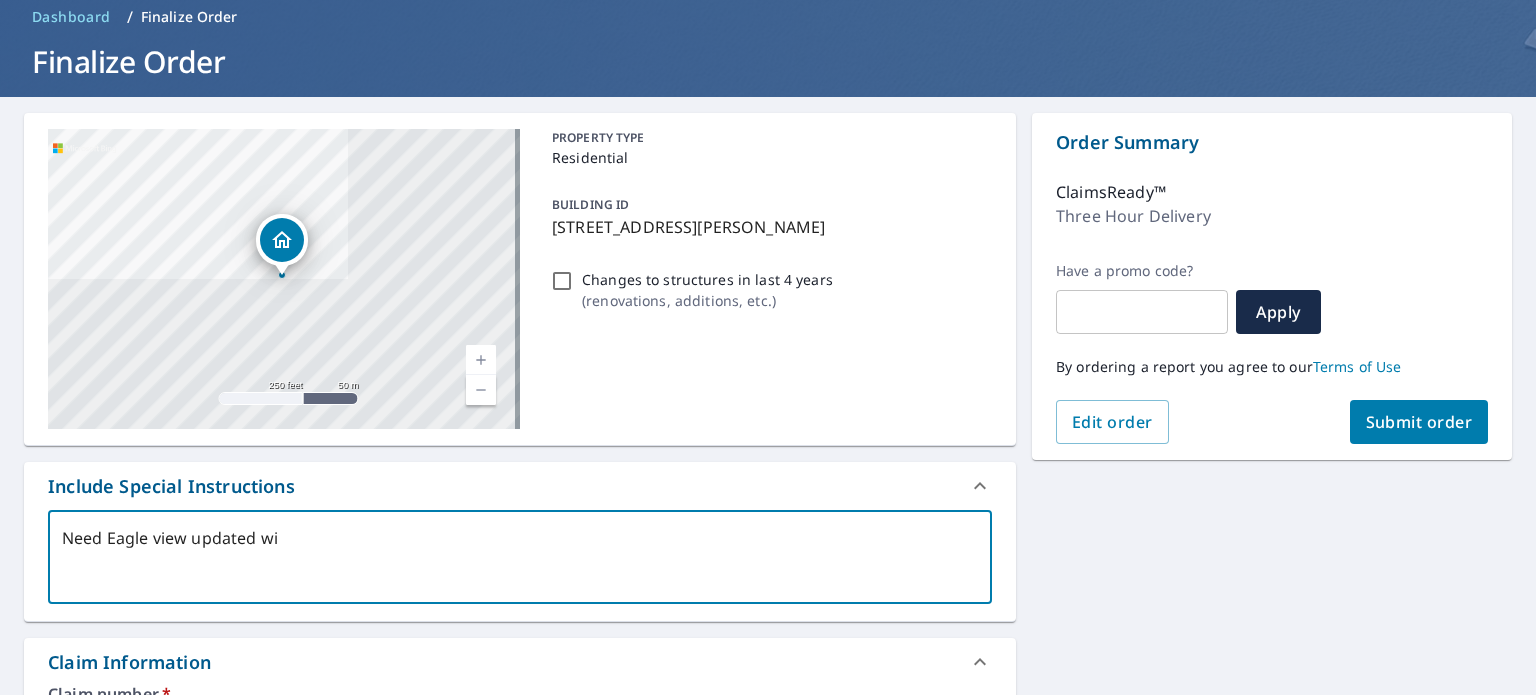 type on "Need Eagle view updated wit" 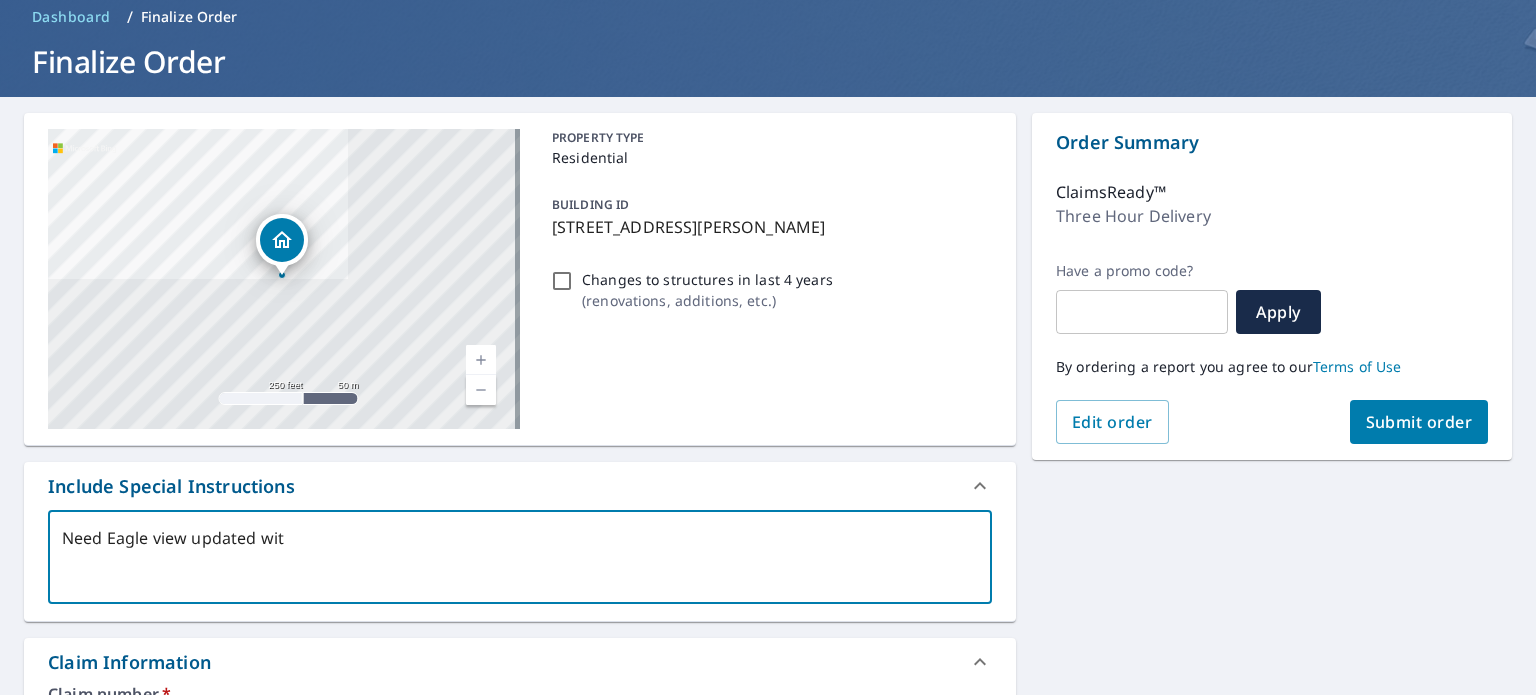 type on "Need Eagle view updated with" 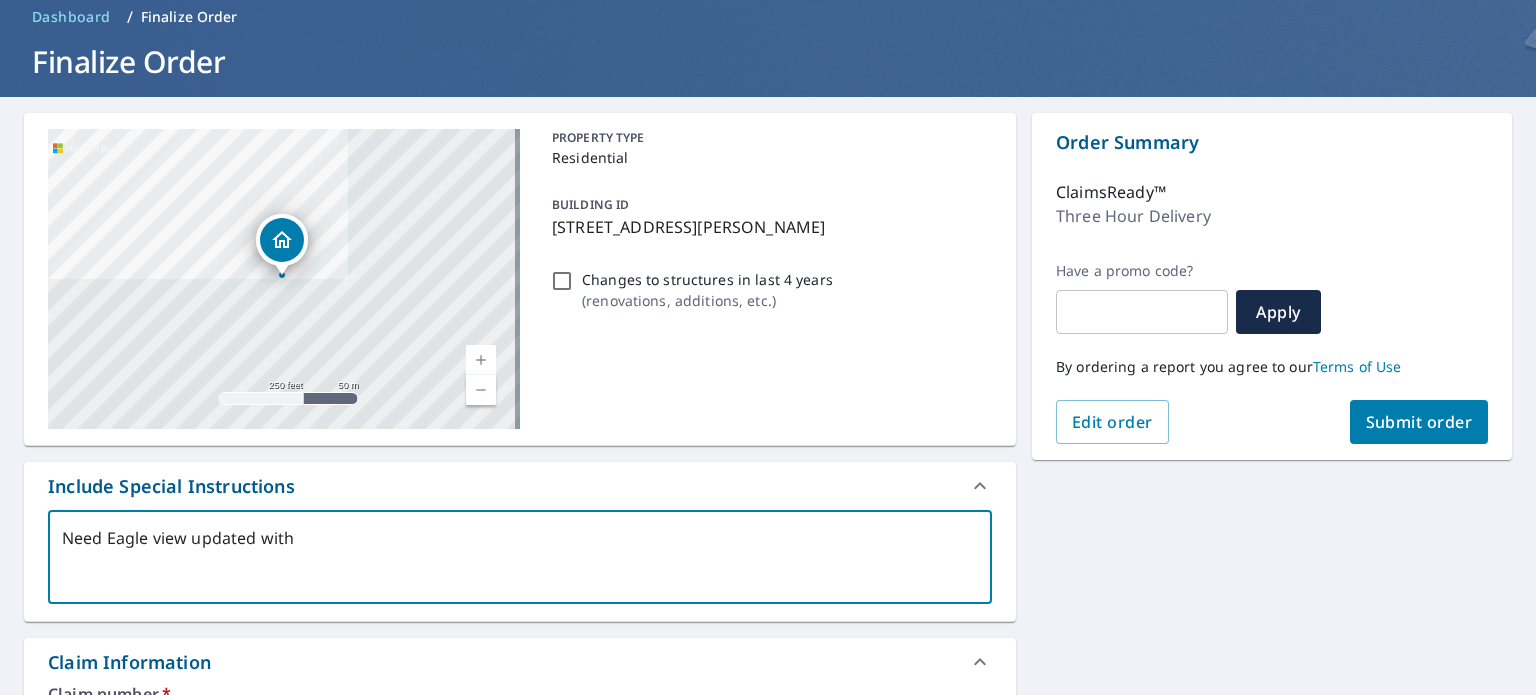 type on "x" 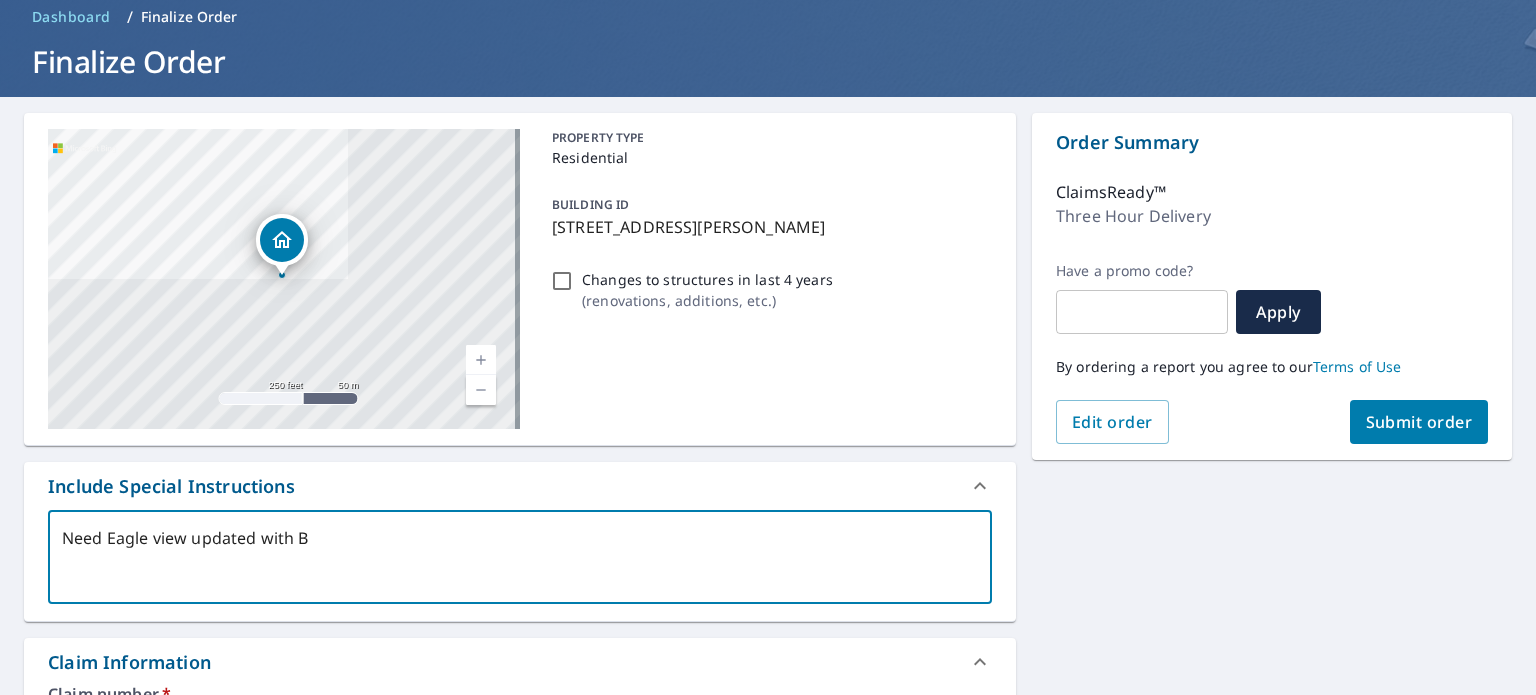 type on "Need Eagle view updated with [PERSON_NAME]" 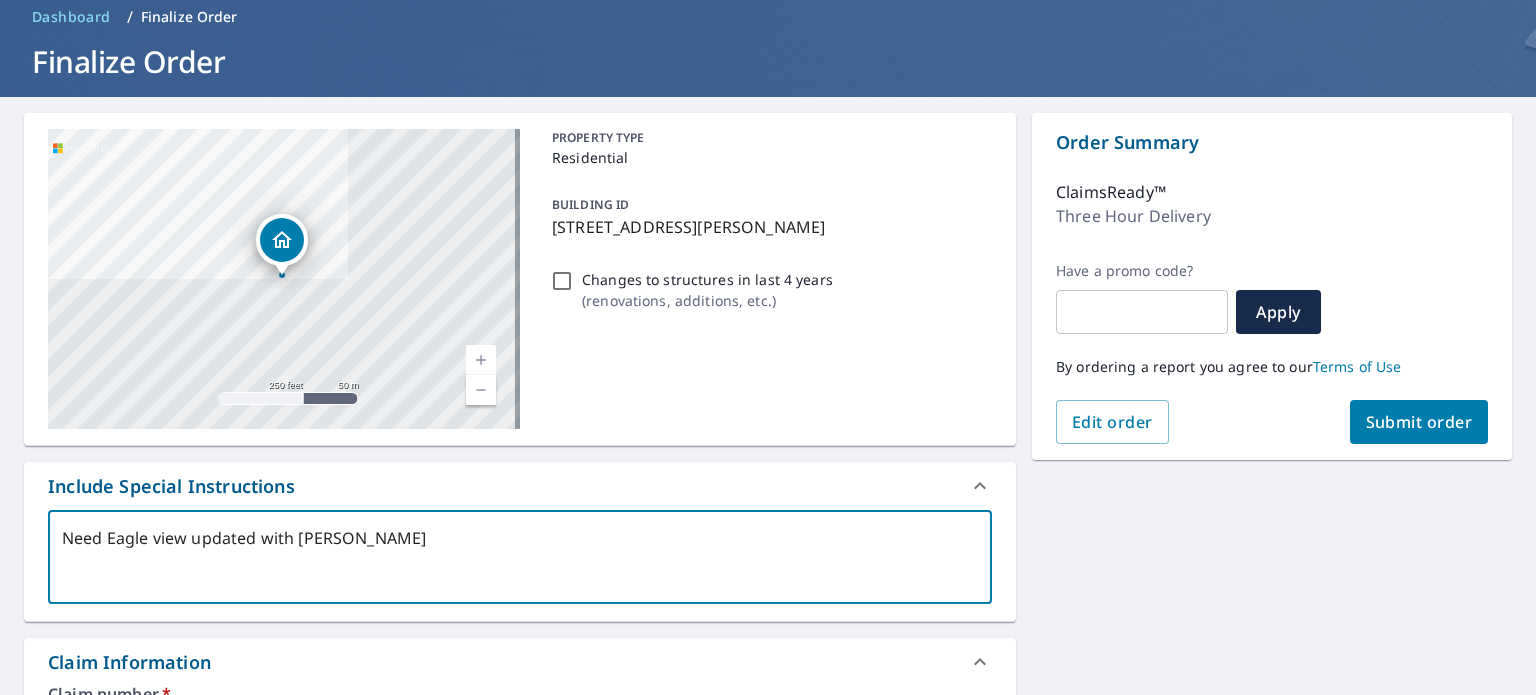 type on "Need Eagle view updated with Bot" 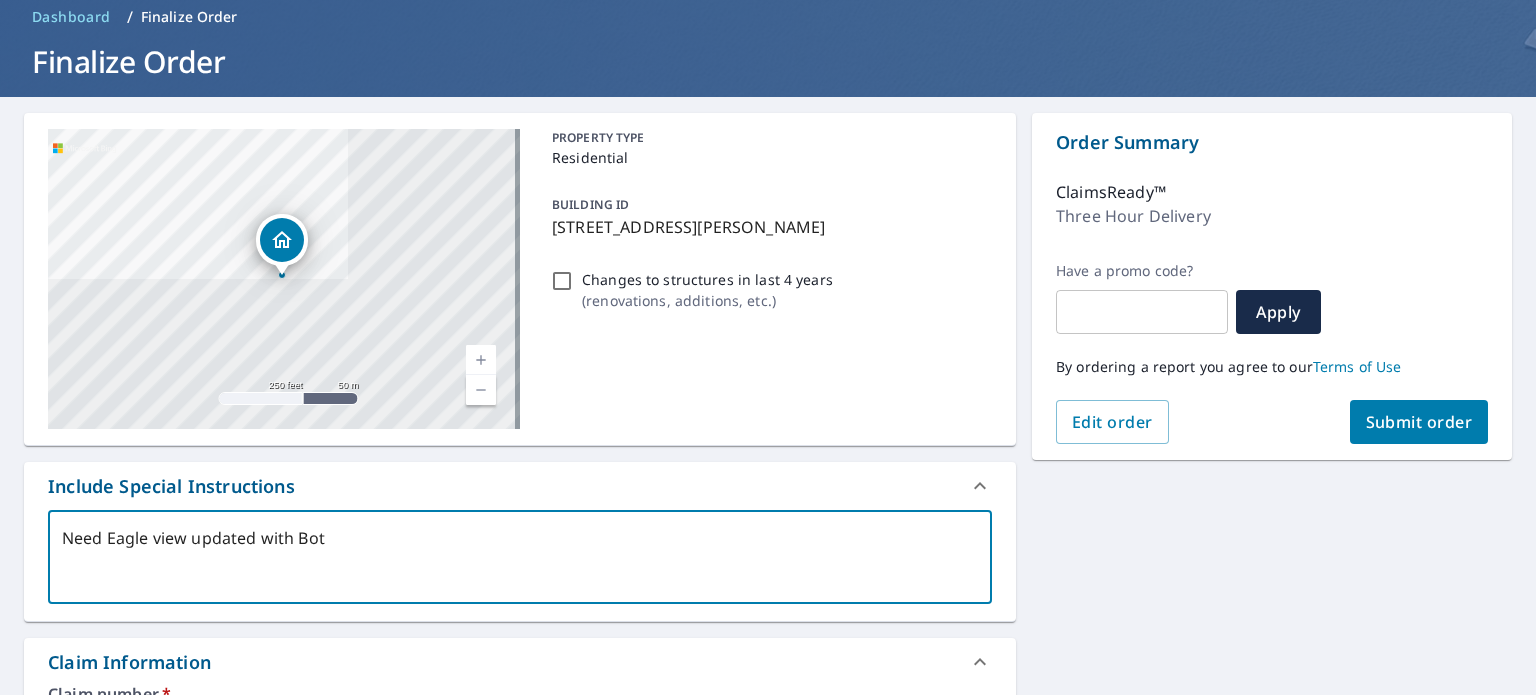 type on "Need Eagle view updated with Both" 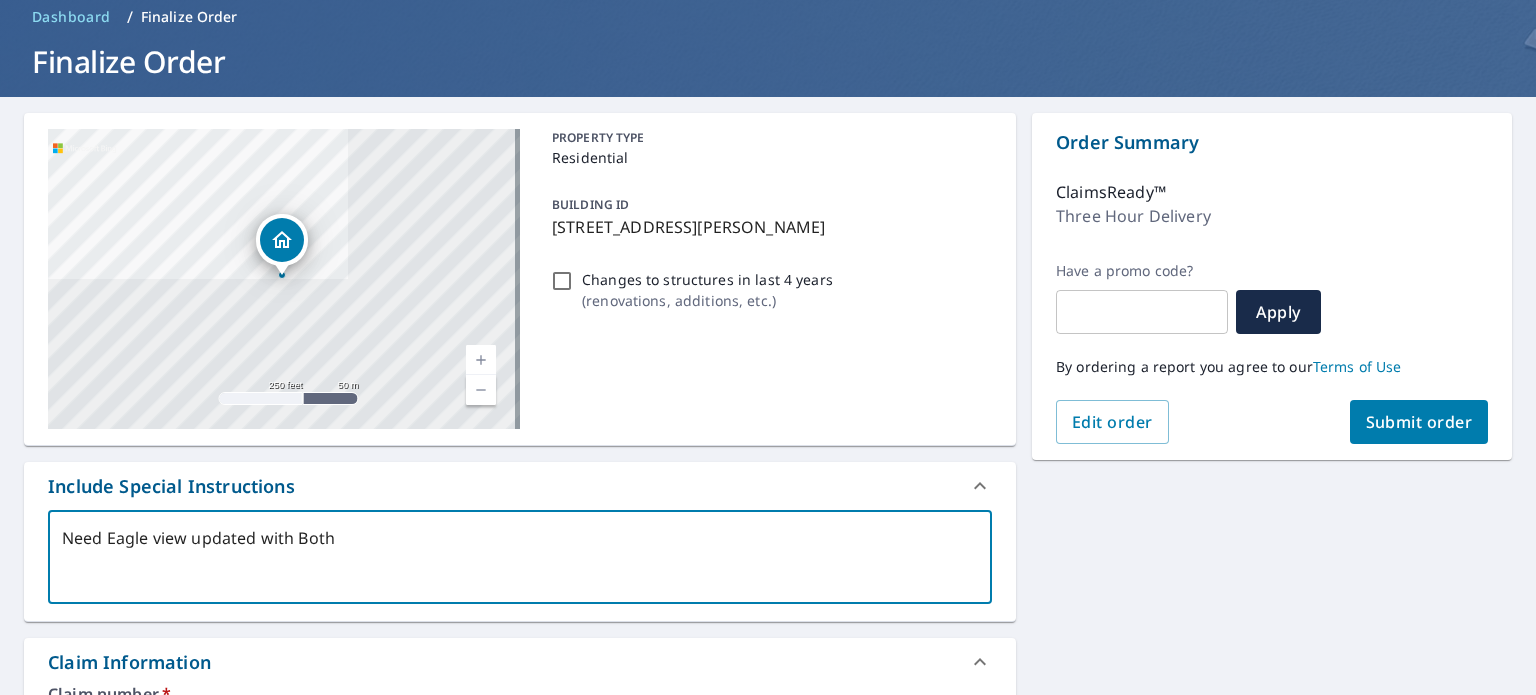 type on "x" 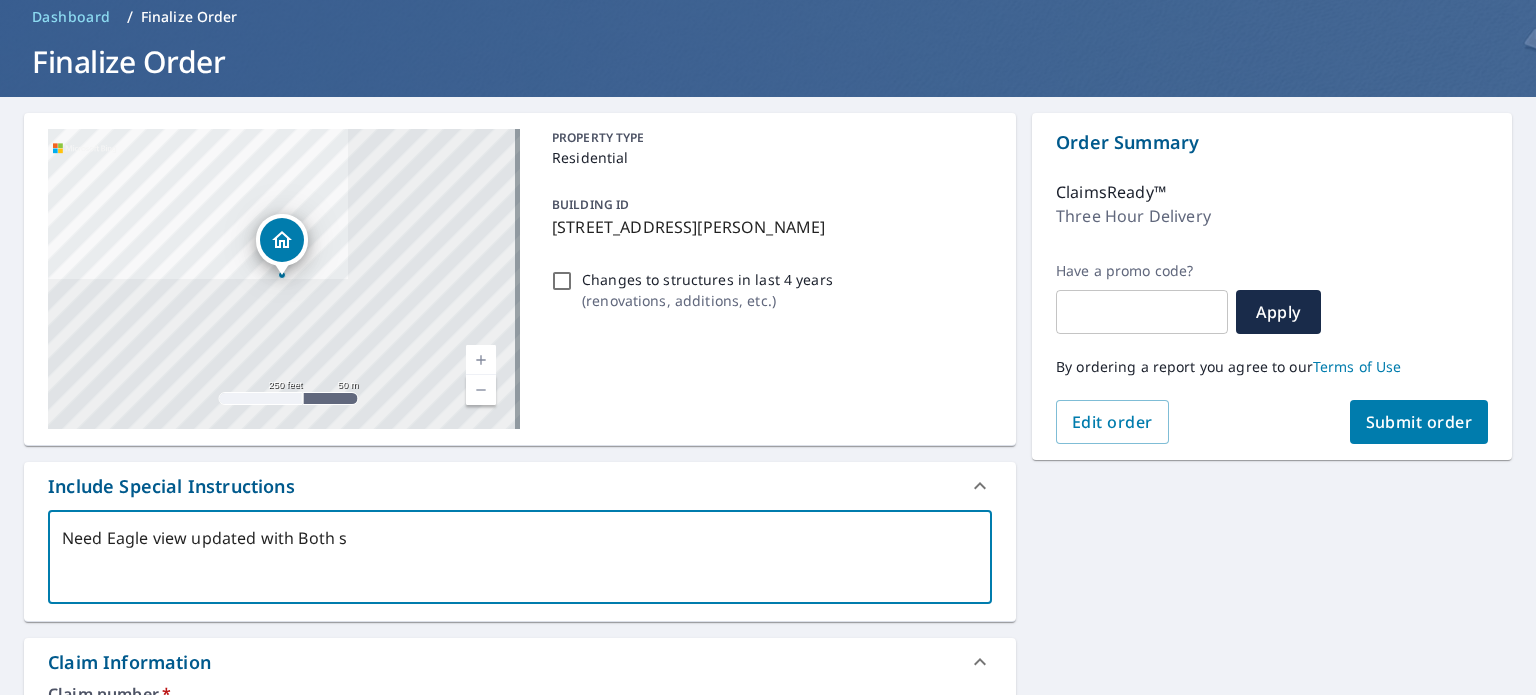 type on "Need Eagle view updated with Both st" 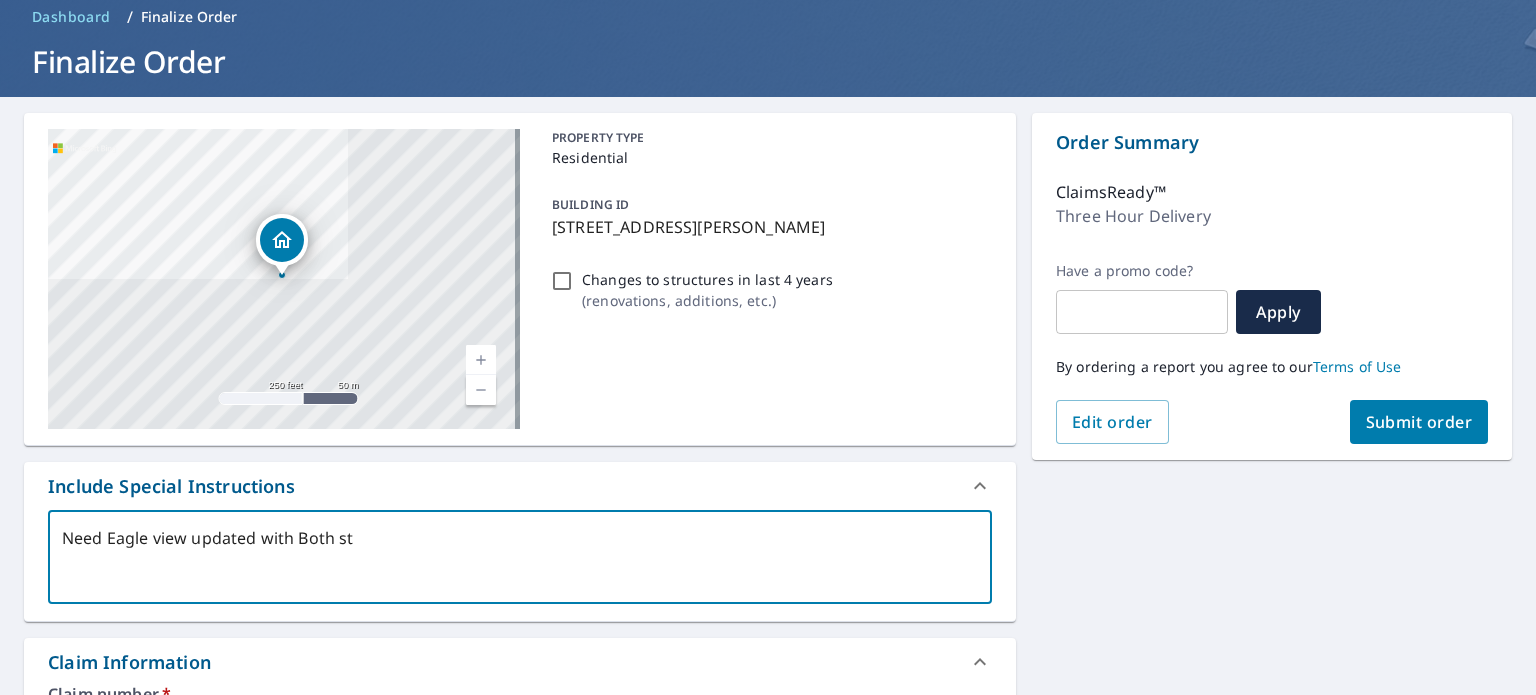 type on "Need Eagle view updated with Both str" 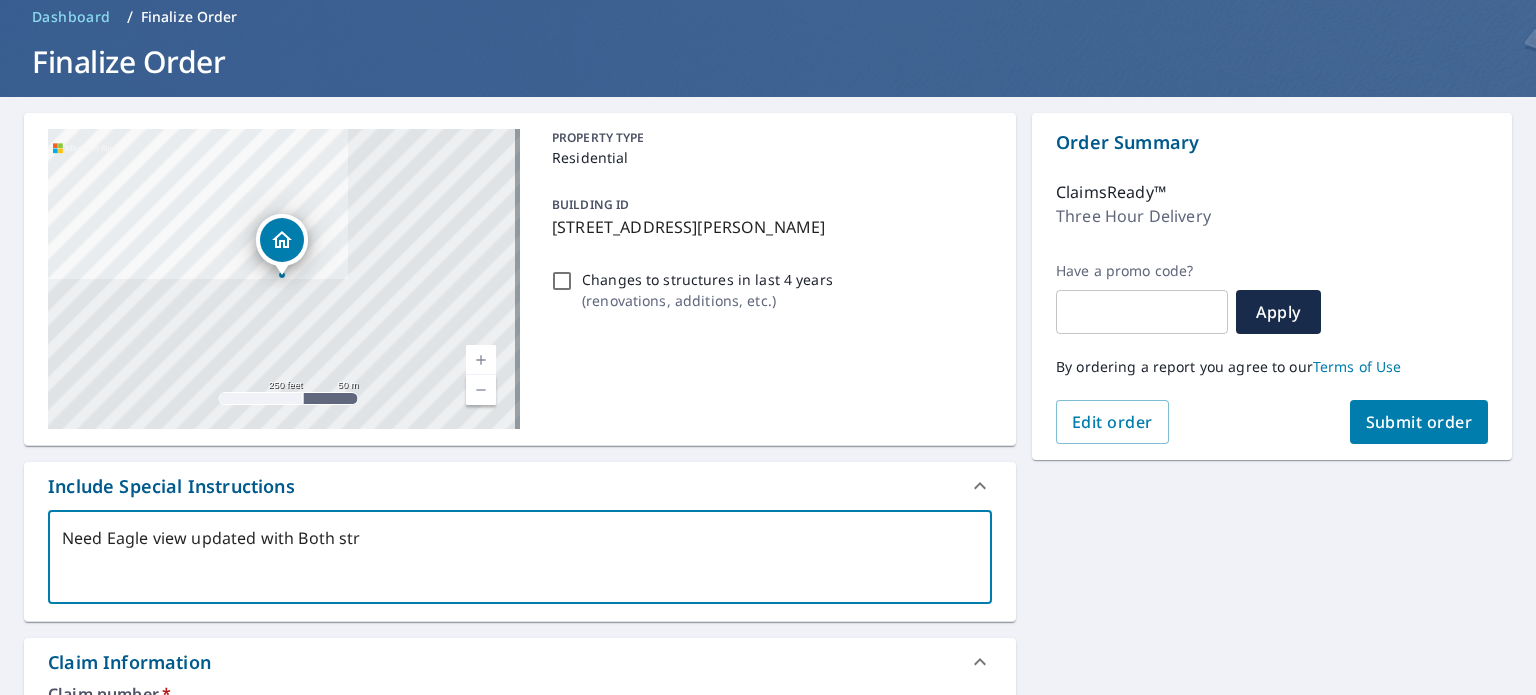 type on "Need Eagle view updated with Both stru" 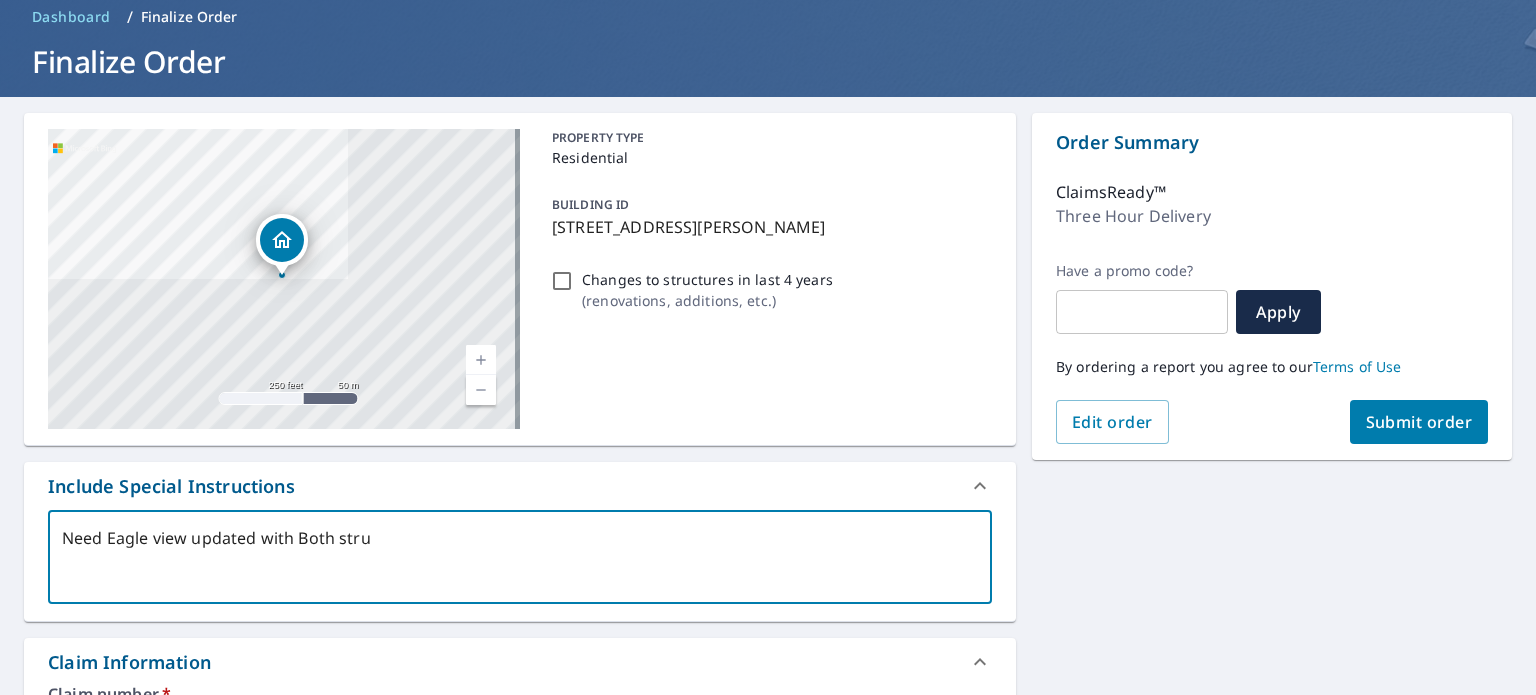 type on "Need Eagle view updated with Both struc" 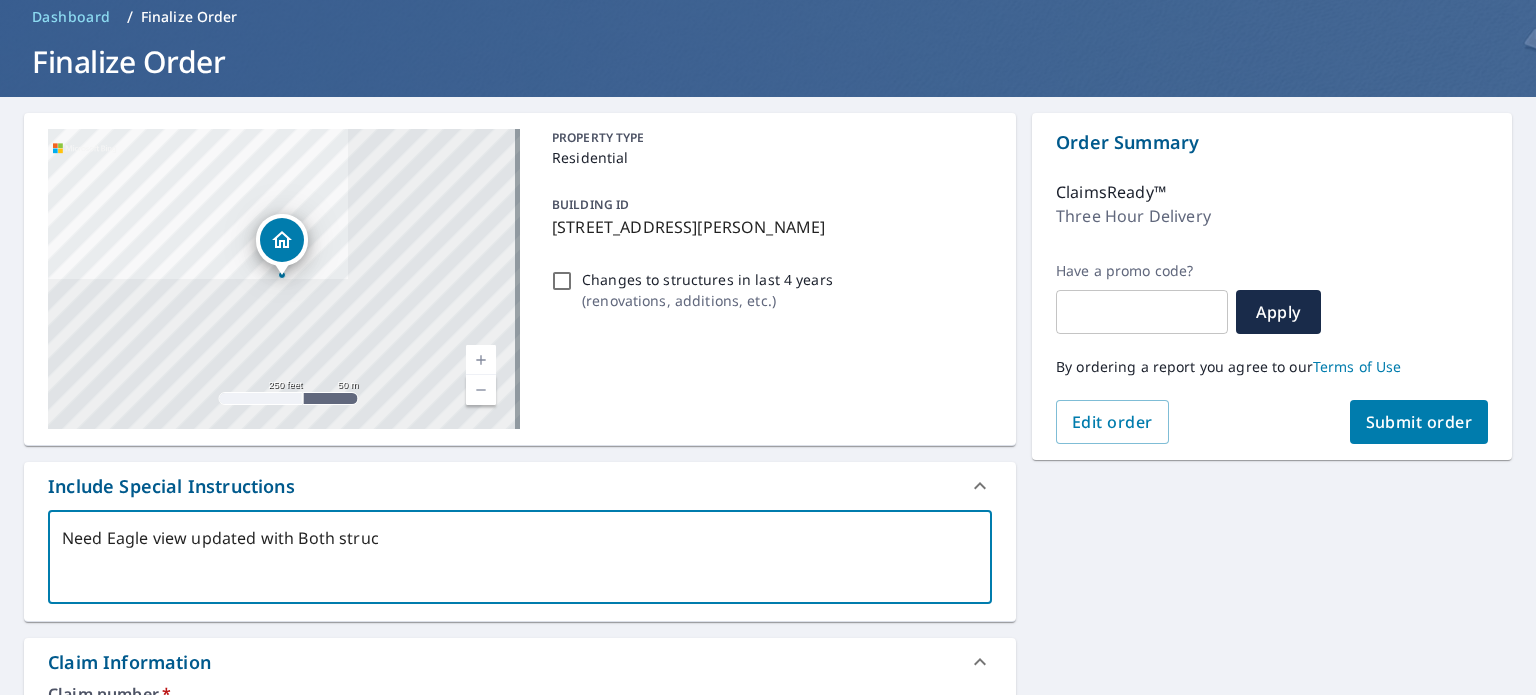 type on "Need Eagle view updated with Both struct" 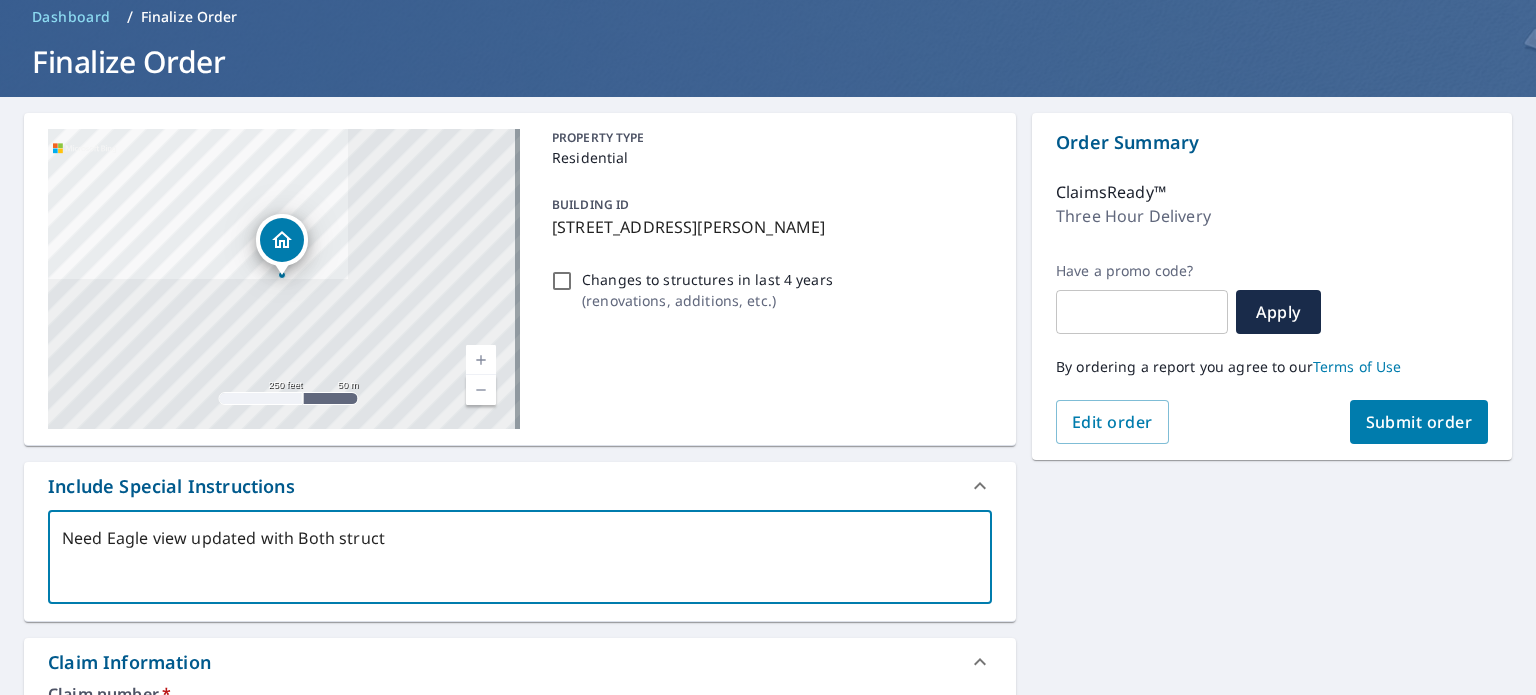 type on "Need Eagle view updated with Both structu" 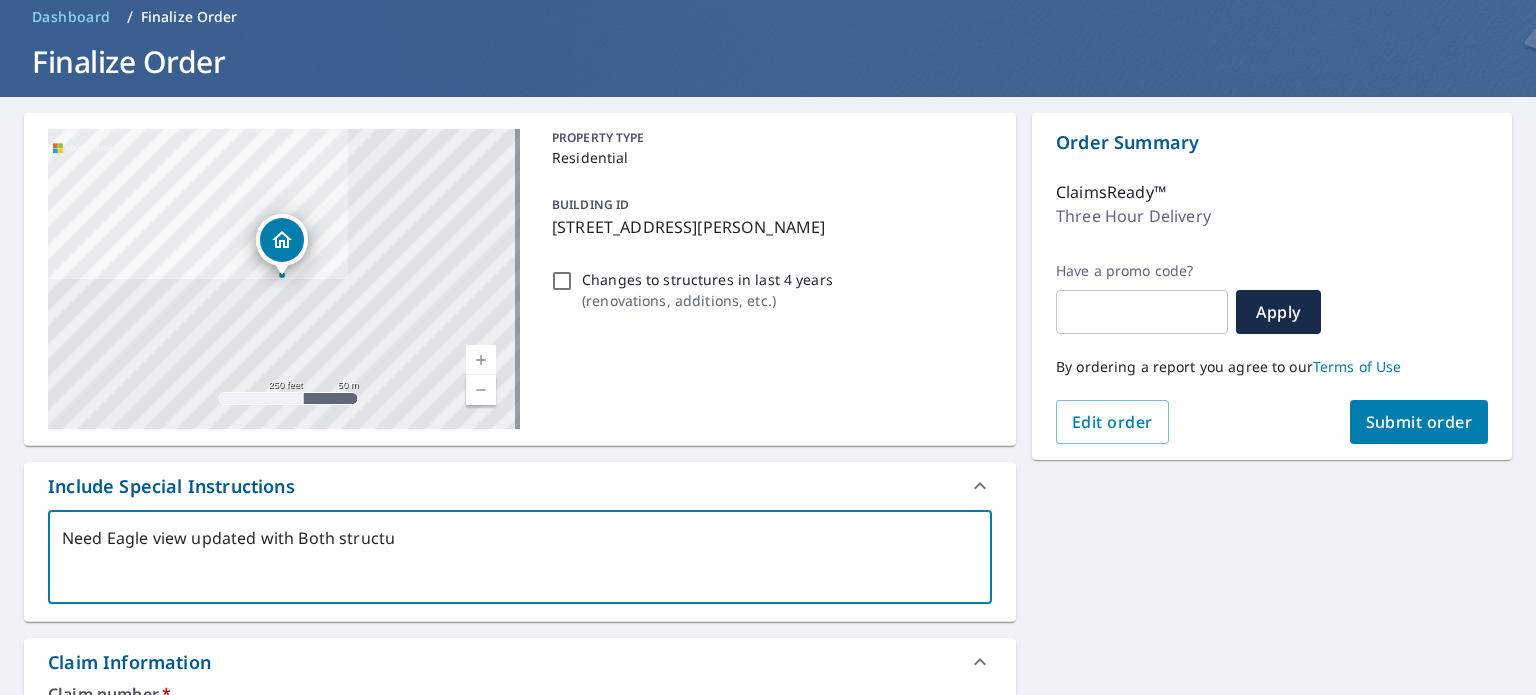 type on "Need Eagle view updated with Both structur" 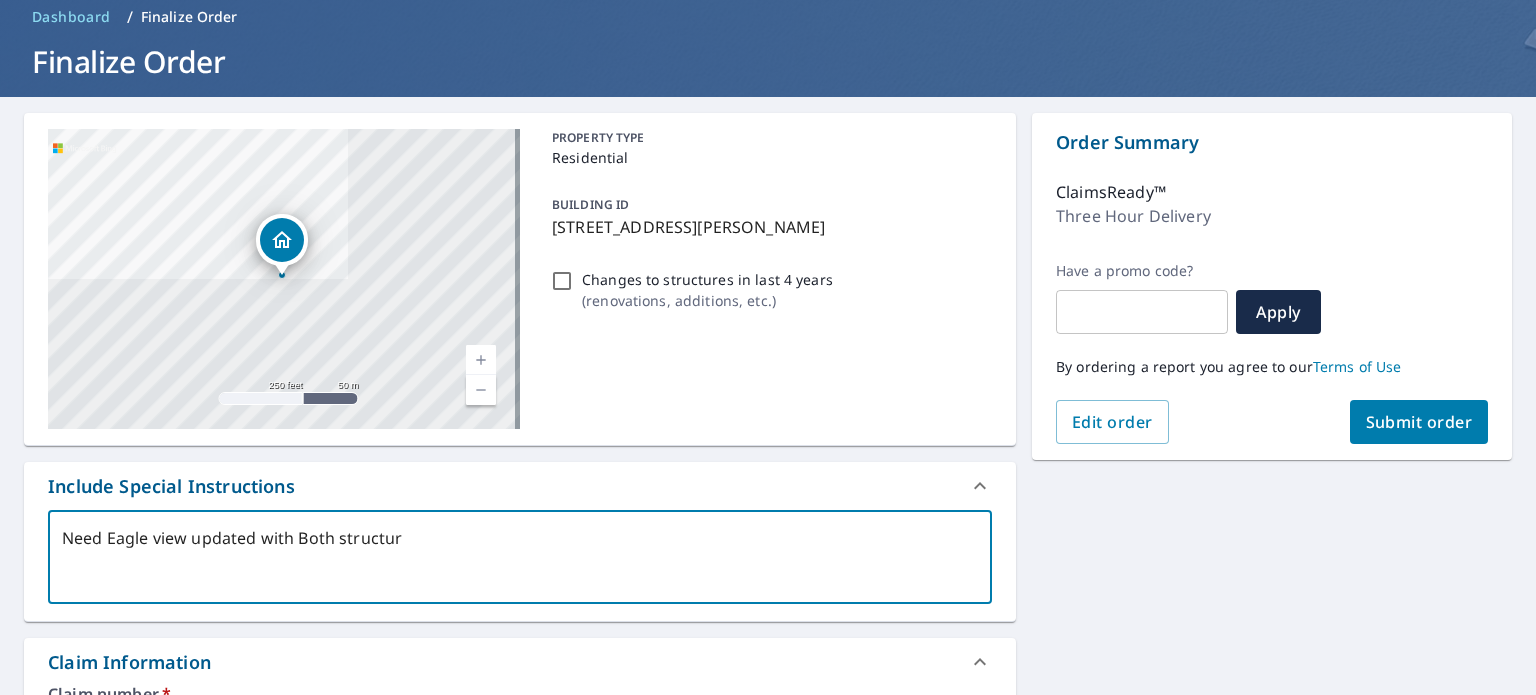 type on "Need Eagle view updated with Both structure" 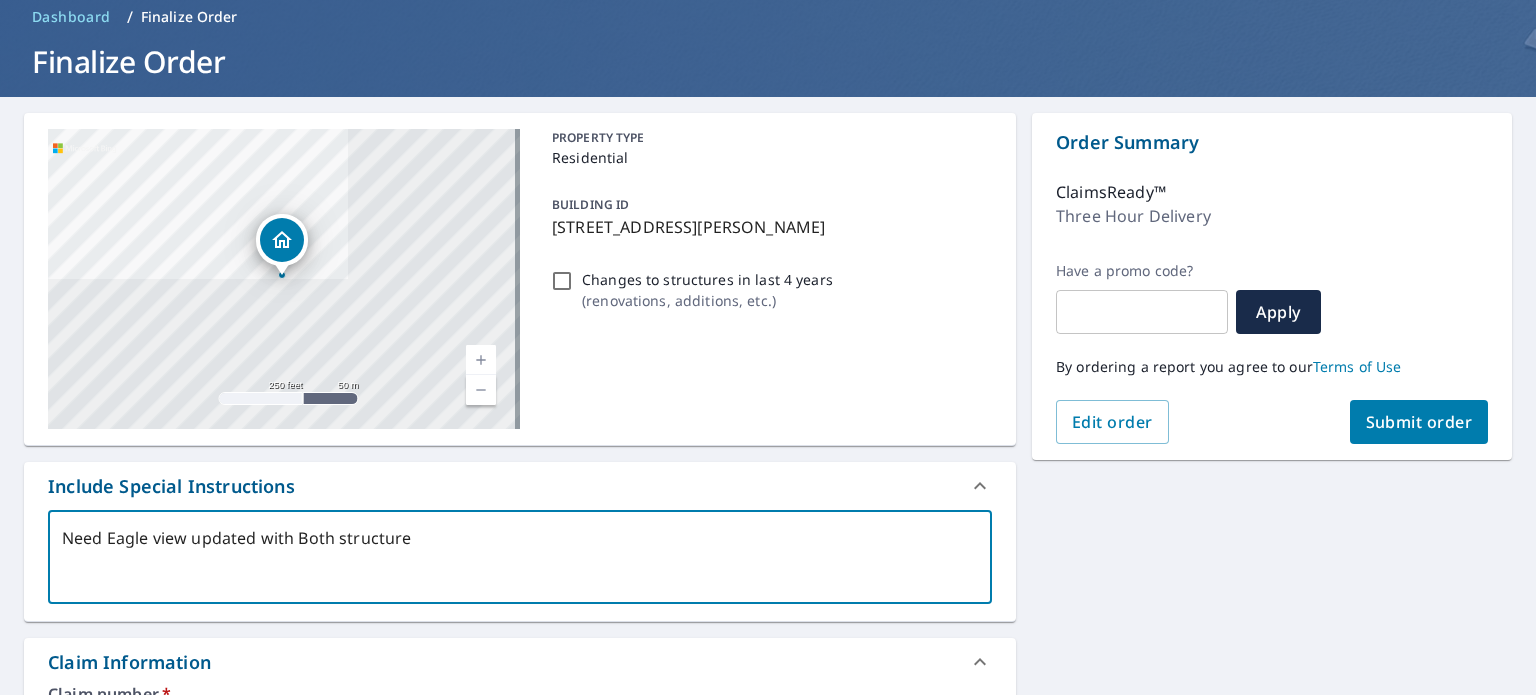 type on "Need Eagle view updated with Both structures" 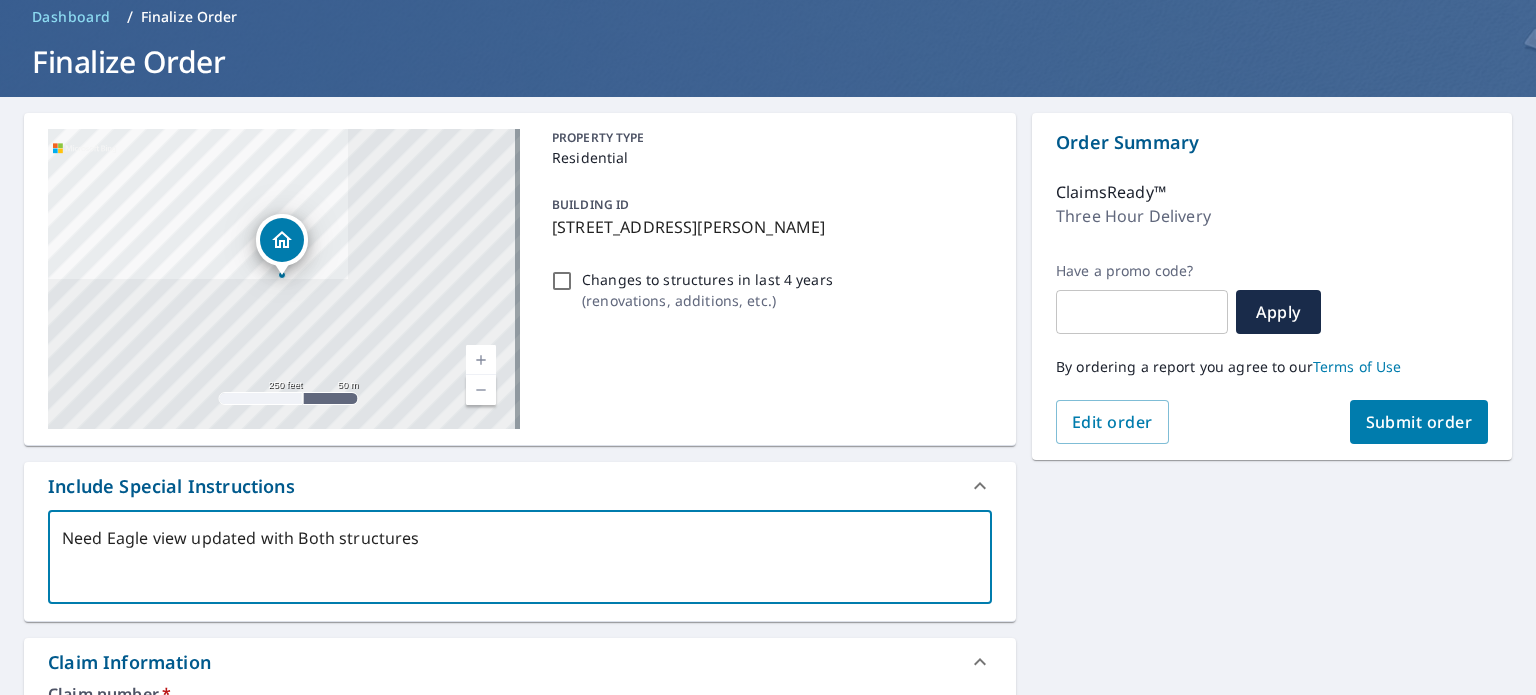 type on "Need Eagle view updated with Both structures." 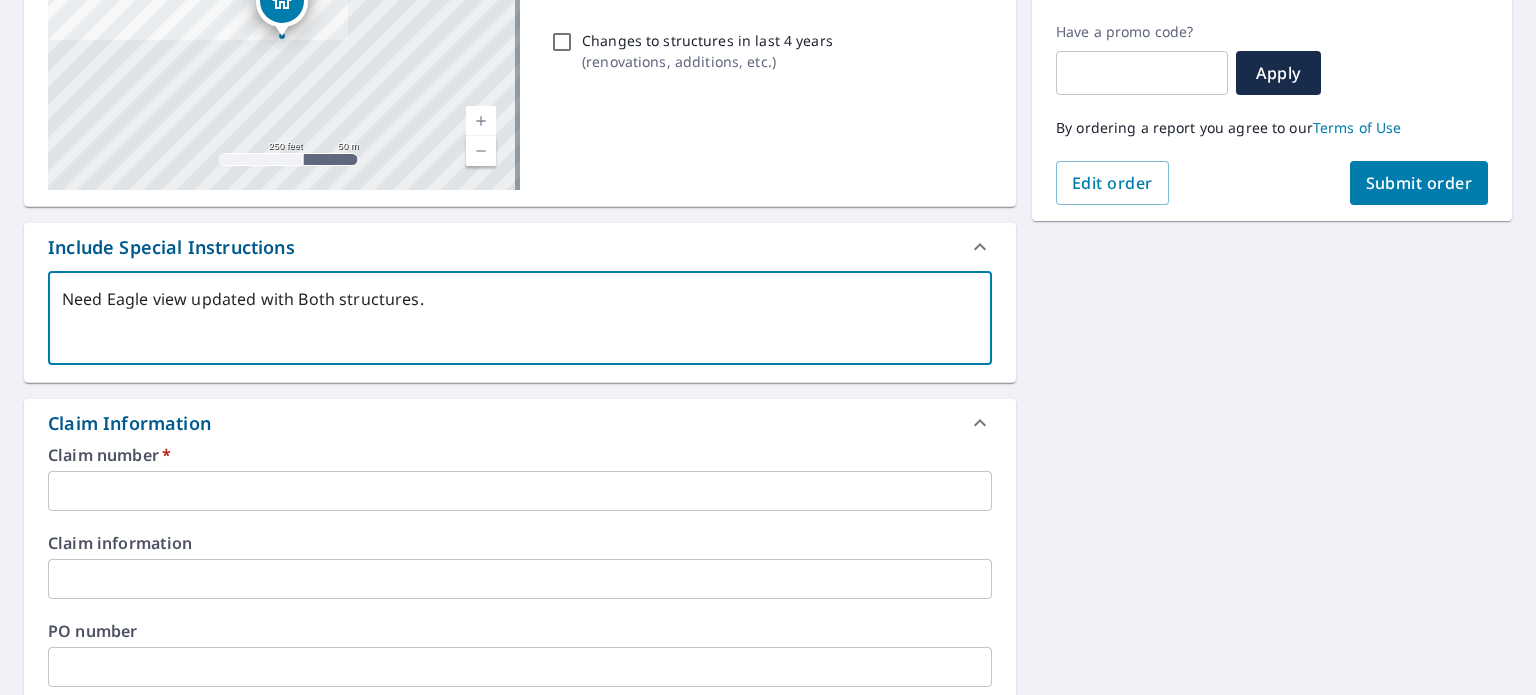 scroll, scrollTop: 328, scrollLeft: 0, axis: vertical 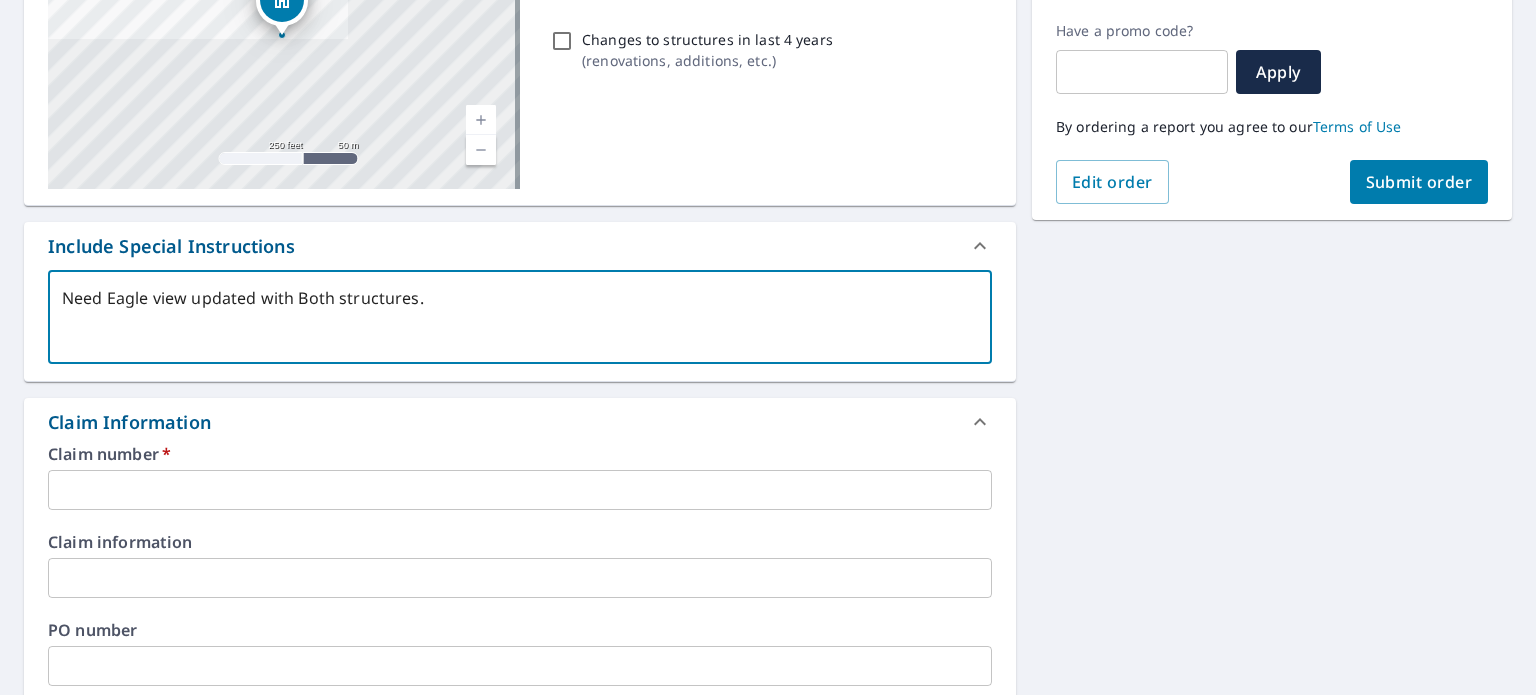 type on "Need Eagle view updated with Both structures." 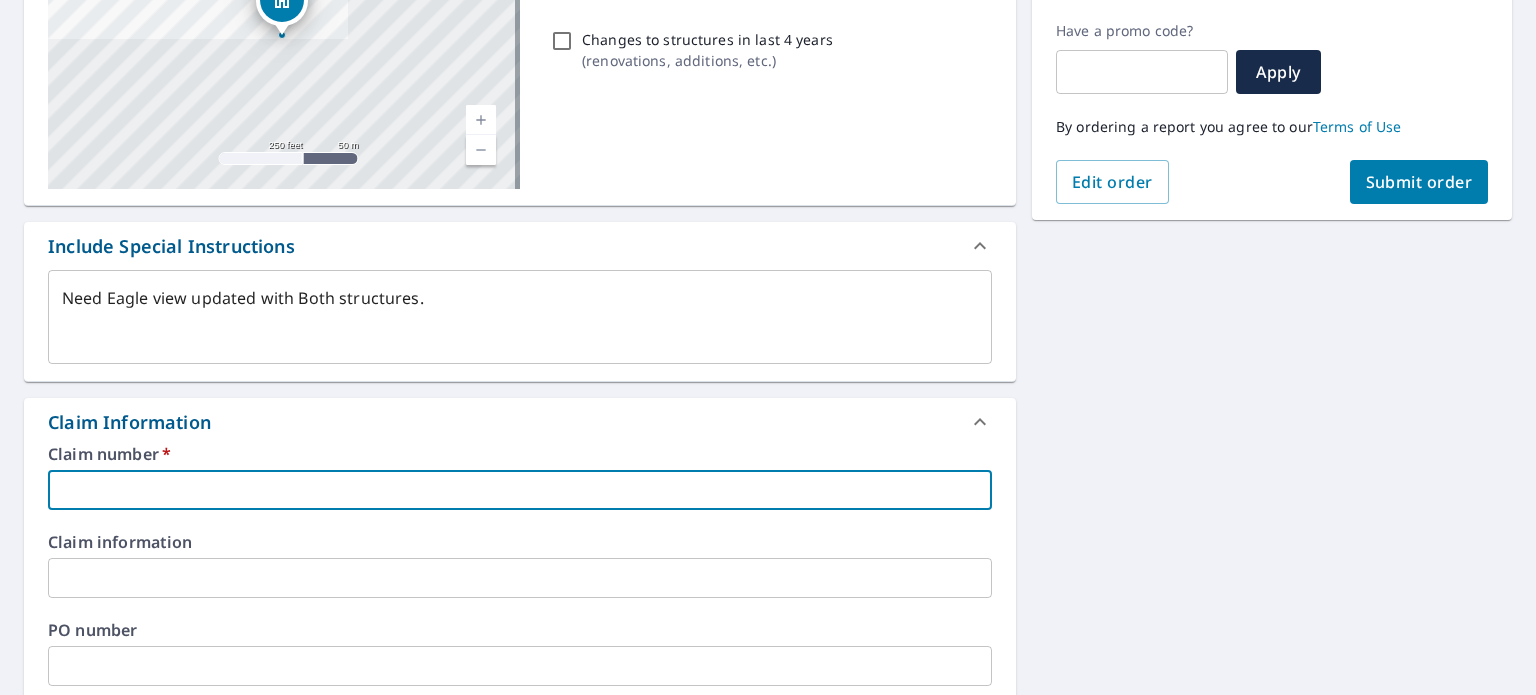 paste on "[STREET_ADDRESS][PERSON_NAME]" 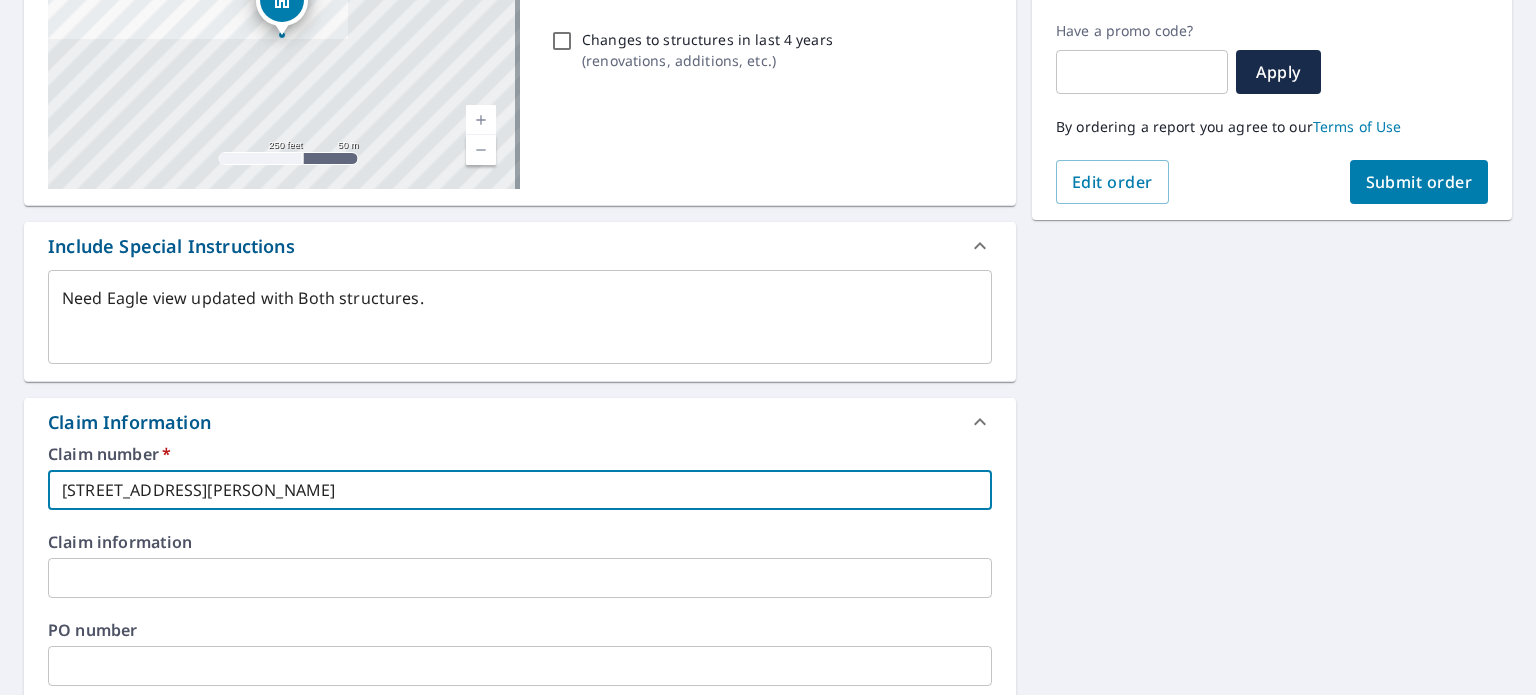 drag, startPoint x: 454, startPoint y: 483, endPoint x: 0, endPoint y: 591, distance: 466.66904 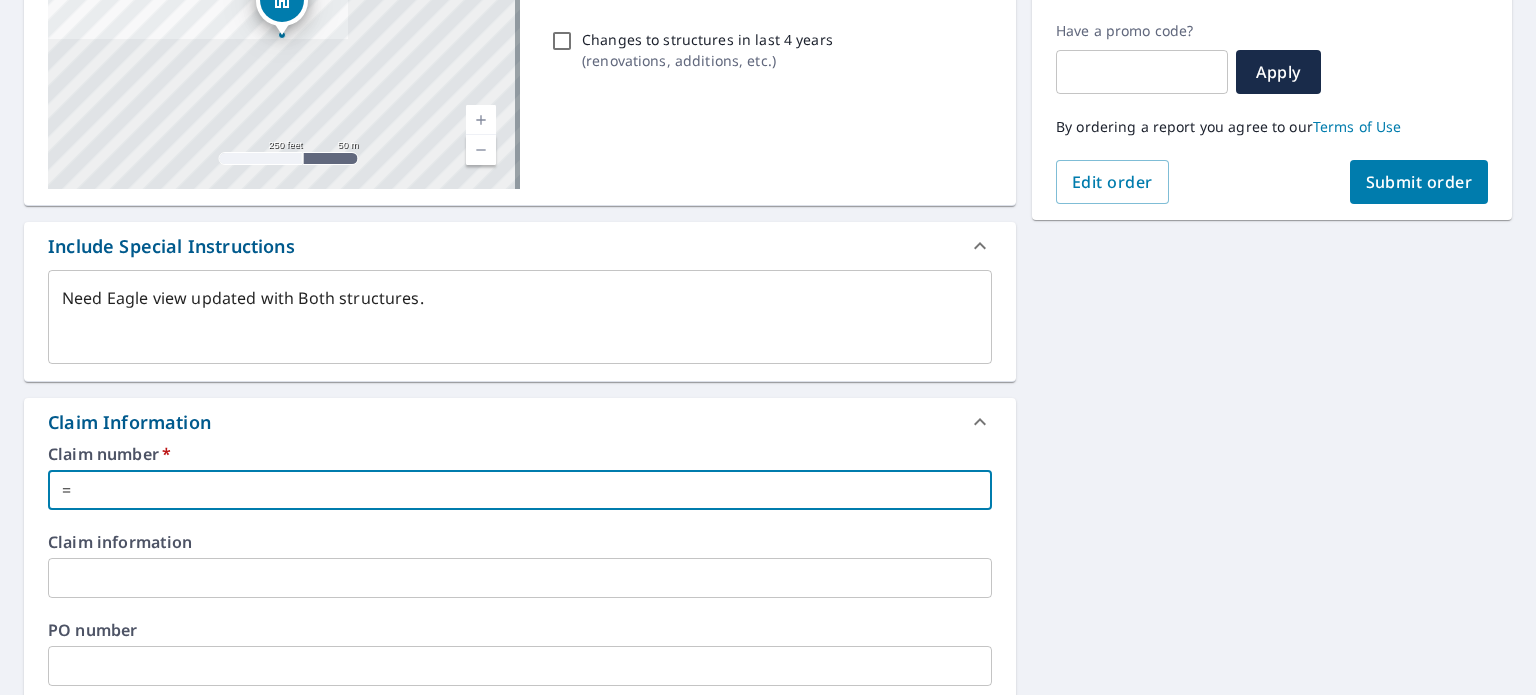 type on "x" 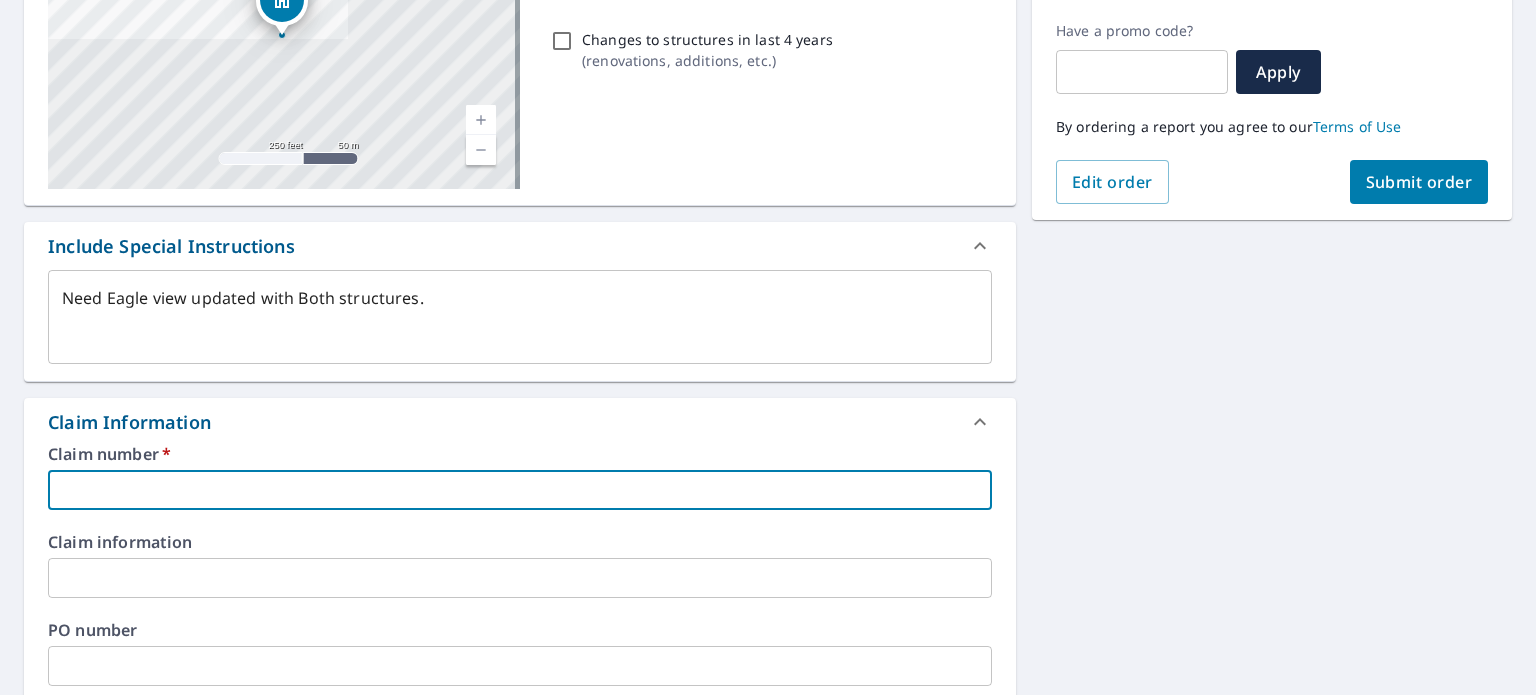 click at bounding box center [520, 490] 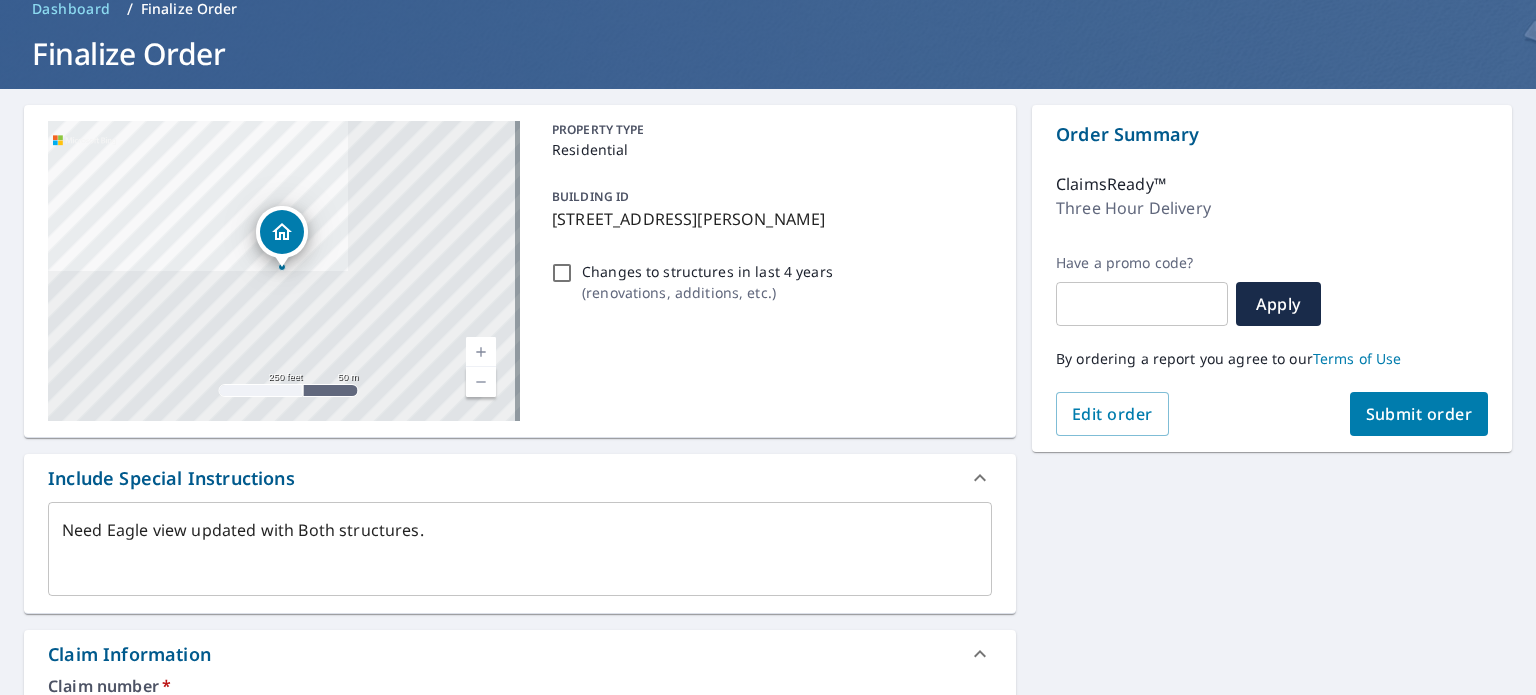scroll, scrollTop: 0, scrollLeft: 0, axis: both 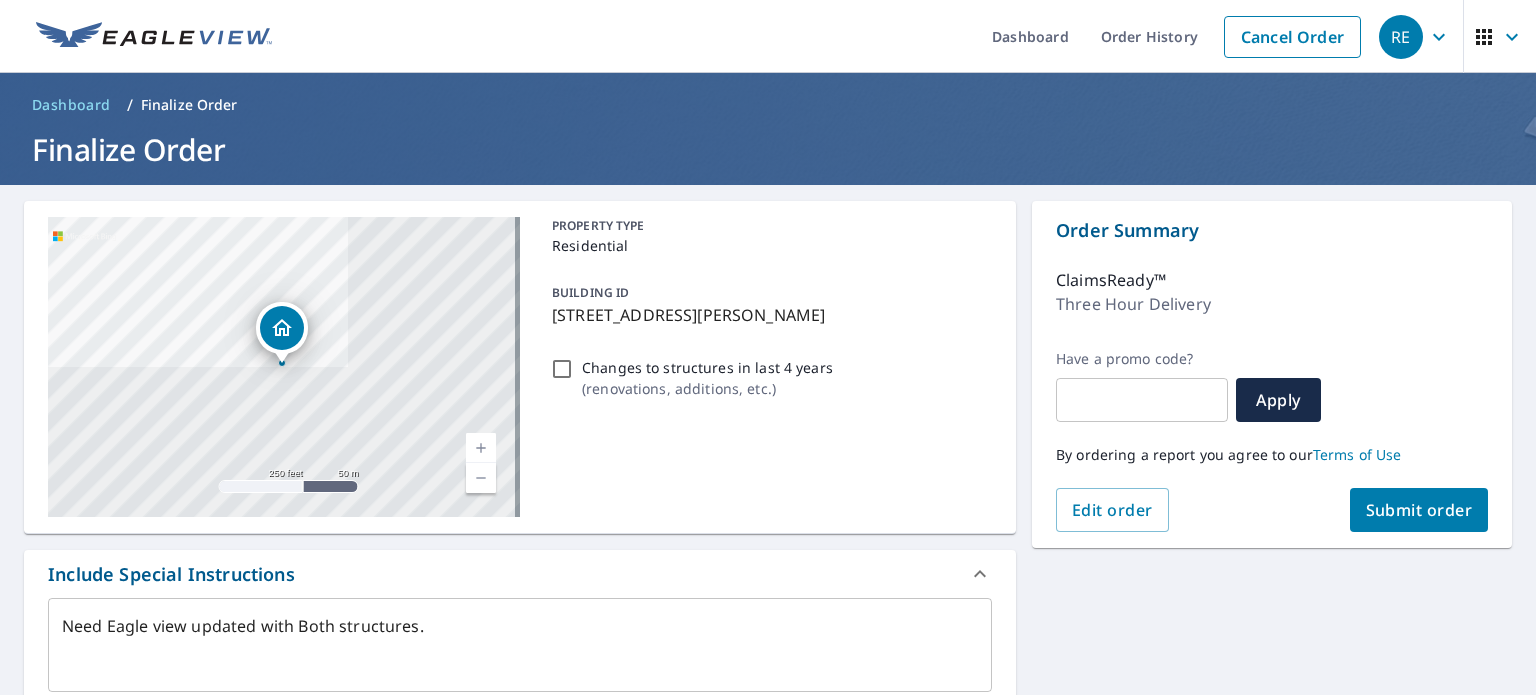 type on "0798155008" 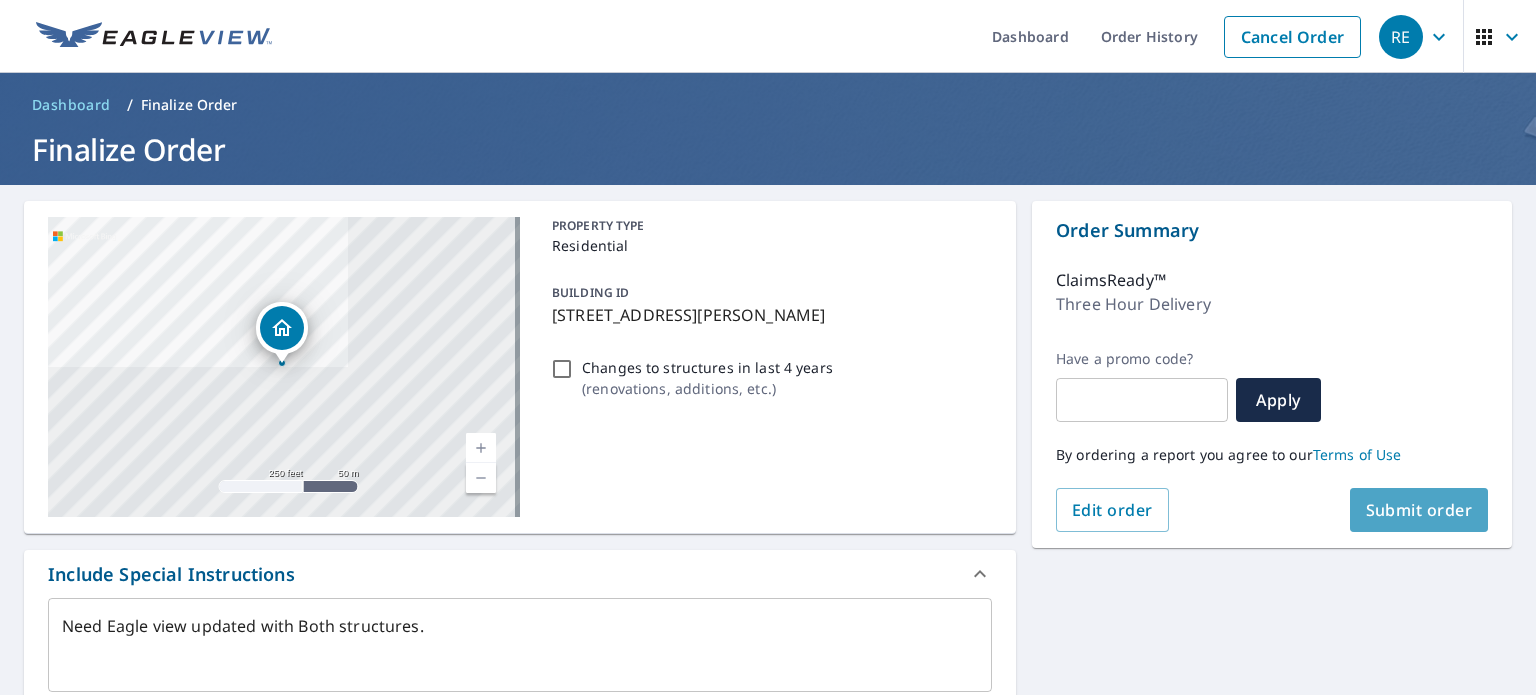 click on "Submit order" at bounding box center (1419, 510) 